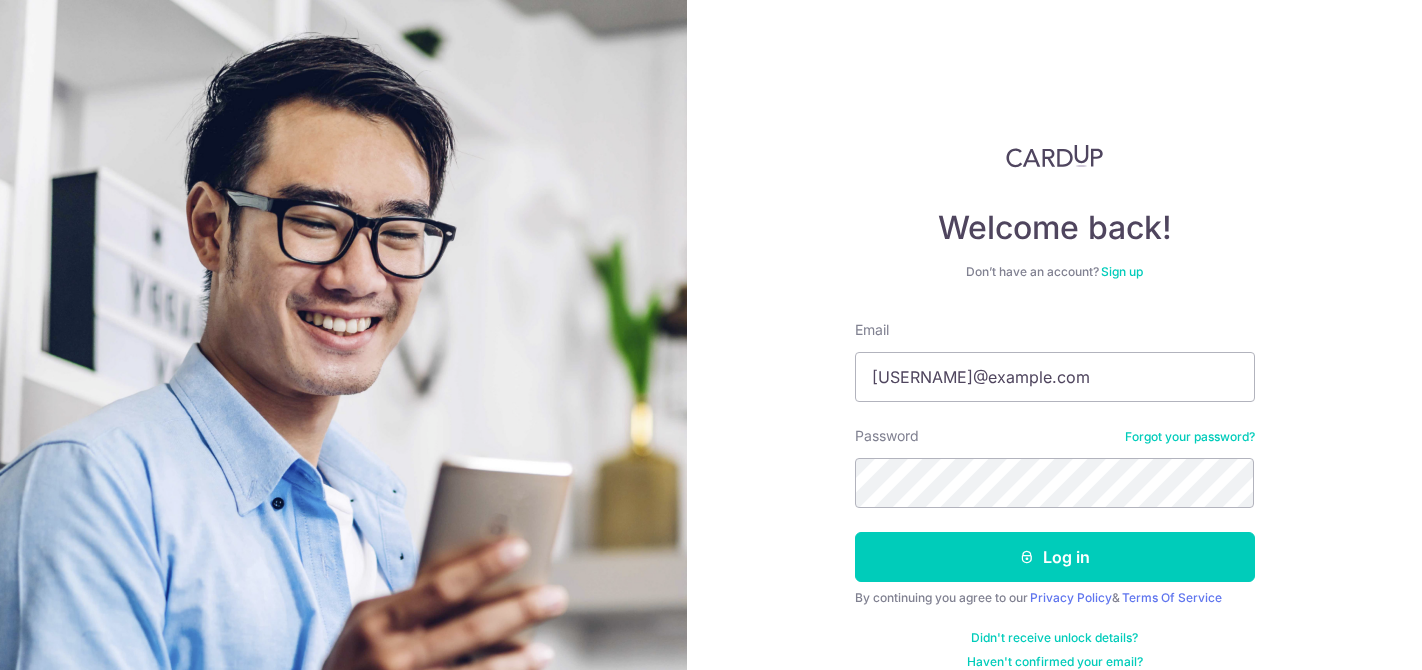 scroll, scrollTop: 0, scrollLeft: 0, axis: both 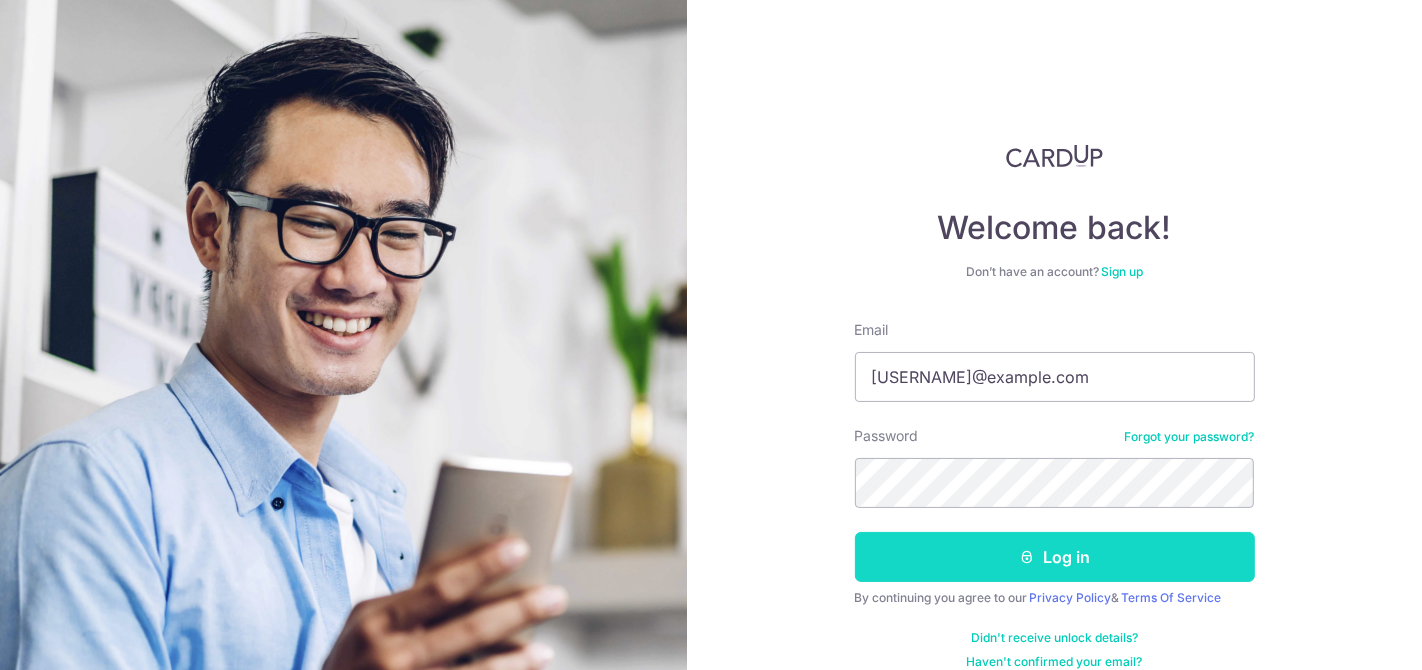 click on "Log in" at bounding box center [1055, 557] 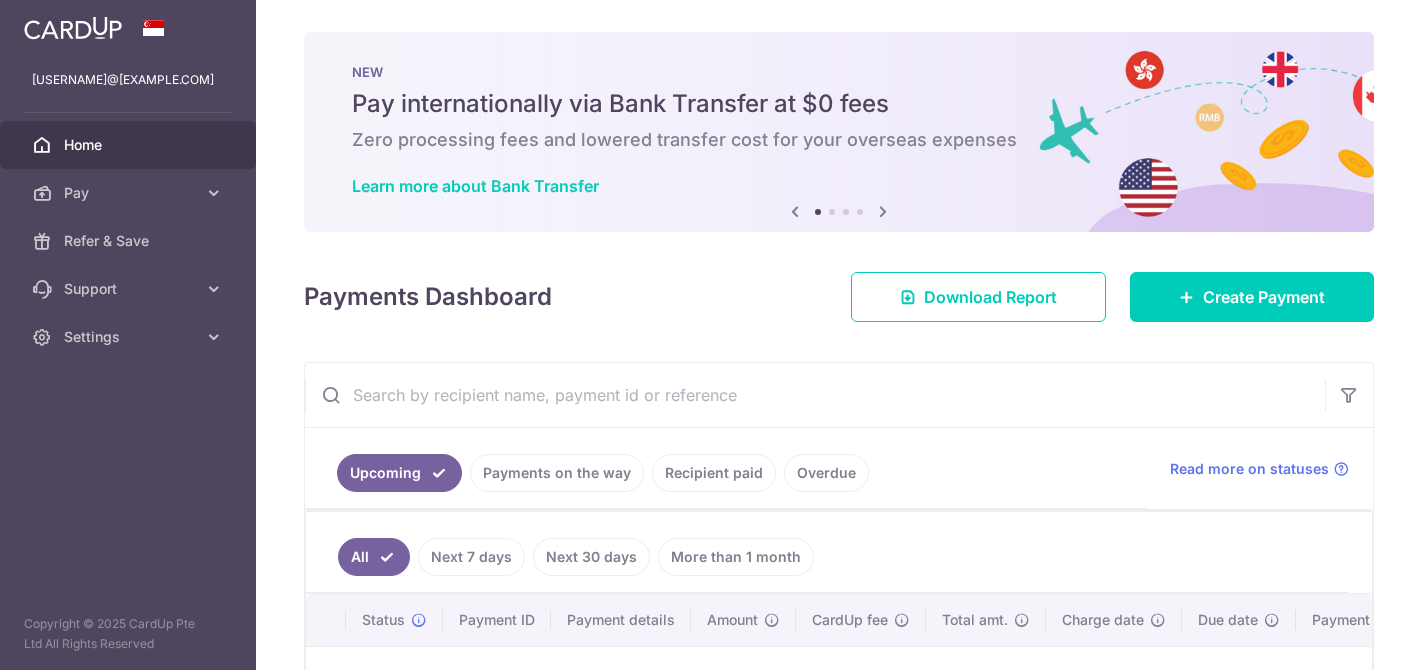 scroll, scrollTop: 0, scrollLeft: 0, axis: both 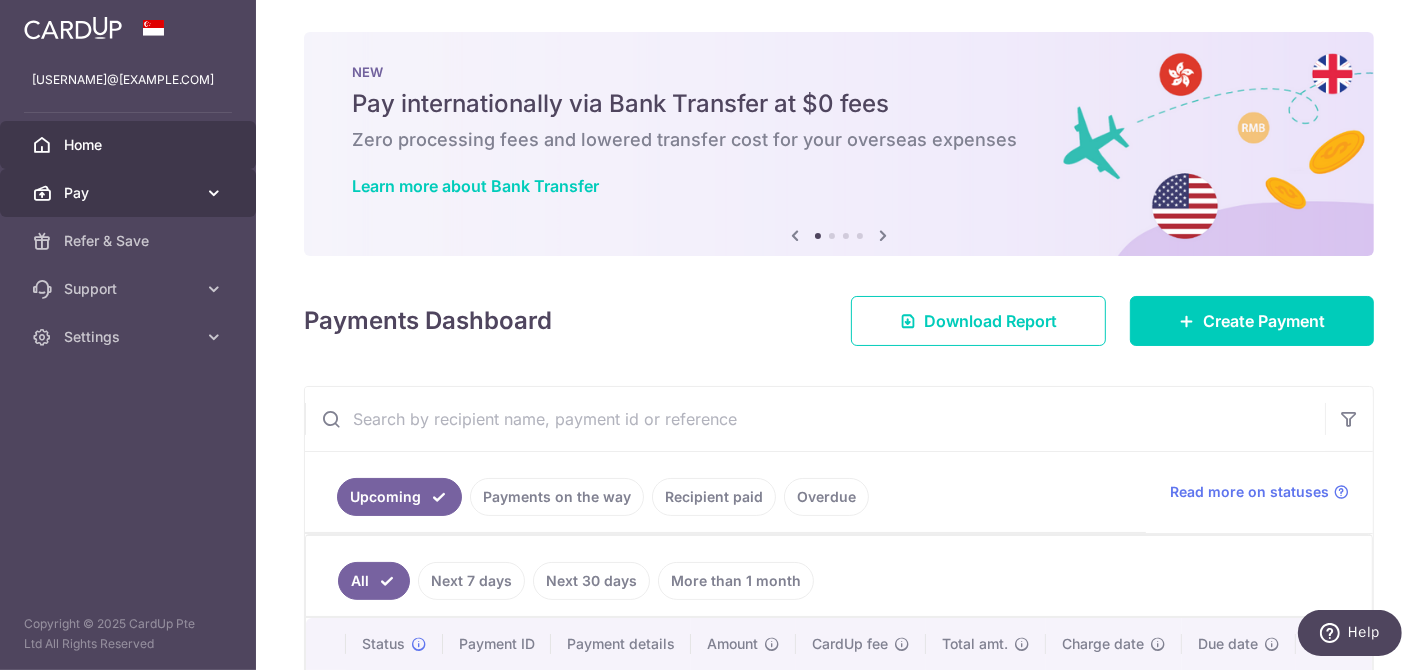 click at bounding box center [214, 193] 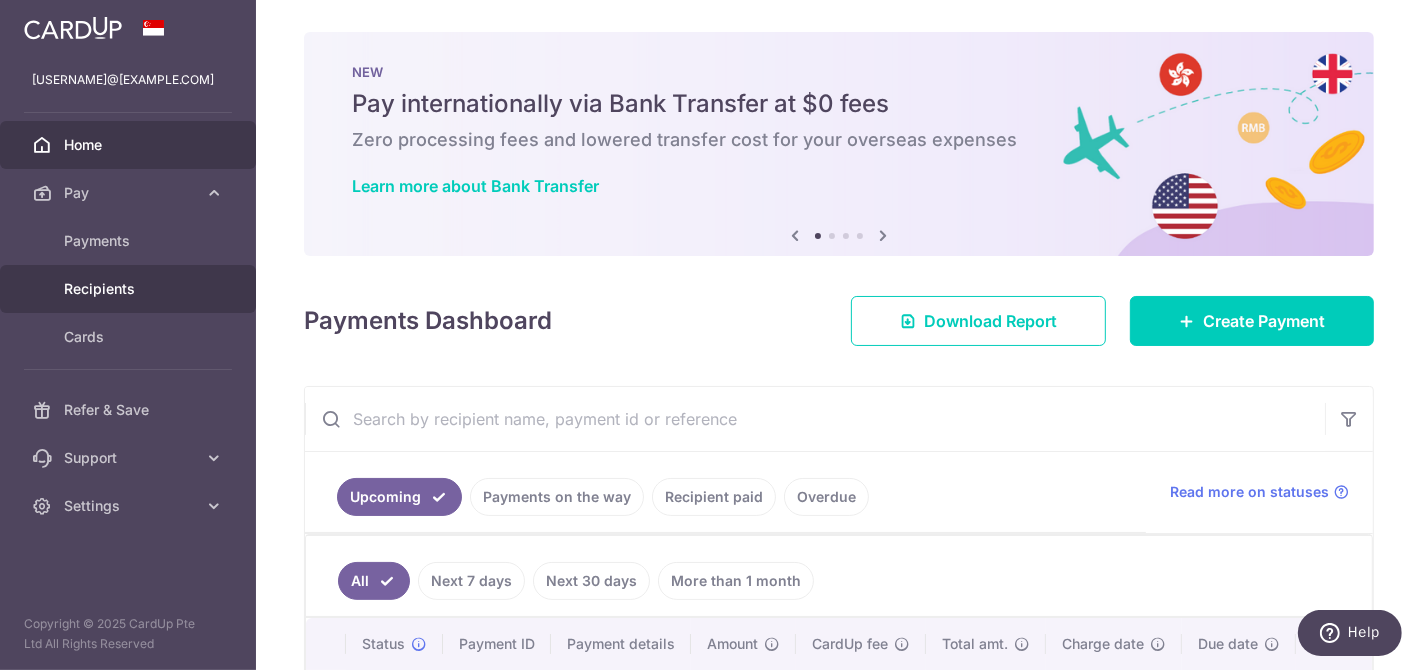 click on "Recipients" at bounding box center (128, 289) 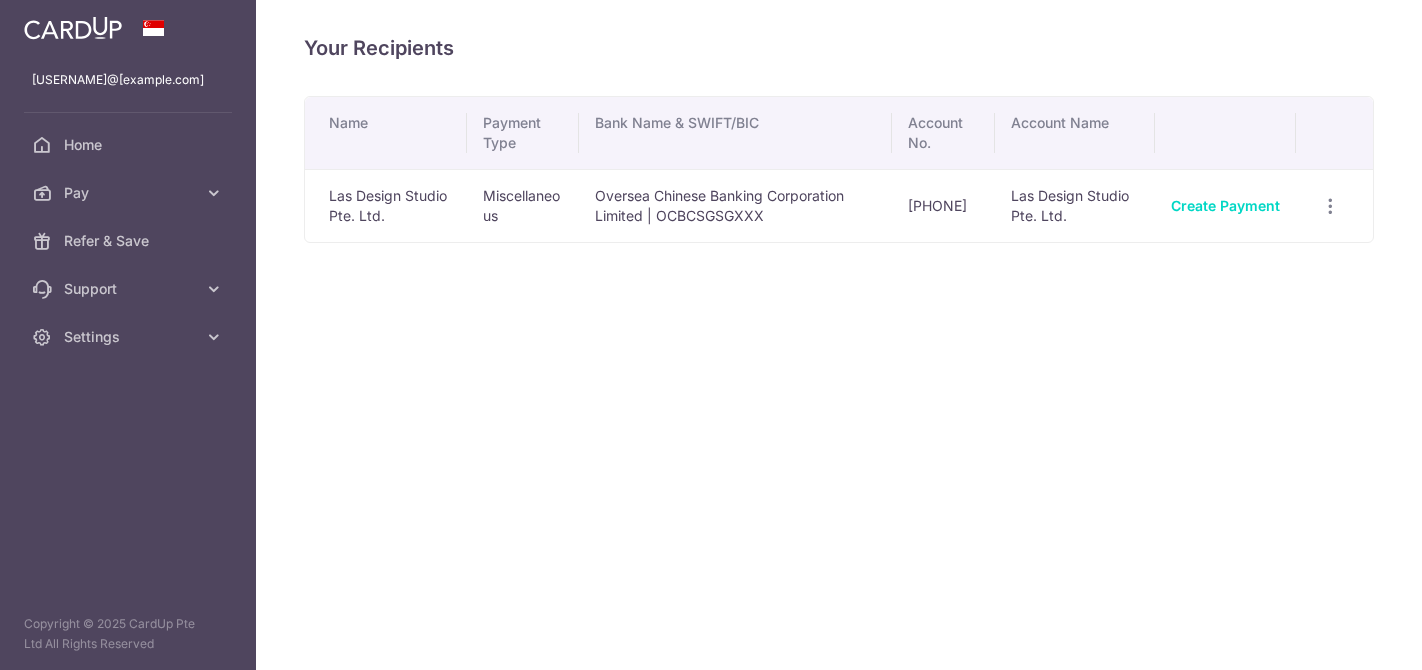 scroll, scrollTop: 0, scrollLeft: 0, axis: both 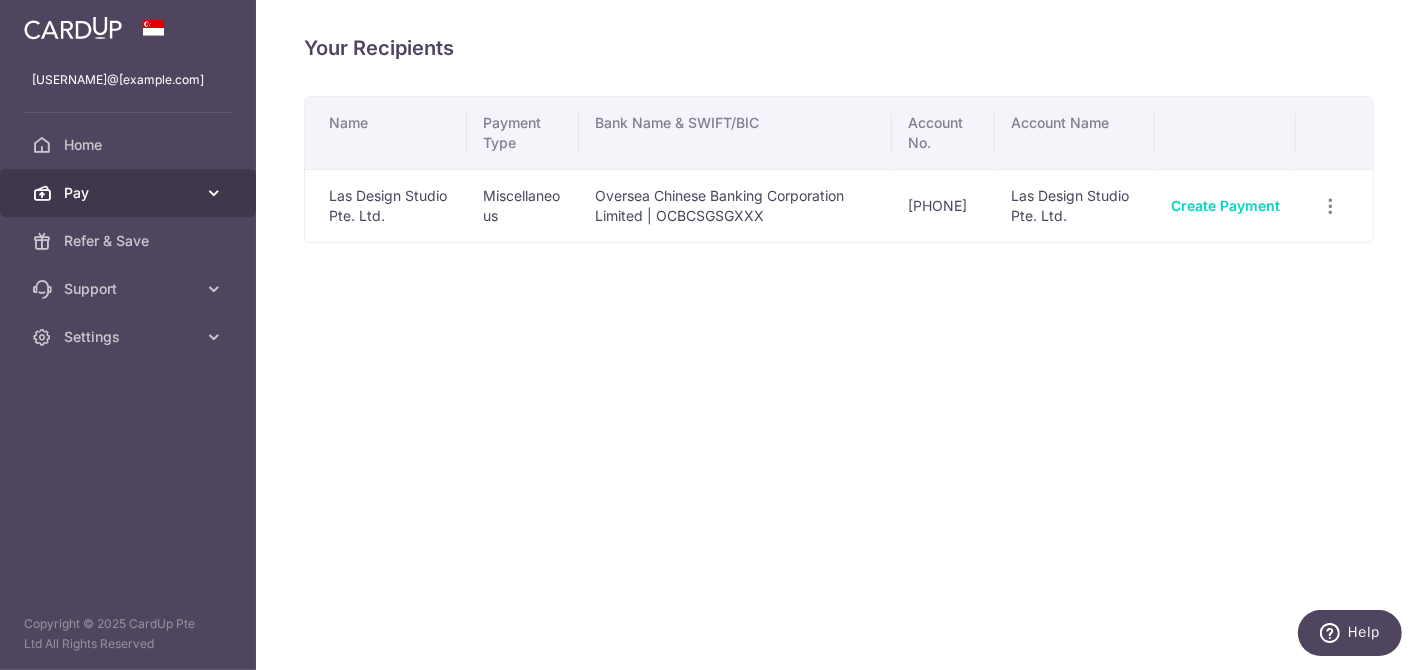 click on "Pay" at bounding box center (130, 193) 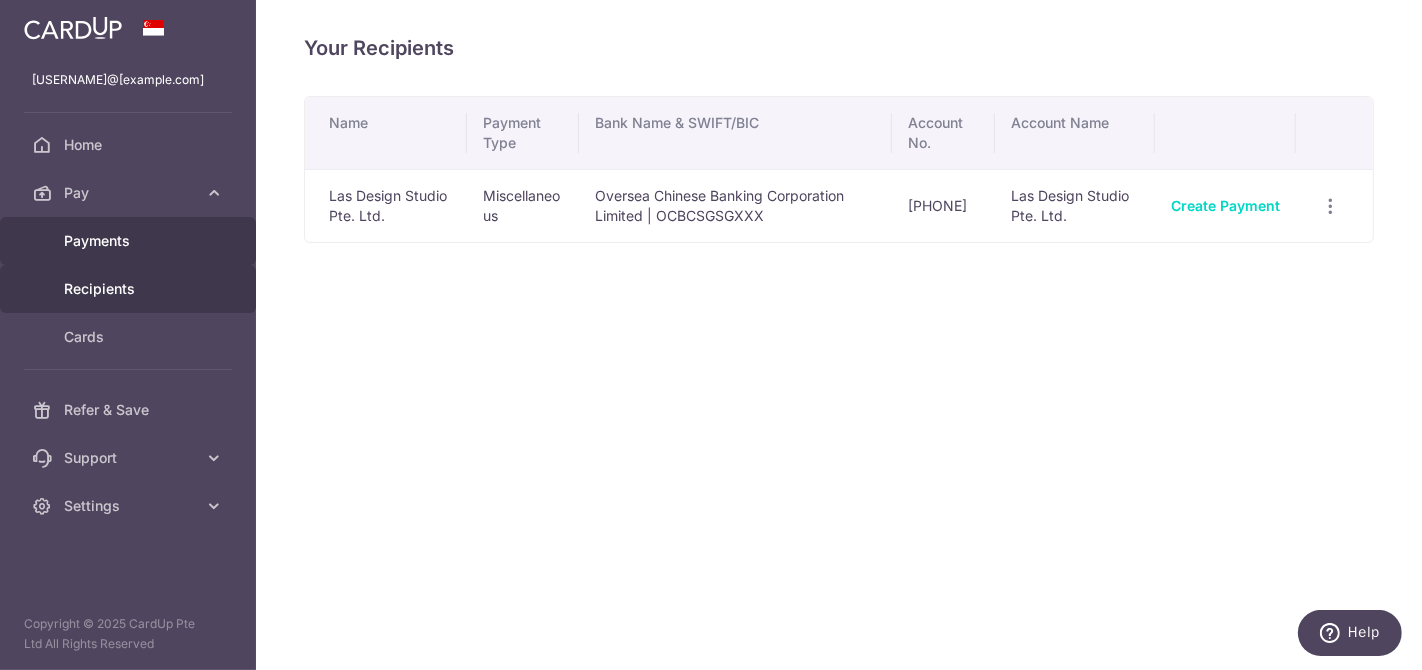 click on "Payments" at bounding box center [130, 241] 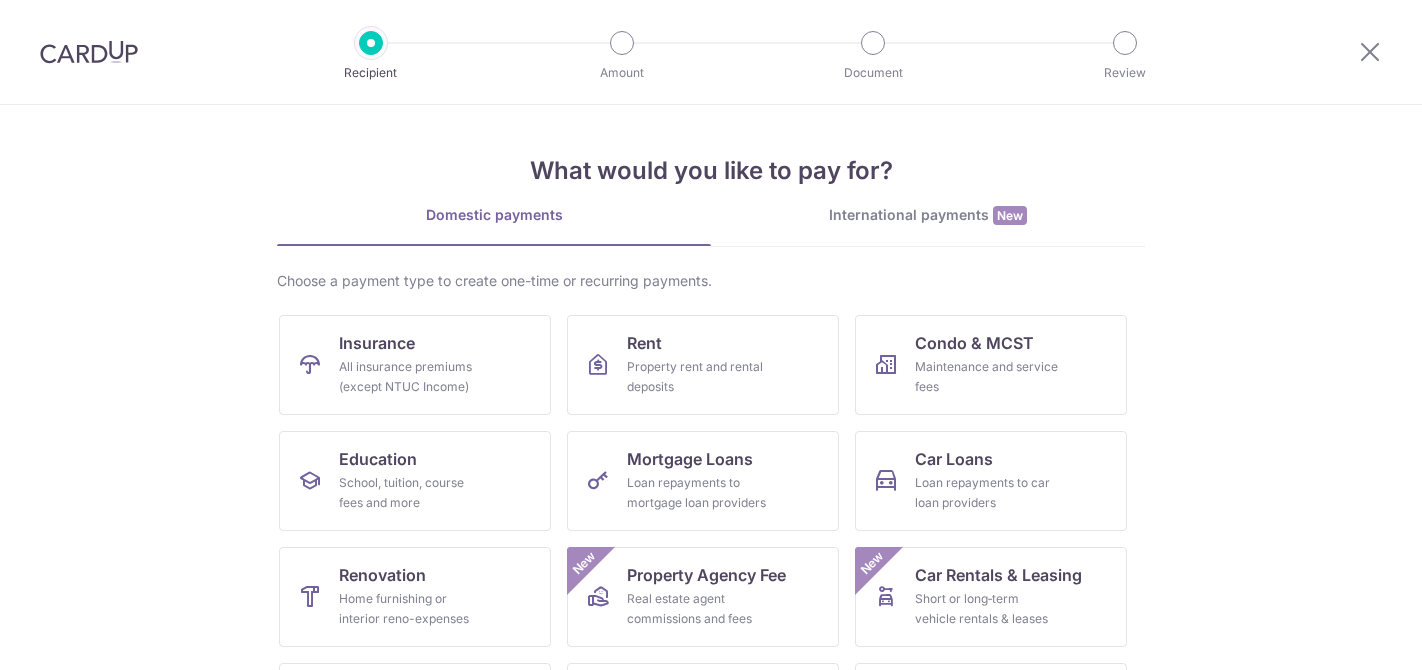 scroll, scrollTop: 0, scrollLeft: 0, axis: both 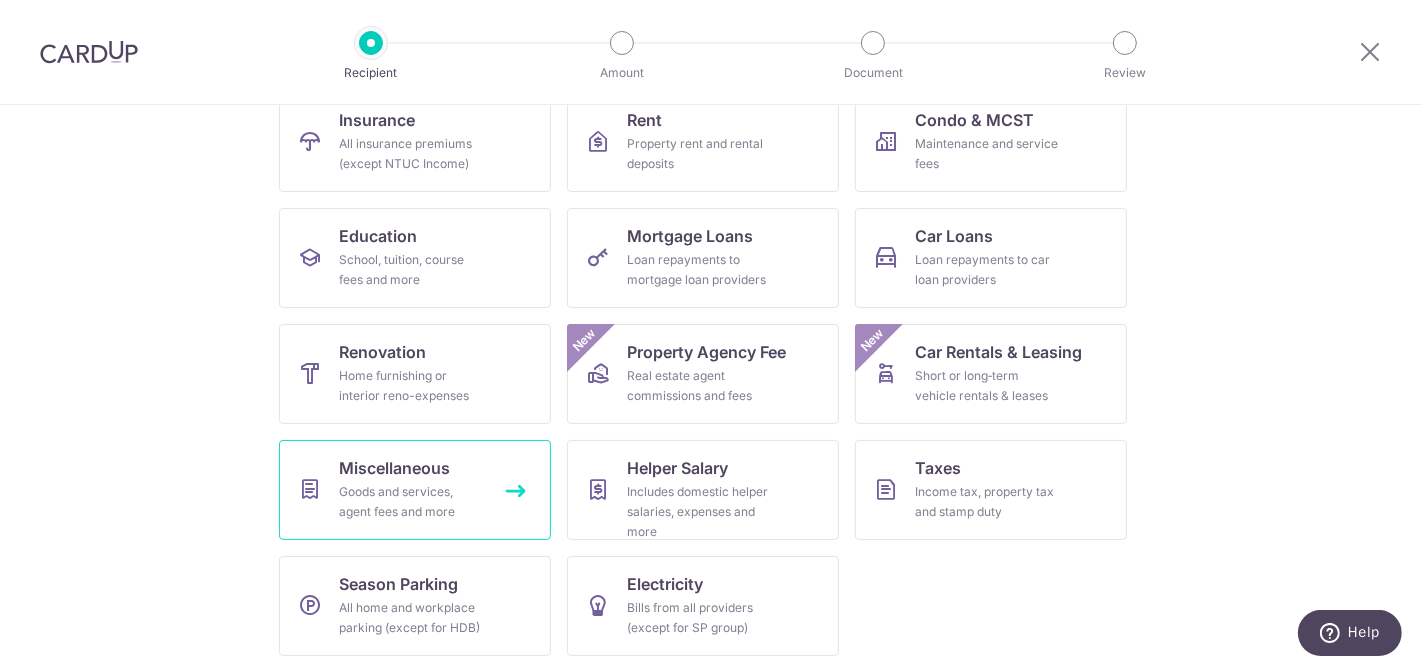 click on "Miscellaneous Goods and services, agent fees and more" at bounding box center [415, 490] 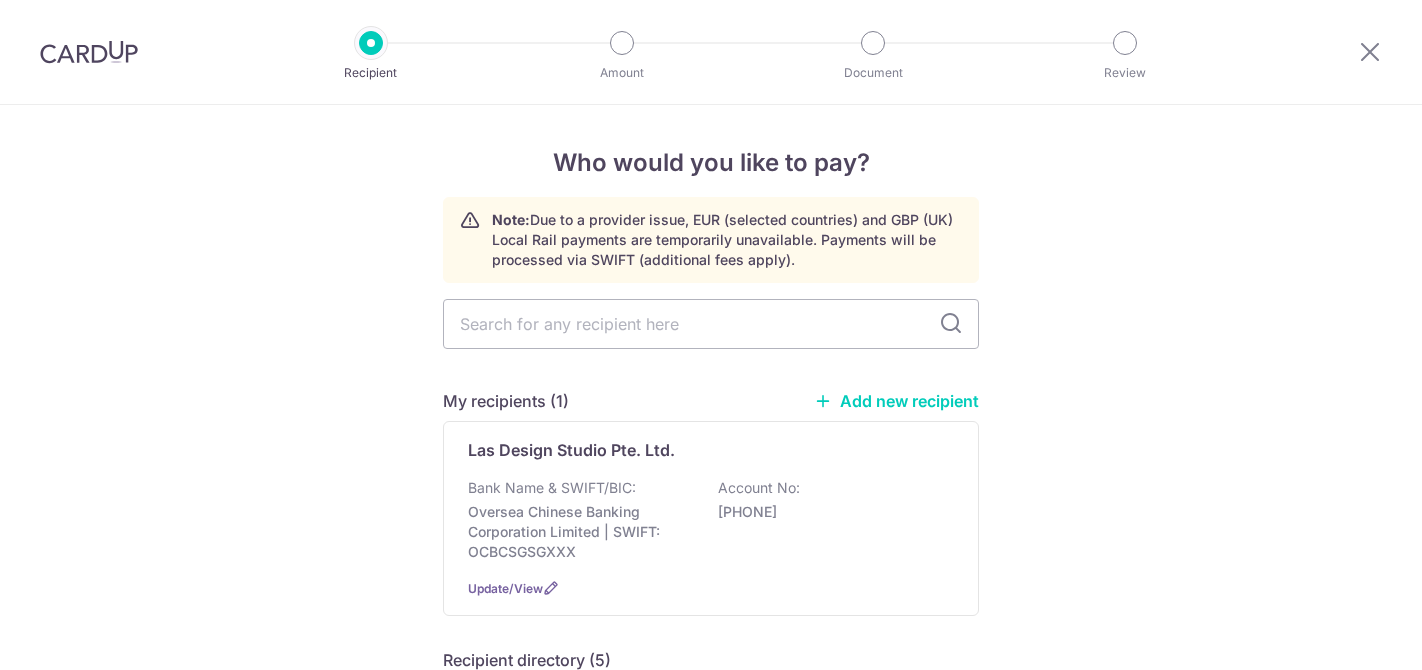 scroll, scrollTop: 0, scrollLeft: 0, axis: both 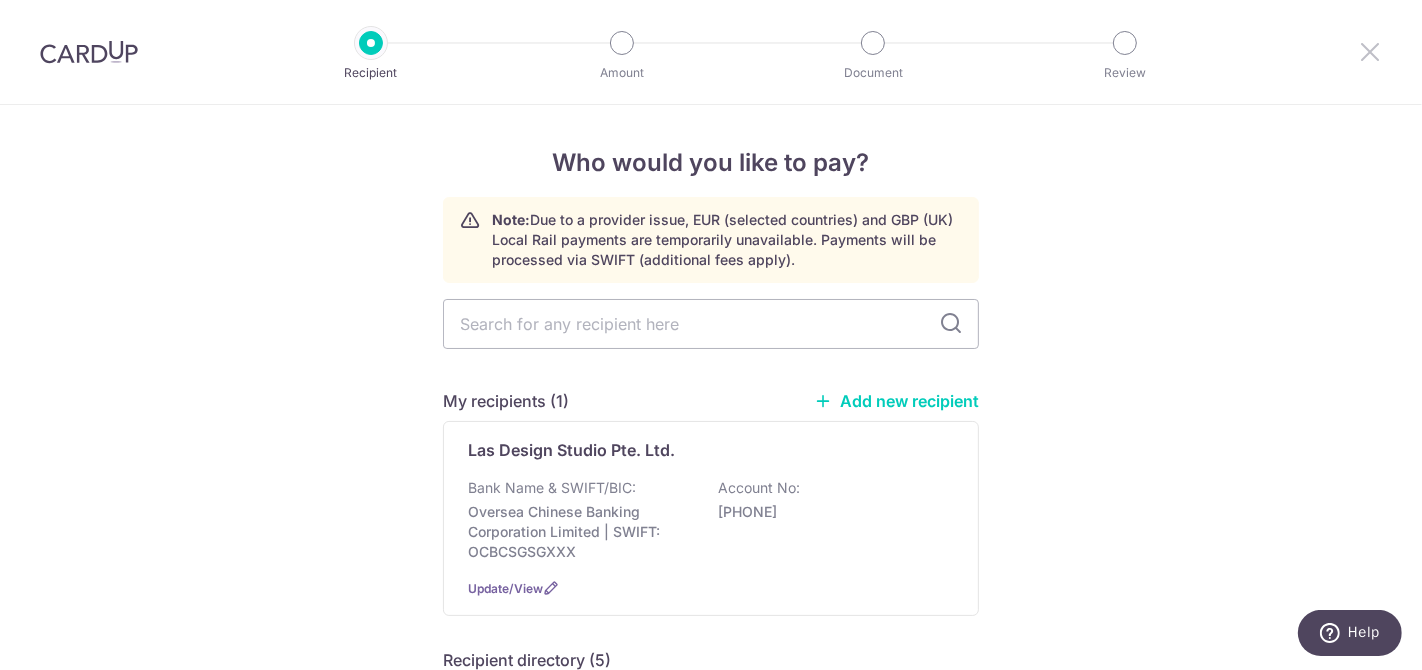 click at bounding box center (1370, 51) 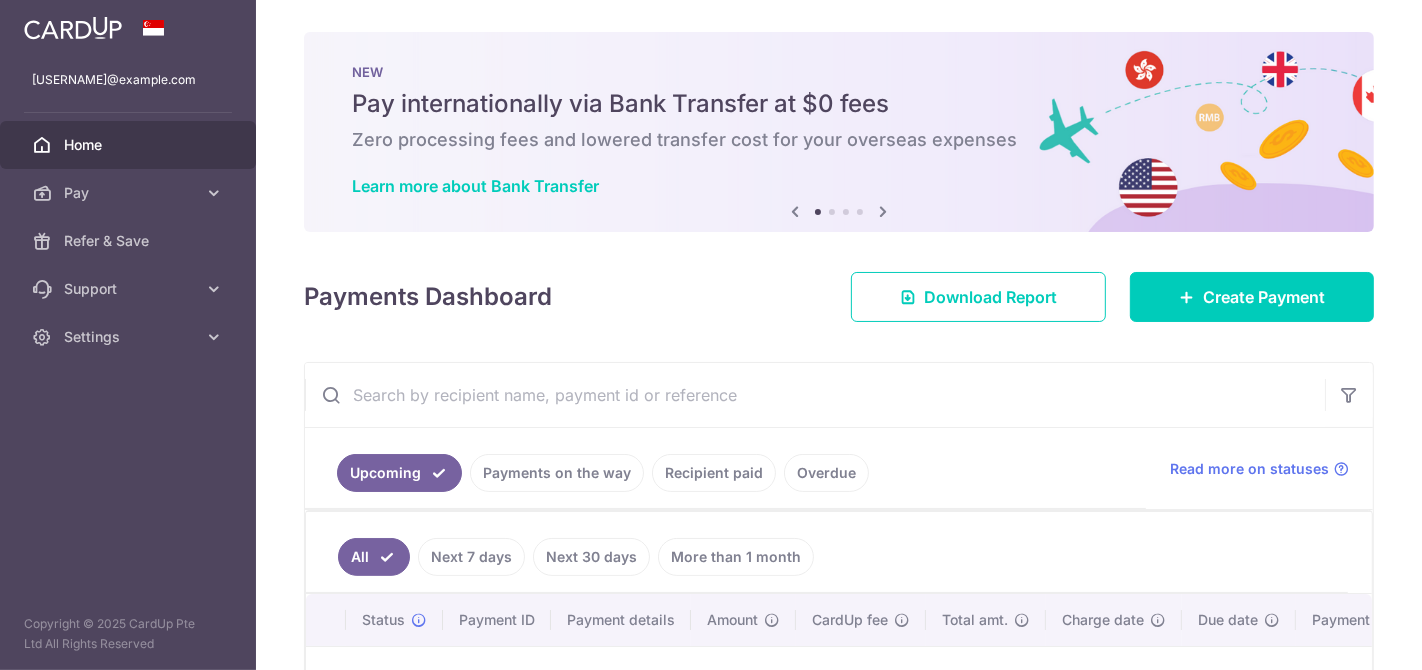scroll, scrollTop: 0, scrollLeft: 0, axis: both 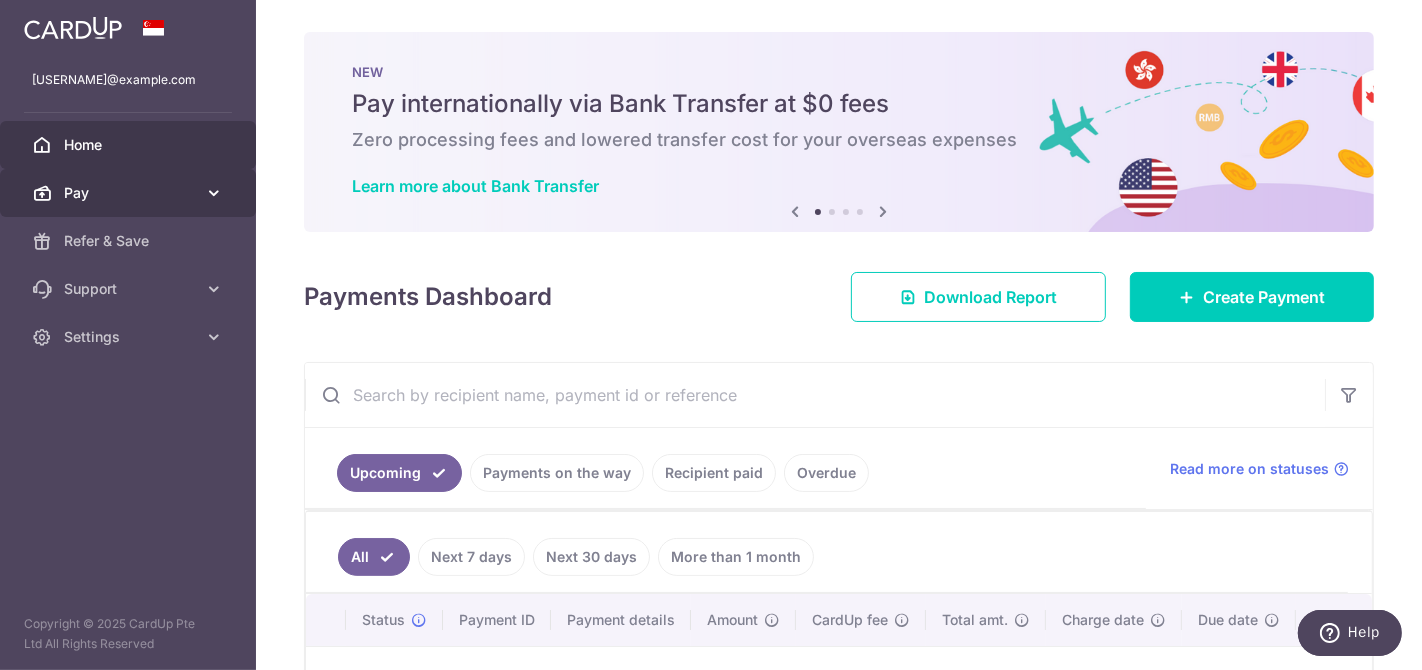 click at bounding box center [214, 193] 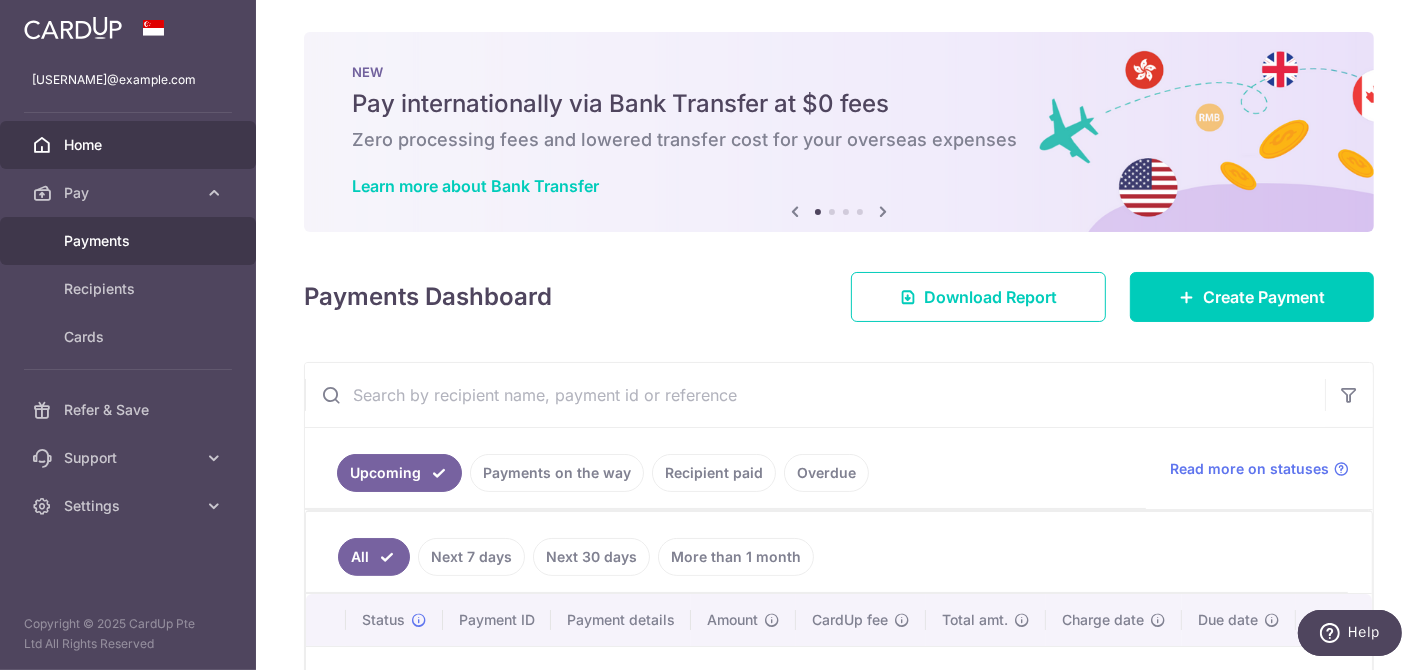 click on "Payments" at bounding box center [128, 241] 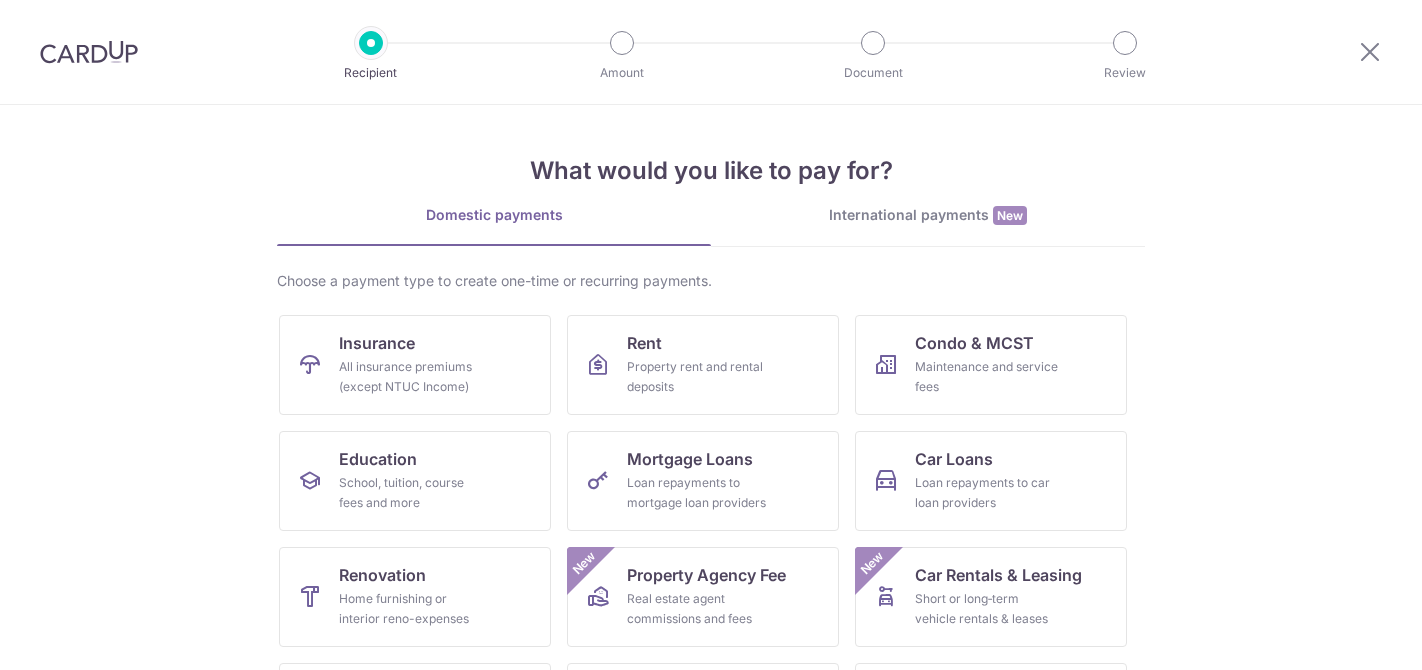 scroll, scrollTop: 0, scrollLeft: 0, axis: both 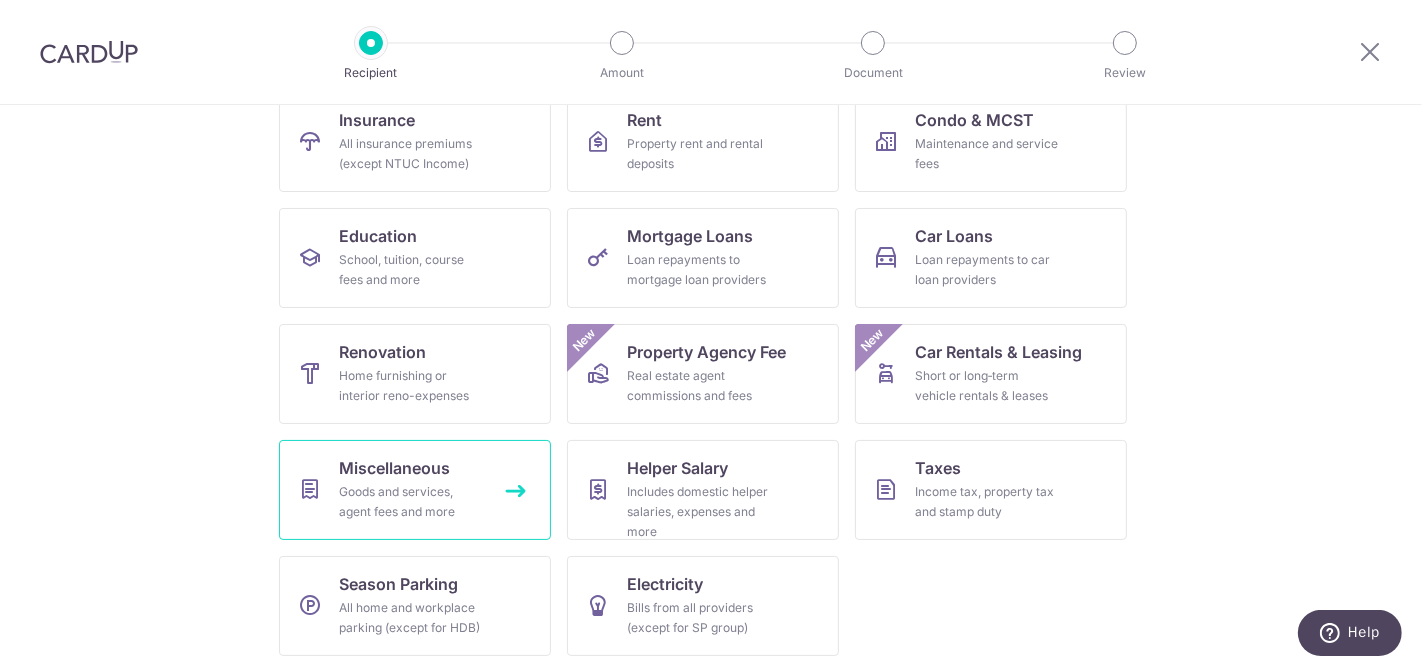 click on "Goods and services, agent fees and more" at bounding box center [411, 502] 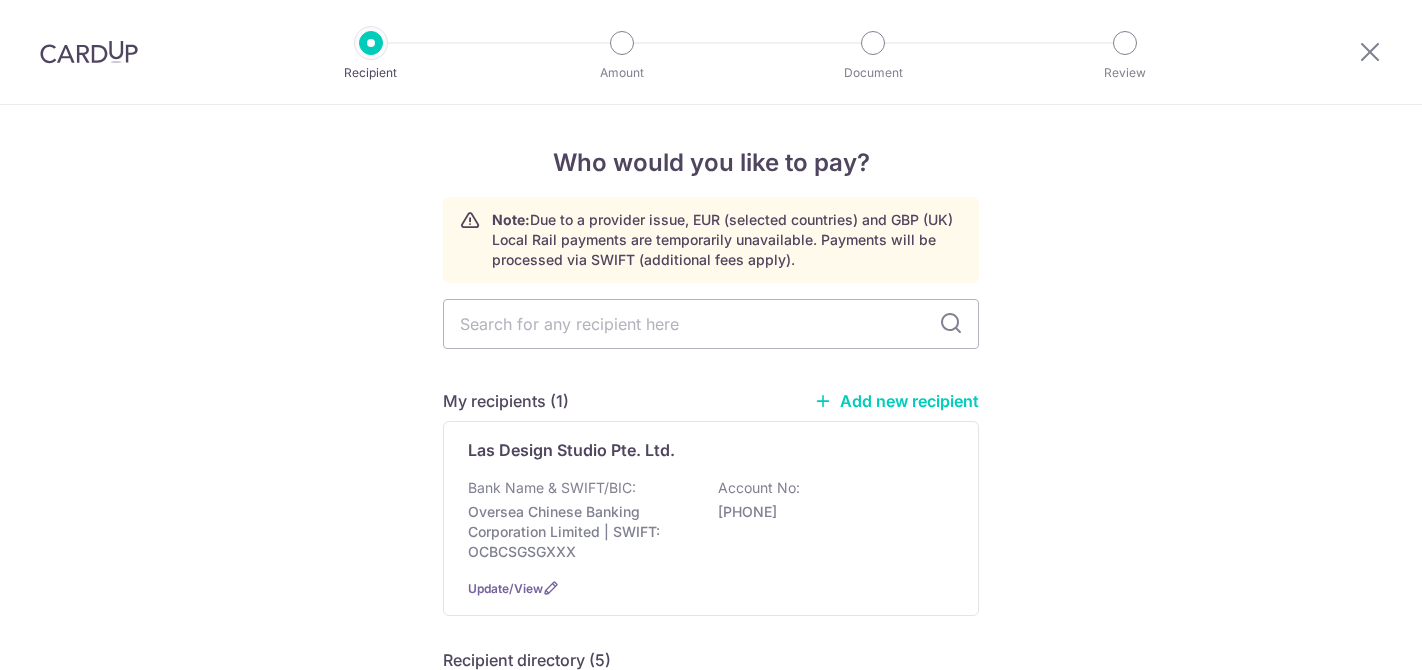 scroll, scrollTop: 0, scrollLeft: 0, axis: both 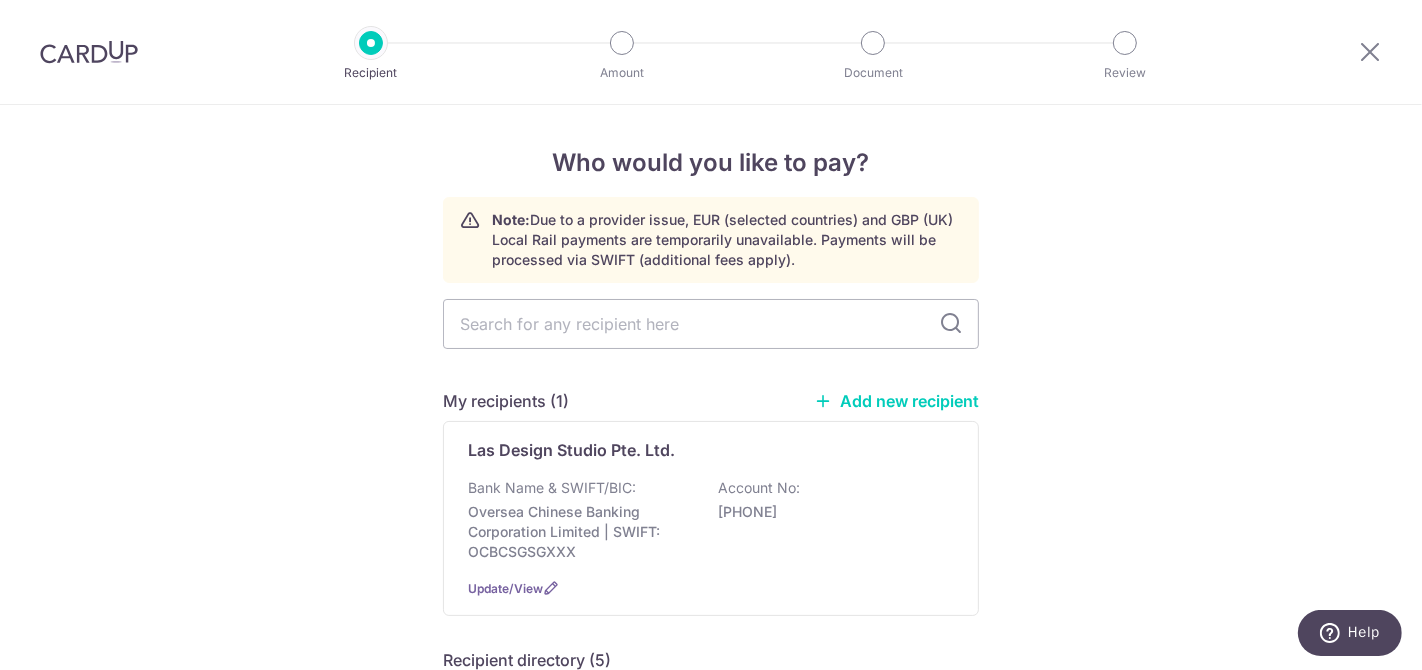 click on "Add new recipient" at bounding box center [896, 401] 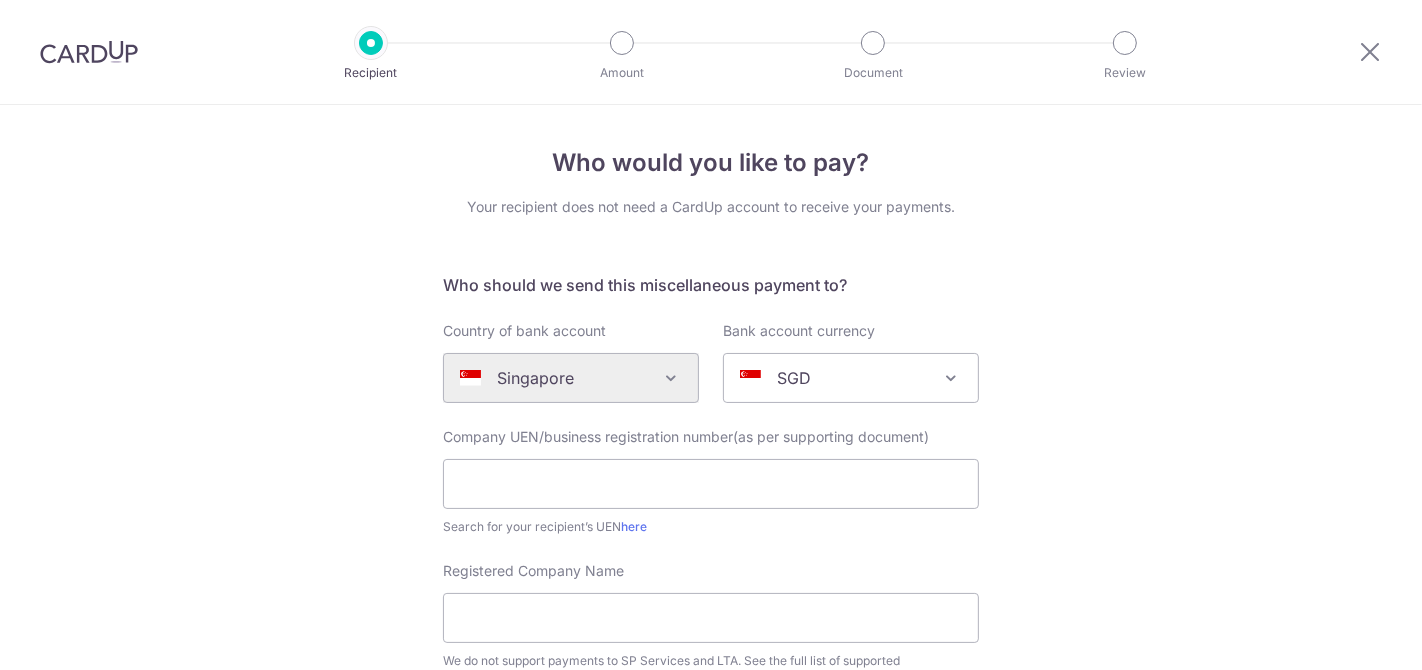 scroll, scrollTop: 0, scrollLeft: 0, axis: both 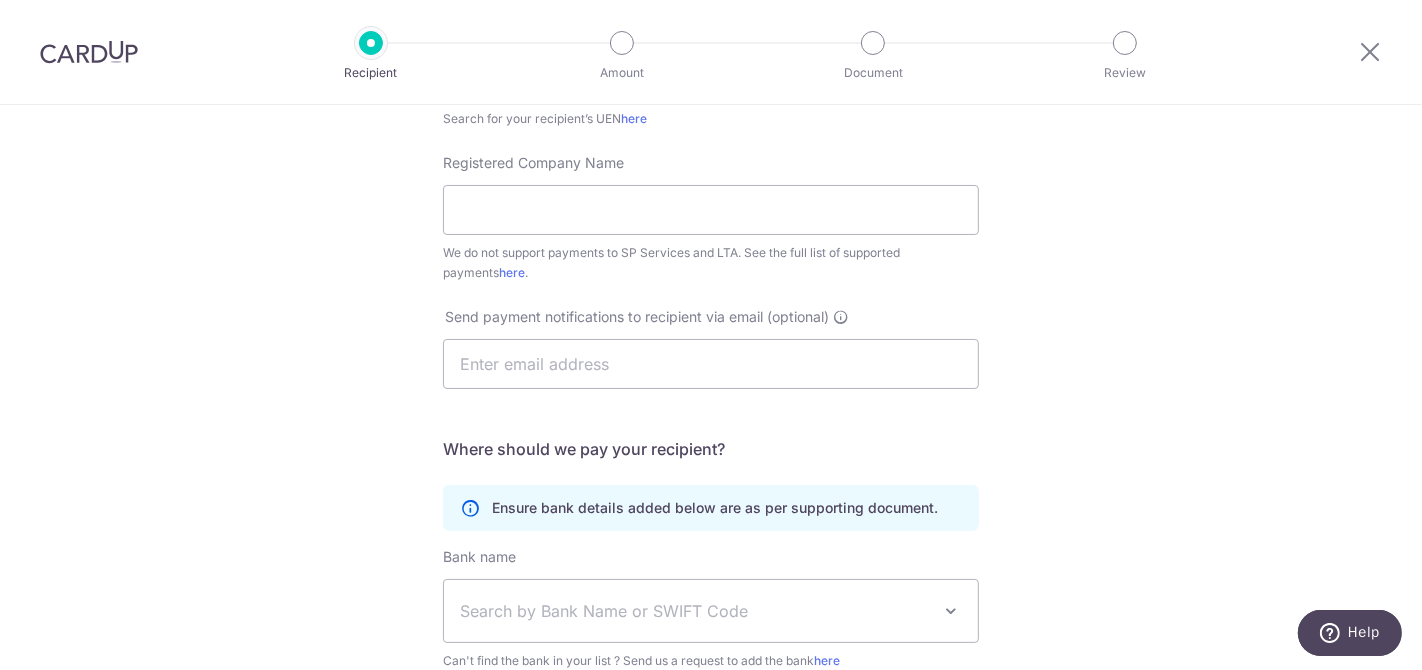 click at bounding box center [1370, 52] 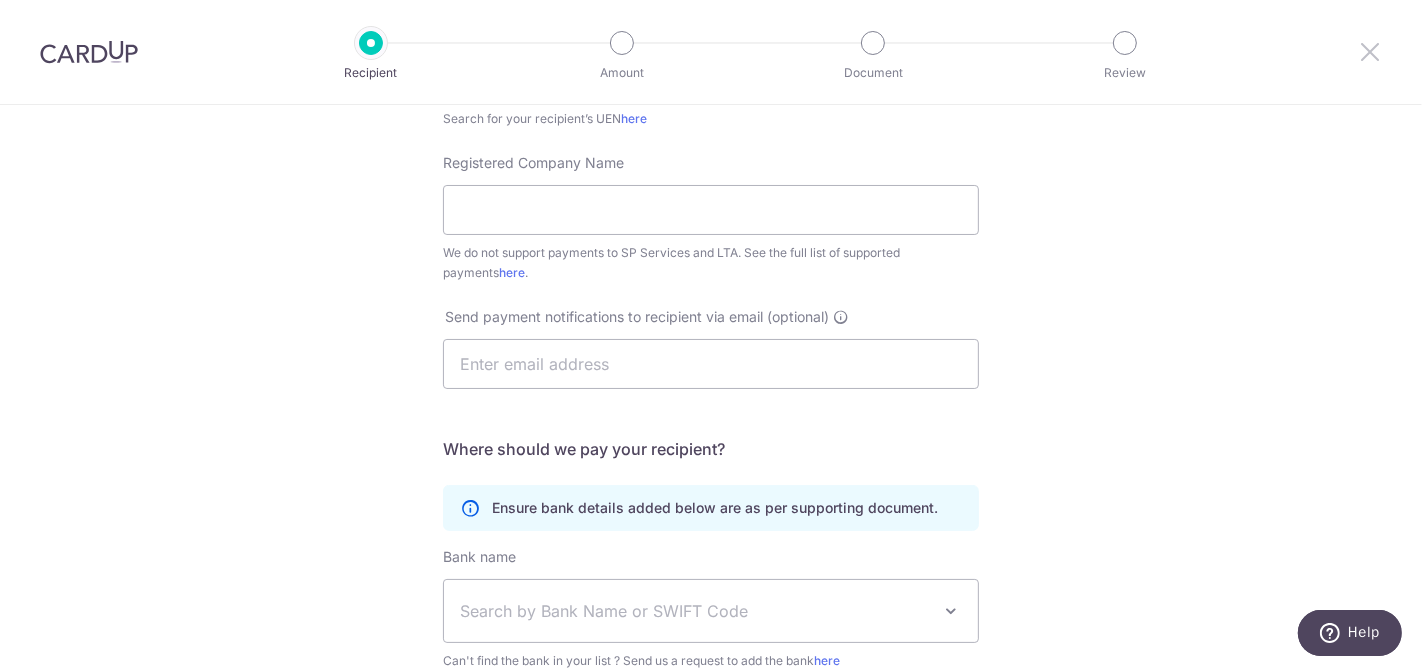 click at bounding box center (1370, 51) 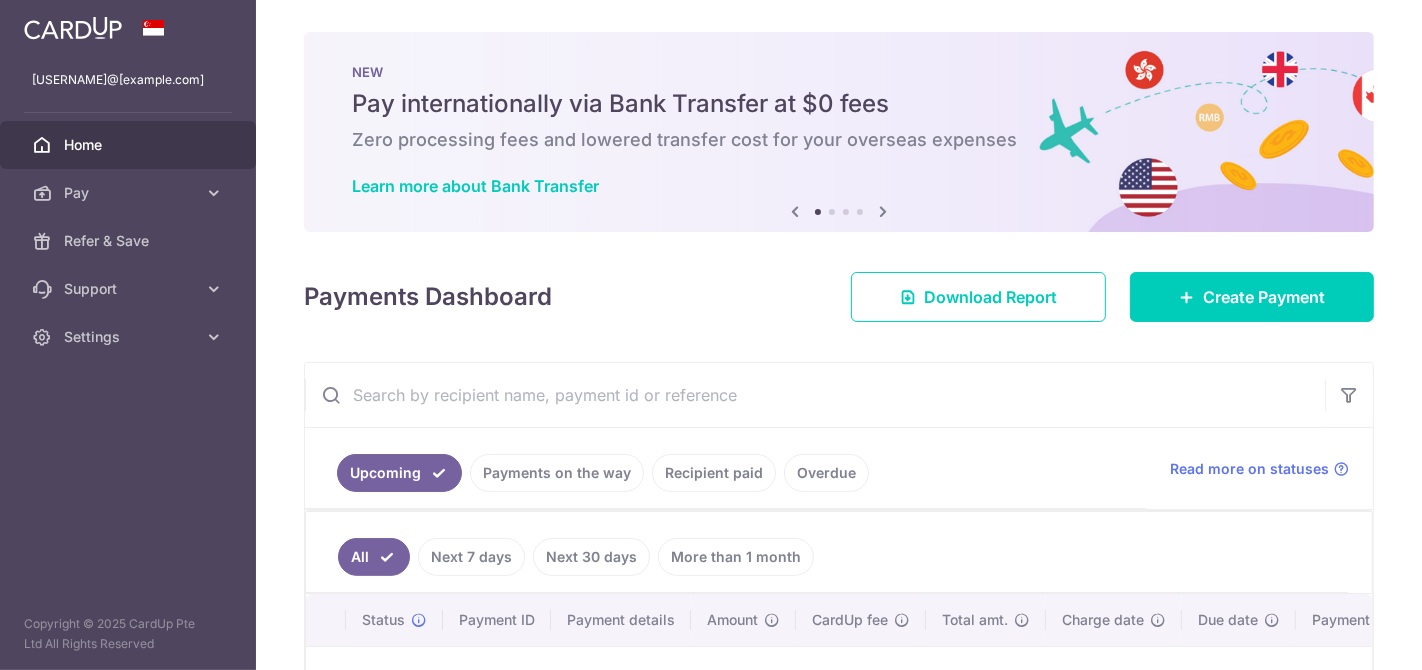 scroll, scrollTop: 0, scrollLeft: 0, axis: both 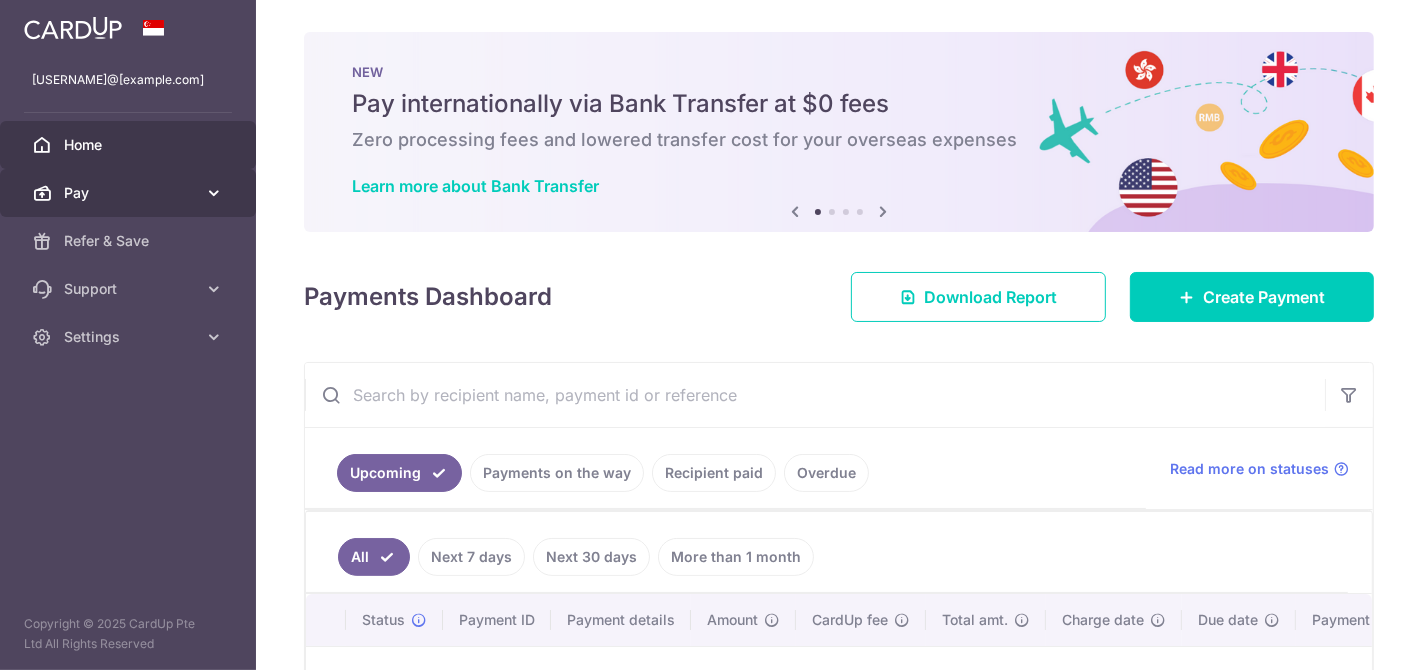 click at bounding box center [214, 193] 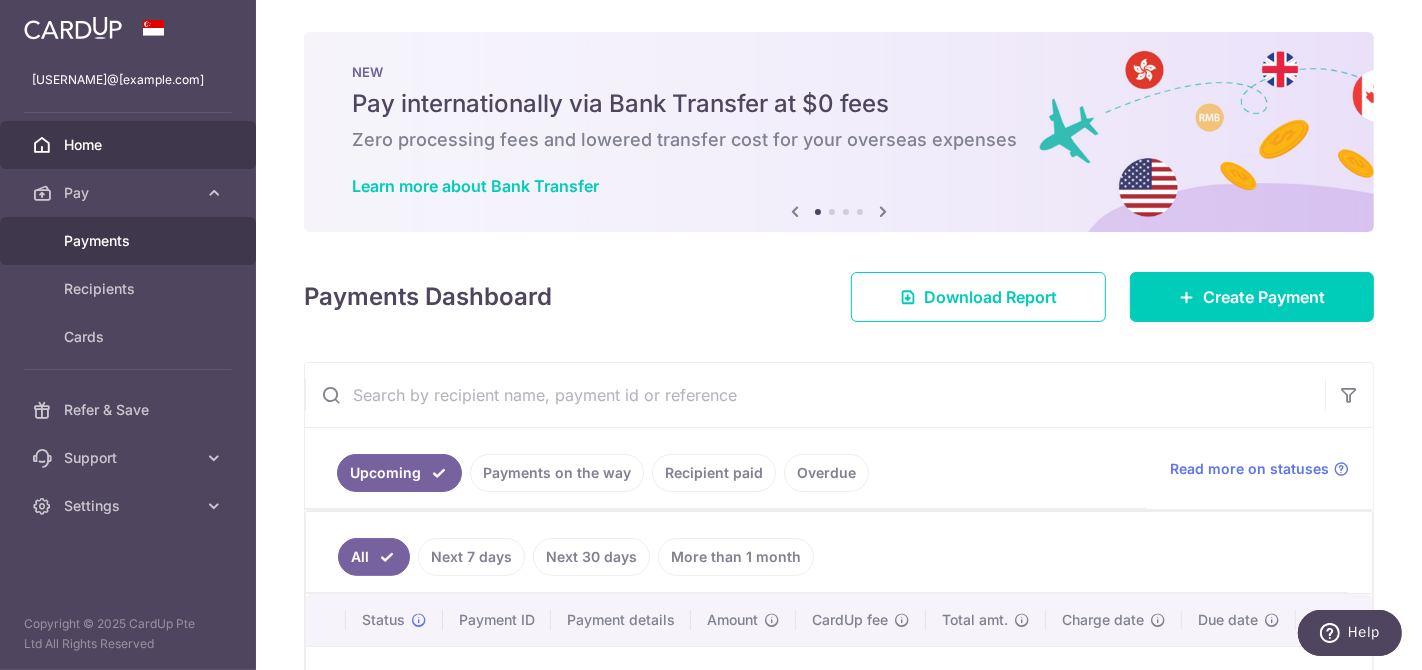 click on "Payments" at bounding box center (130, 241) 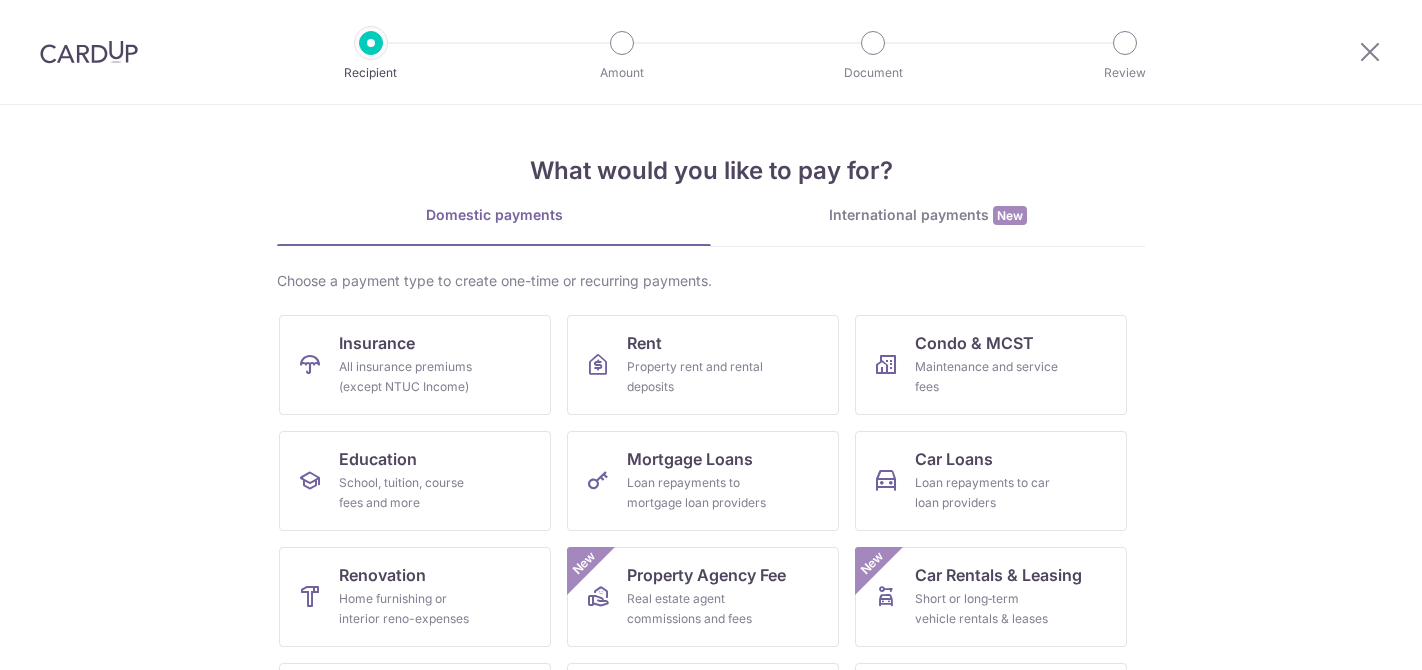 scroll, scrollTop: 0, scrollLeft: 0, axis: both 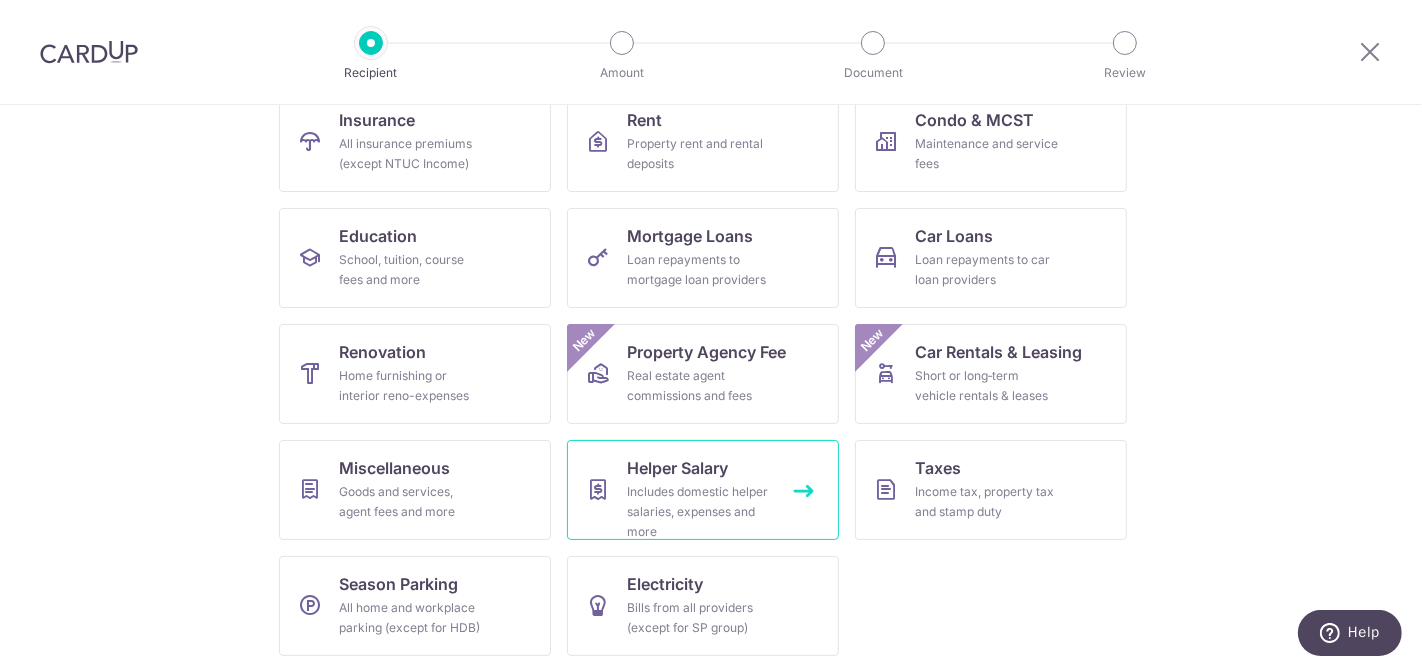click on "Includes domestic helper salaries, expenses and more" at bounding box center (699, 512) 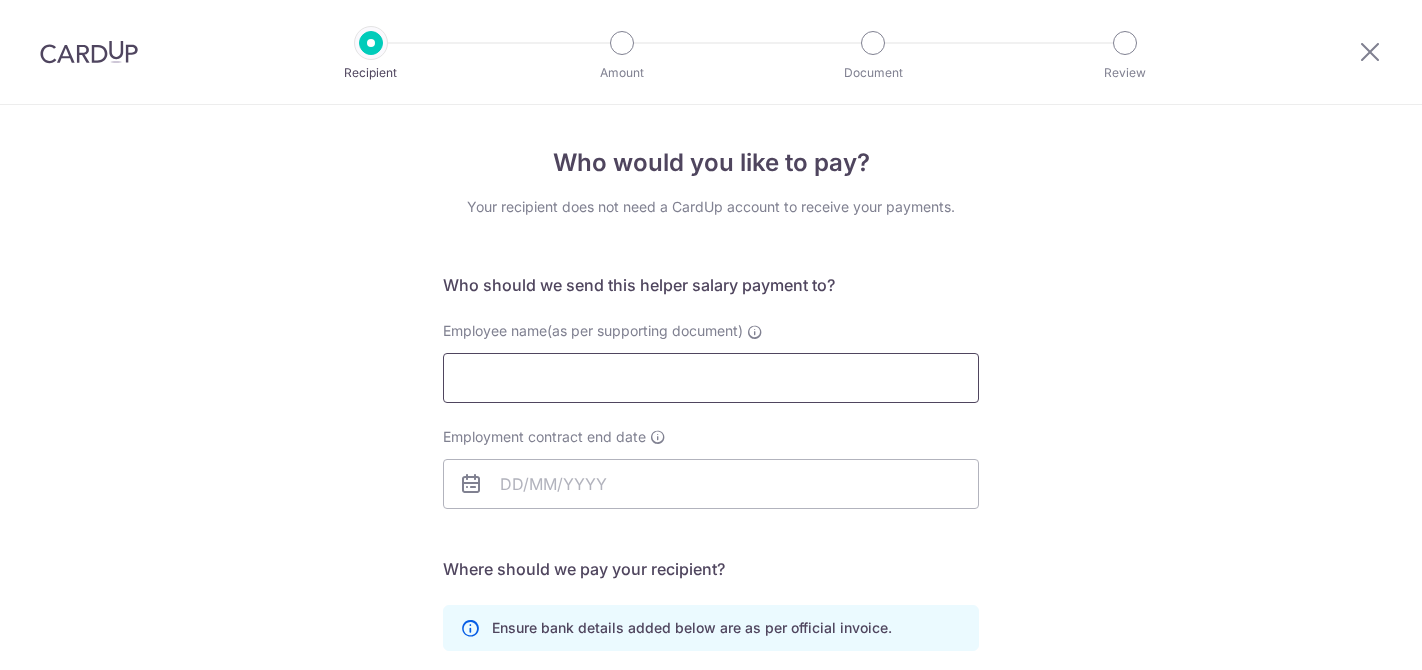 scroll, scrollTop: 0, scrollLeft: 0, axis: both 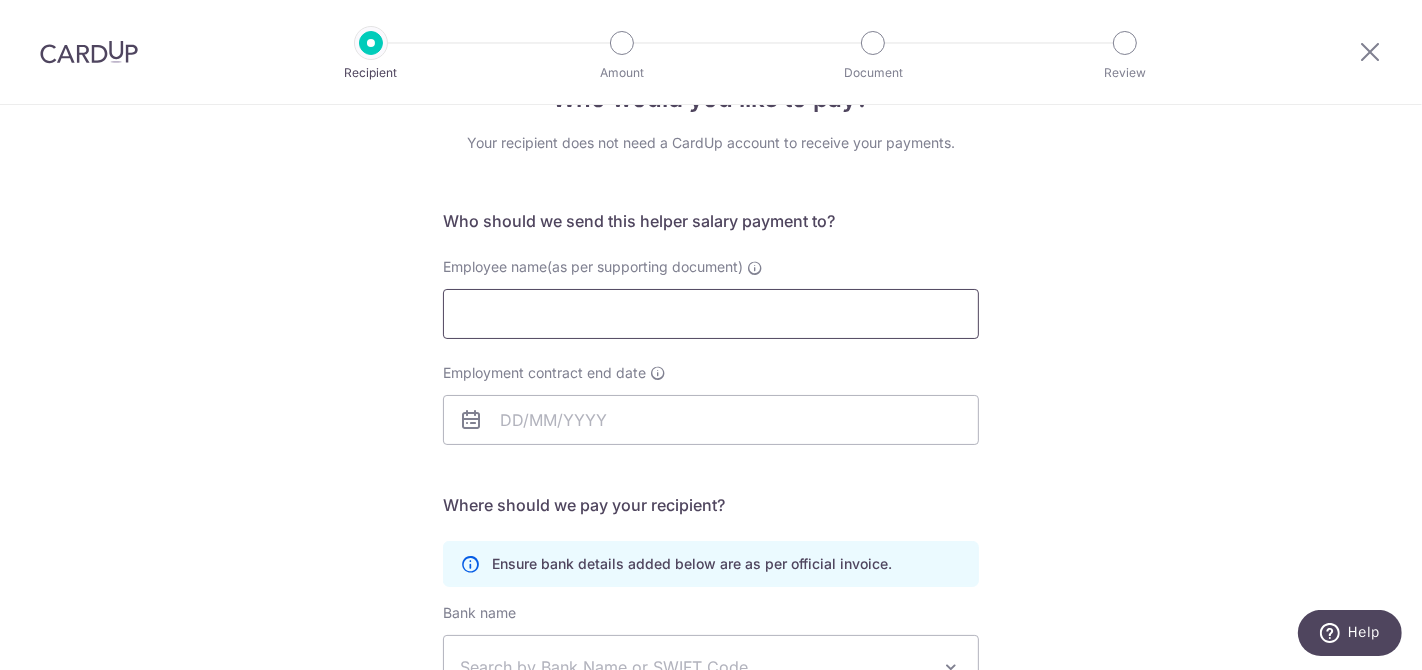 click on "Employee name(as per supporting document)" at bounding box center [711, 314] 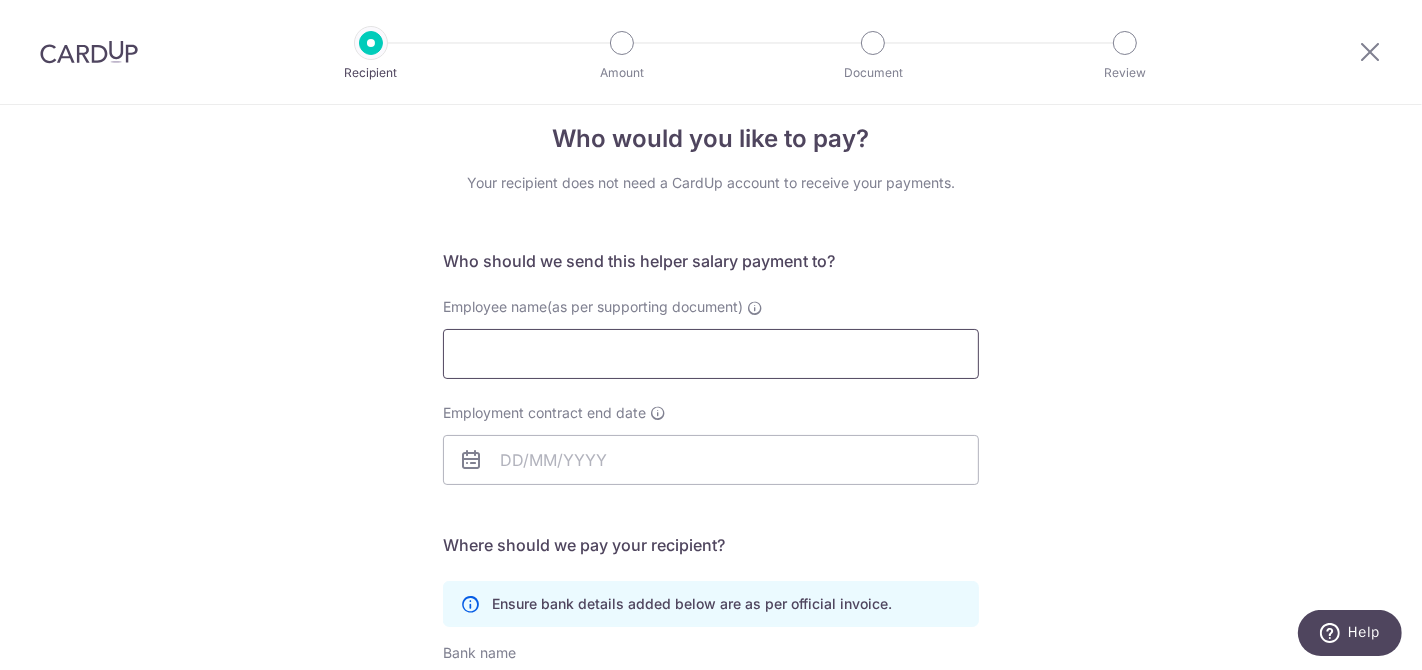 scroll, scrollTop: 0, scrollLeft: 0, axis: both 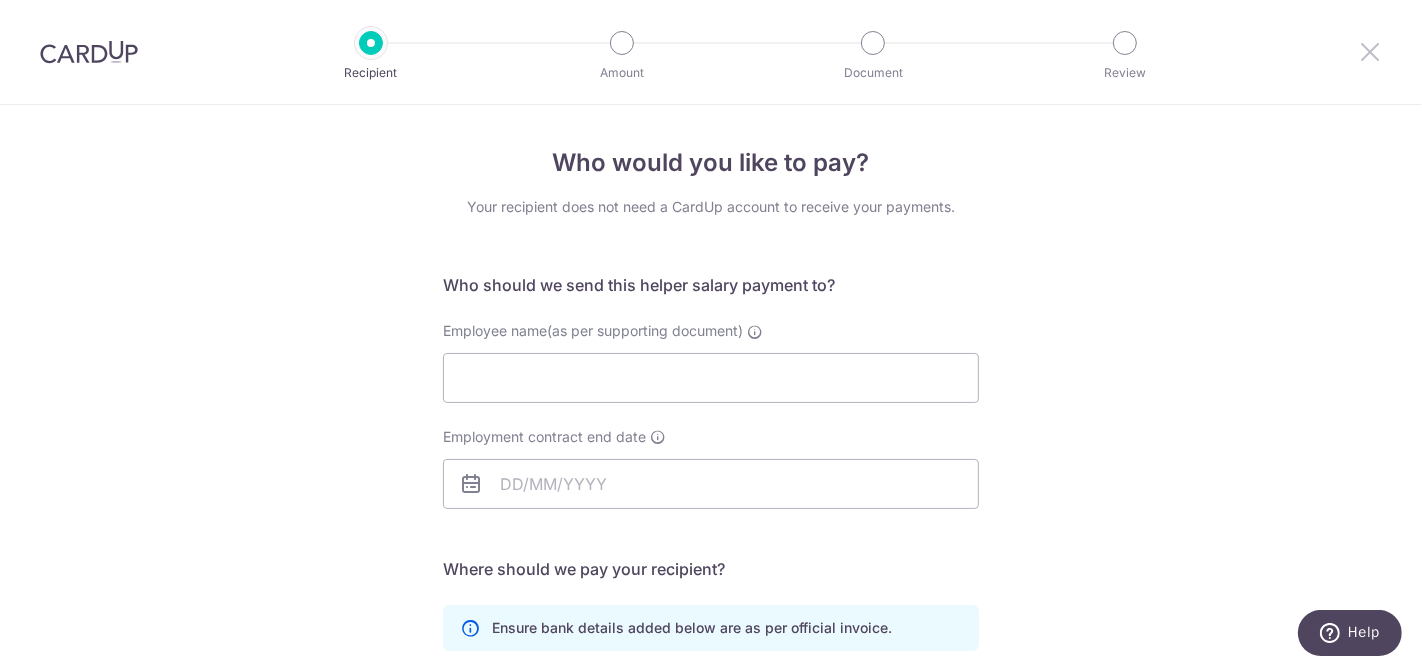 click at bounding box center (1370, 51) 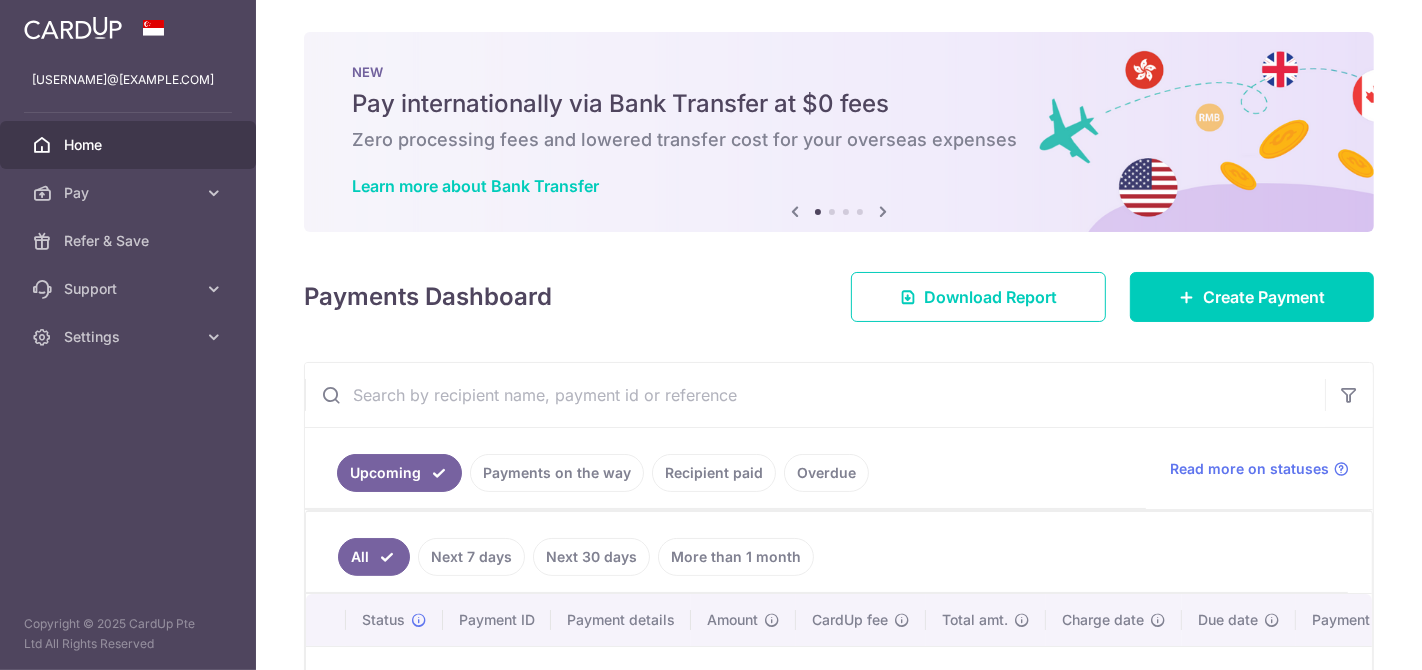 scroll, scrollTop: 0, scrollLeft: 0, axis: both 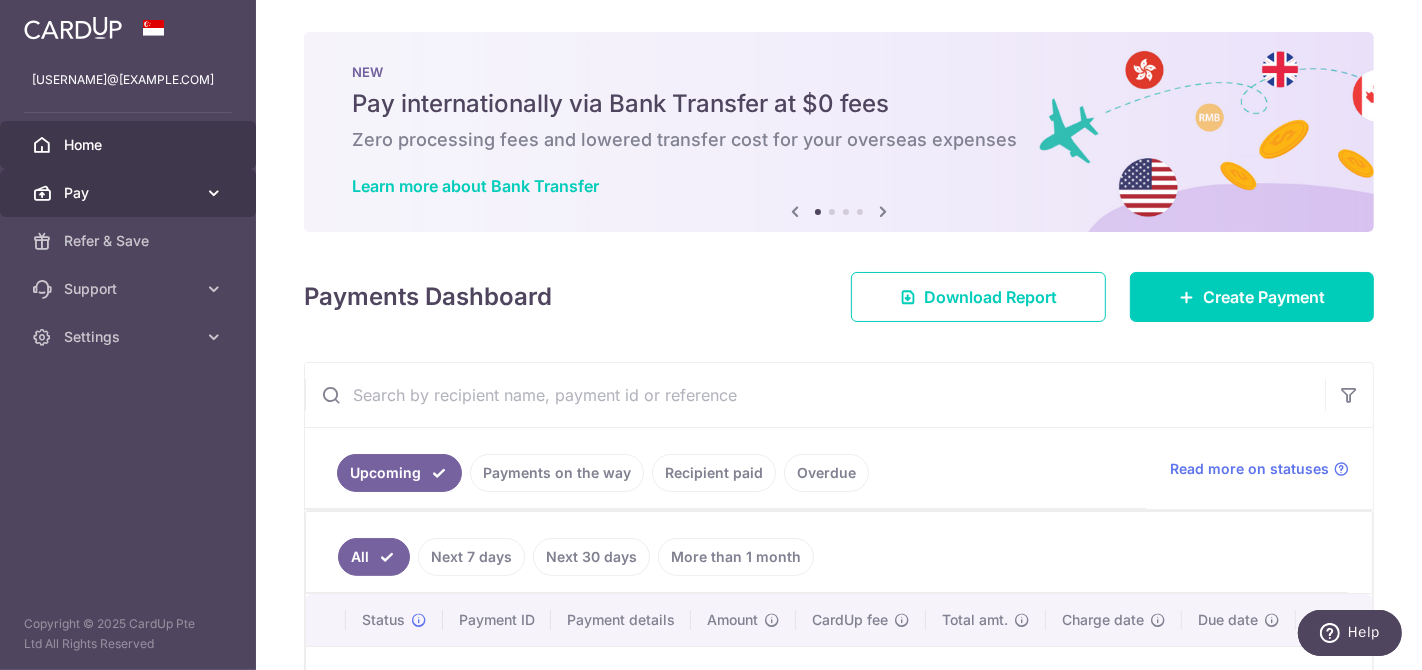 click on "Pay" at bounding box center [128, 193] 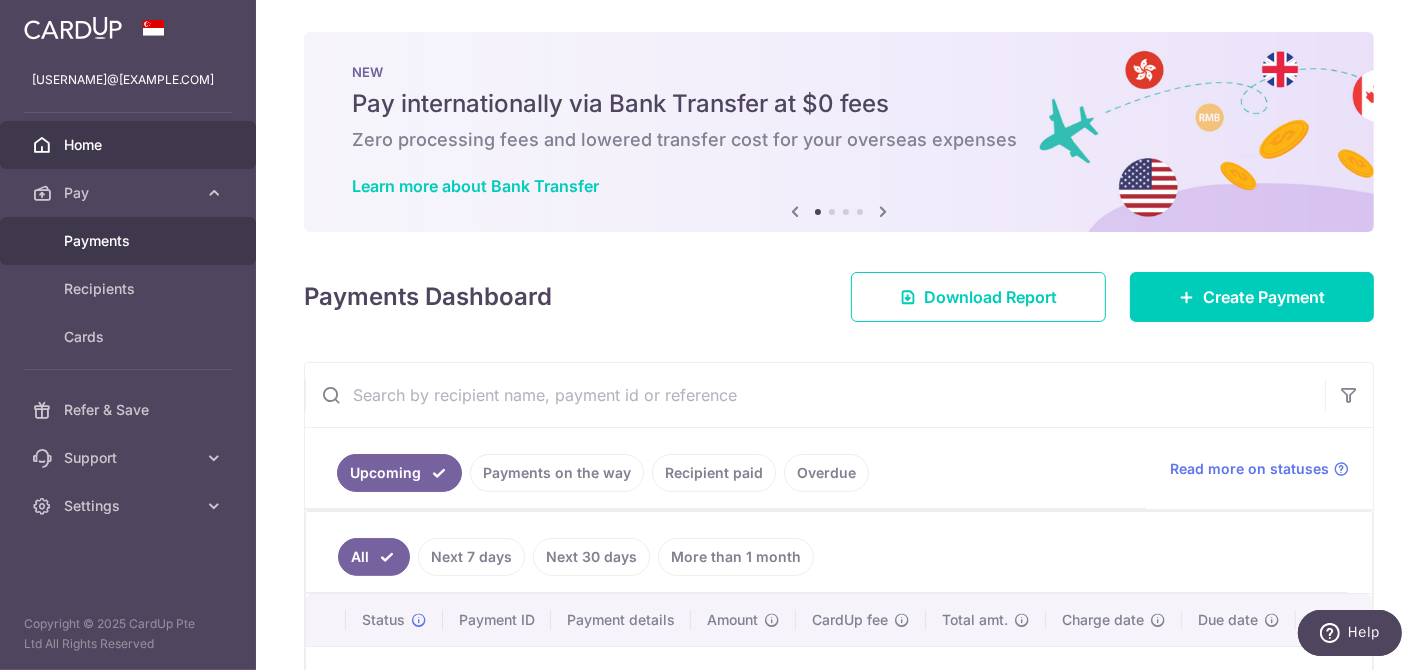 click on "Payments" at bounding box center (130, 241) 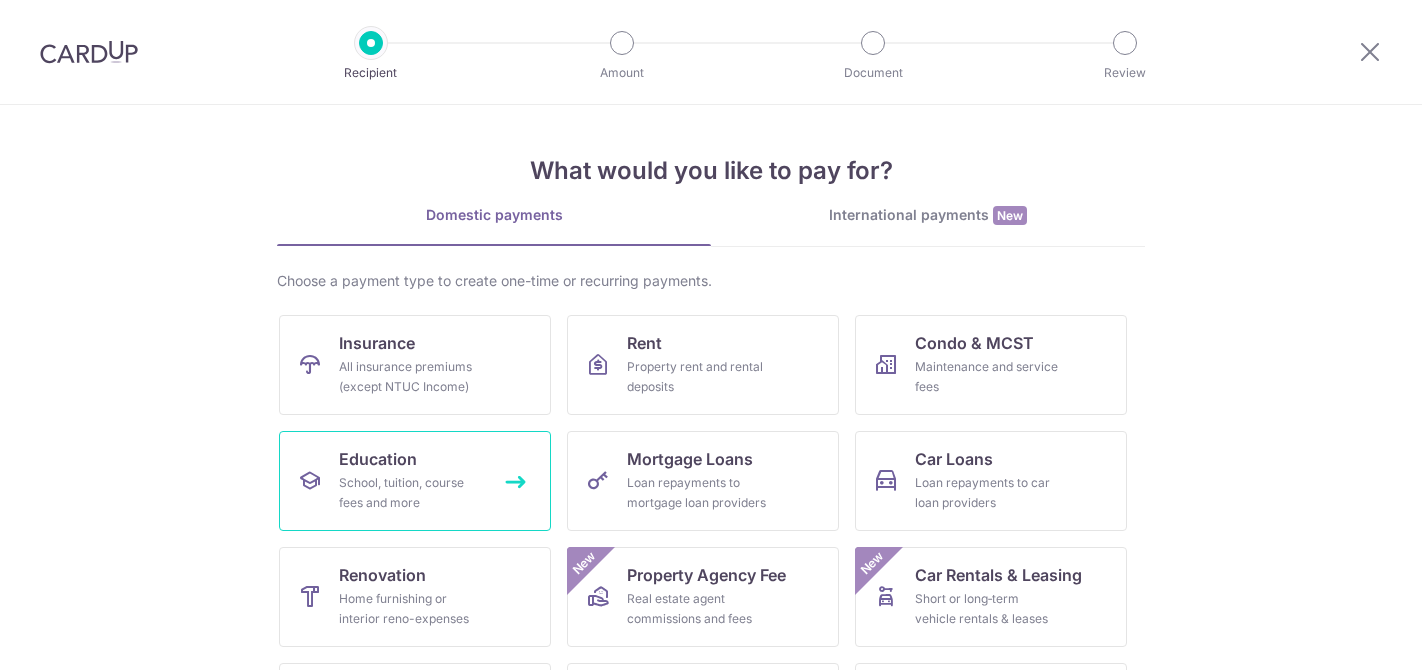 scroll, scrollTop: 0, scrollLeft: 0, axis: both 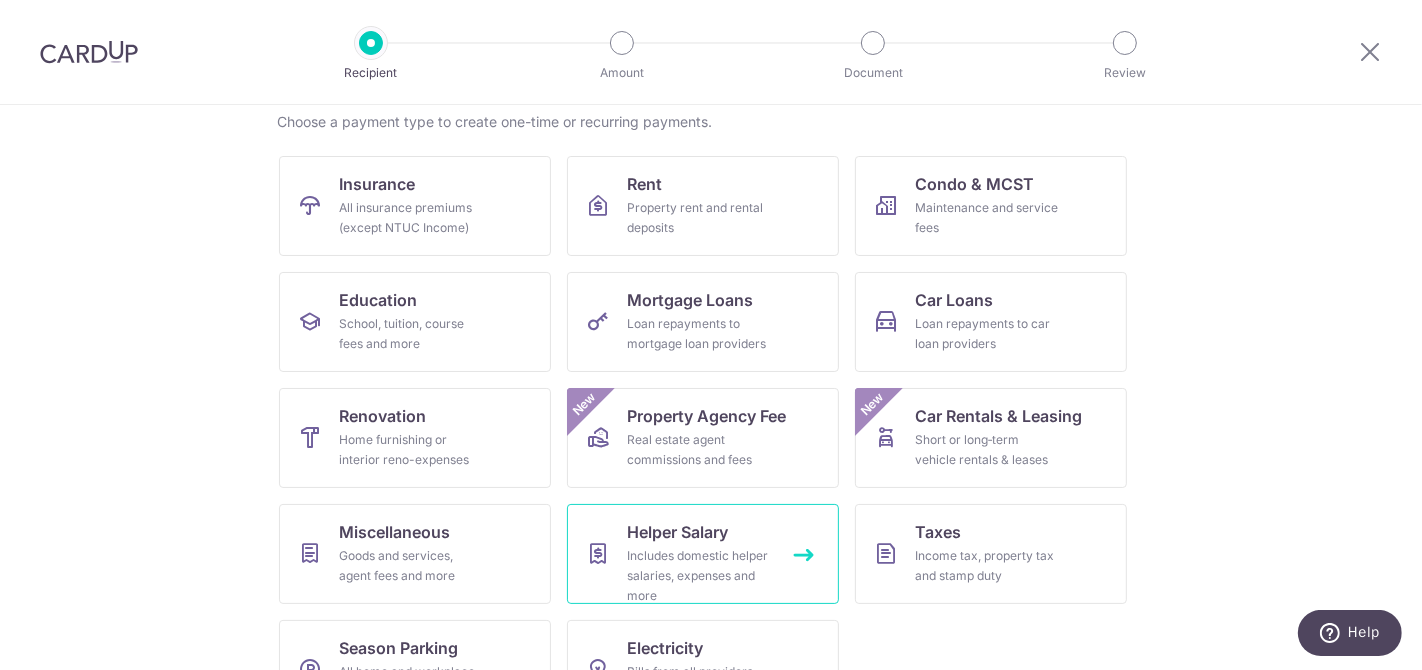 click on "Includes domestic helper salaries, expenses and more" at bounding box center [699, 576] 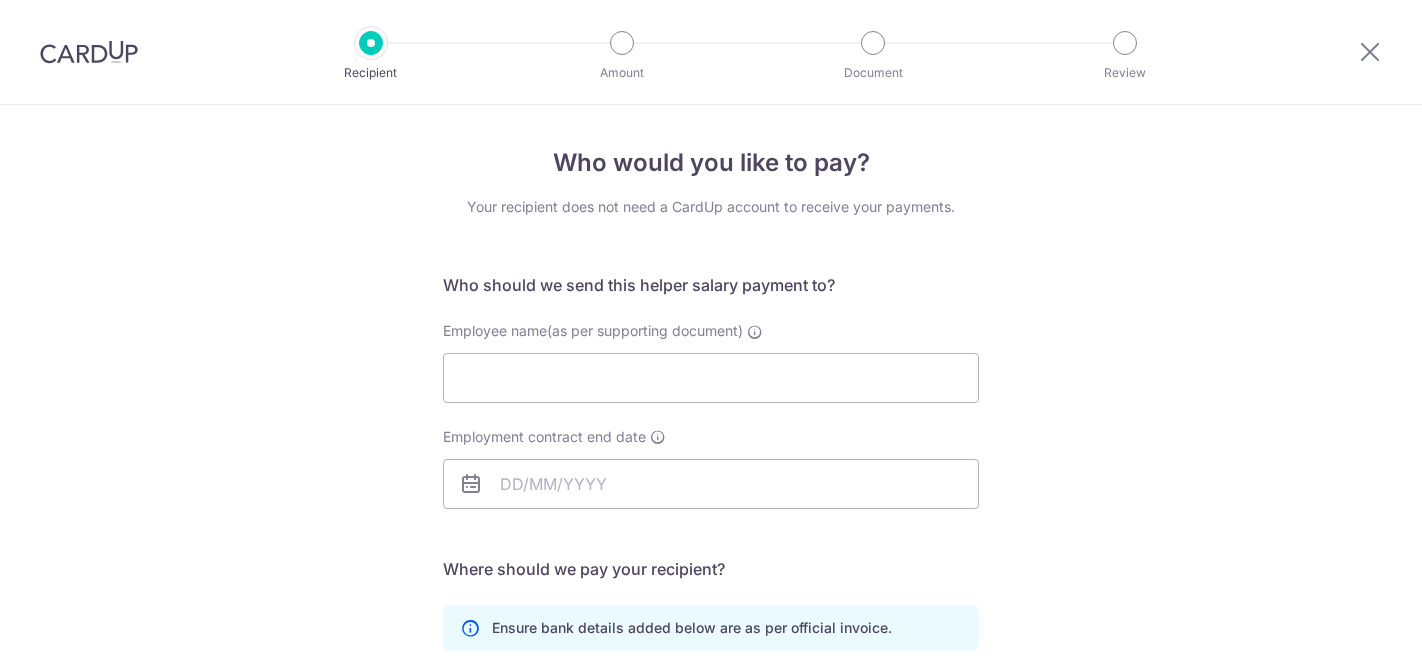 scroll, scrollTop: 0, scrollLeft: 0, axis: both 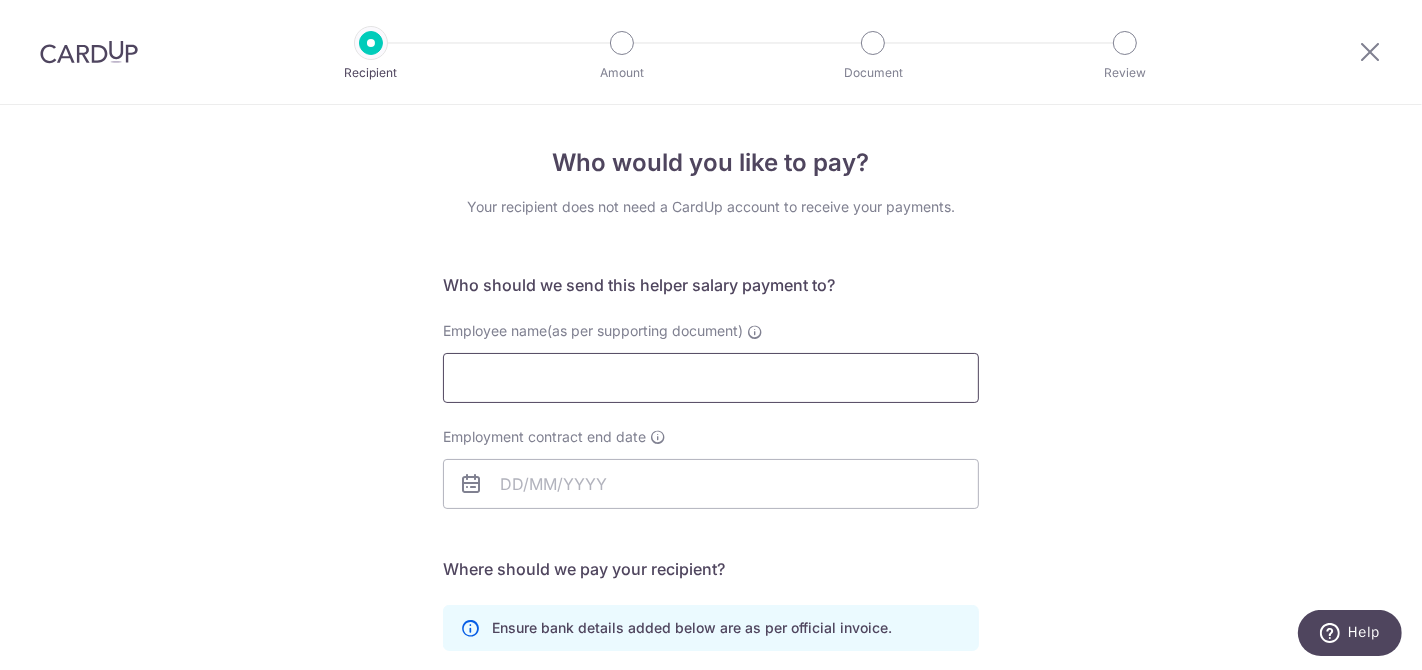 click on "Employee name(as per supporting document)" at bounding box center (711, 378) 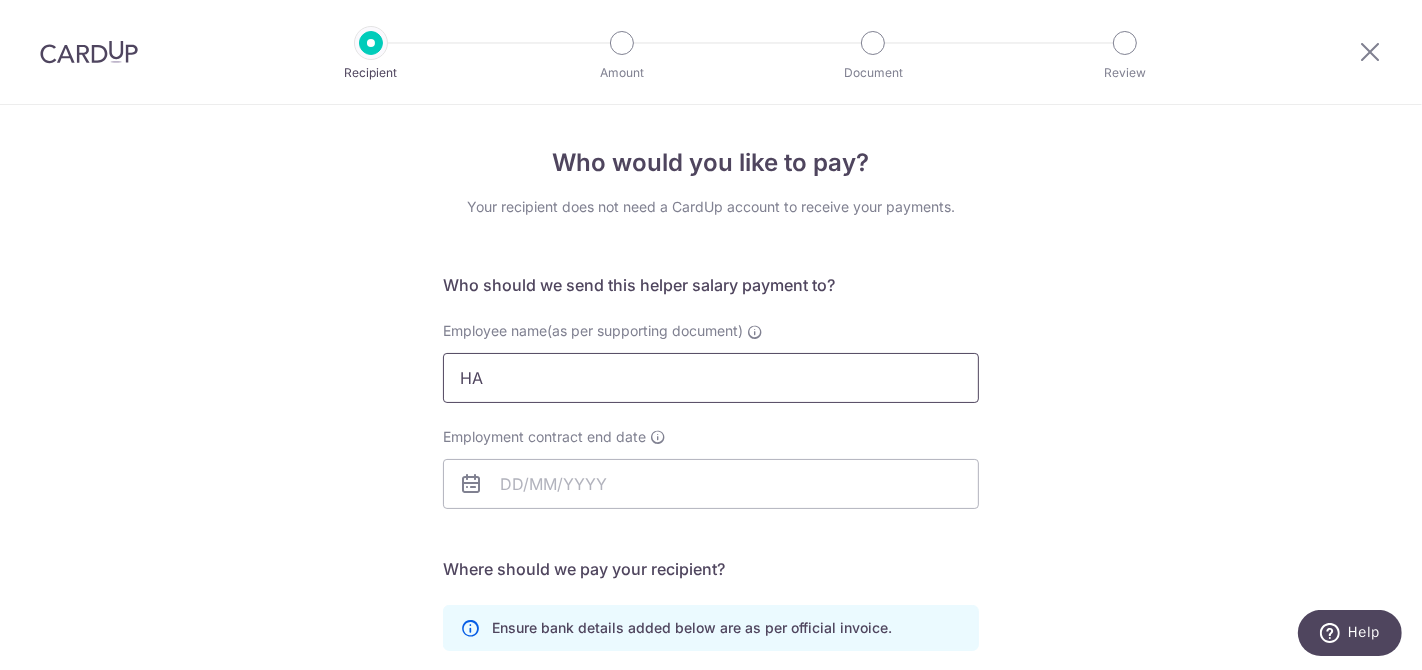 type on "H" 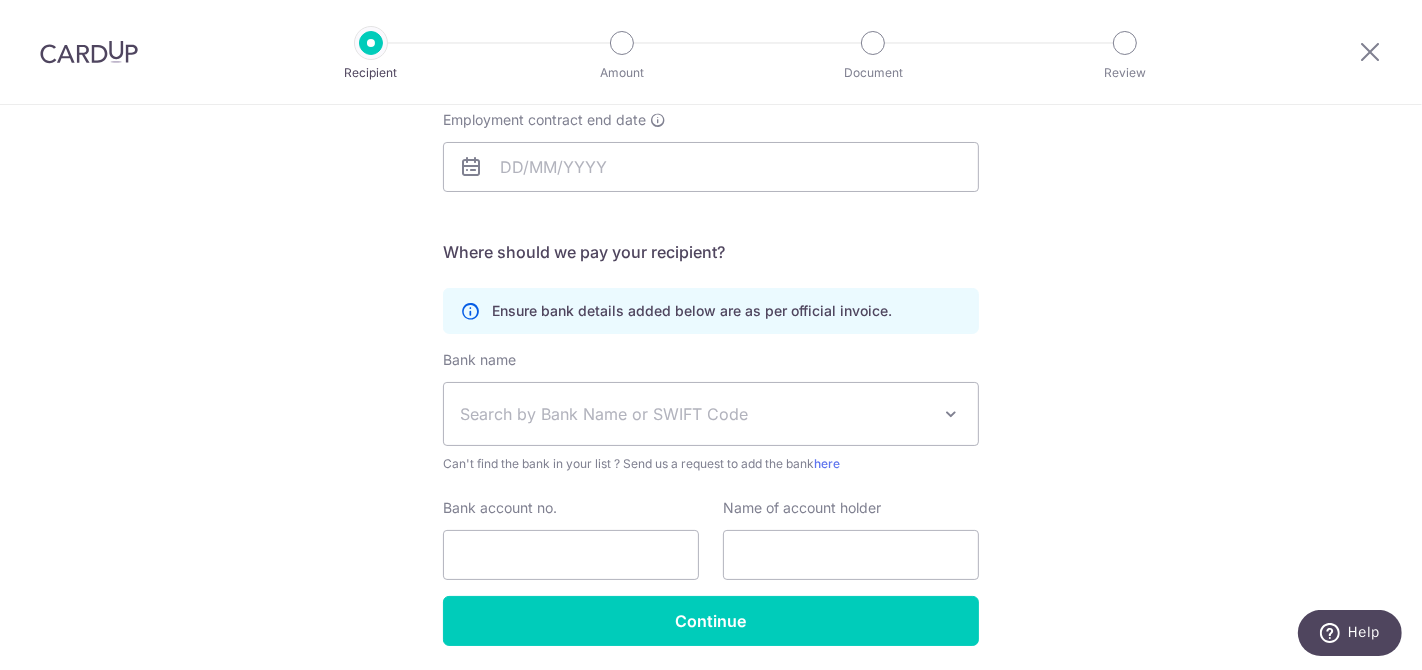 scroll, scrollTop: 319, scrollLeft: 0, axis: vertical 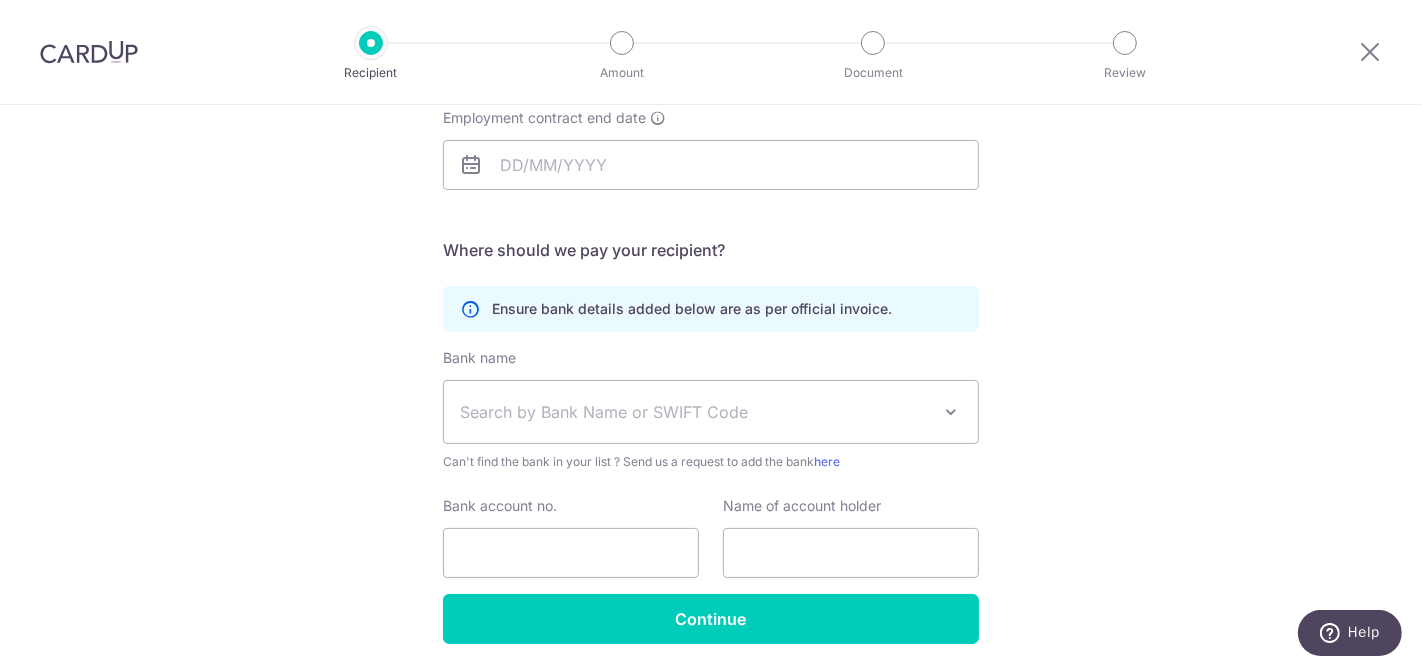 type on "CHAN LEE TIANG" 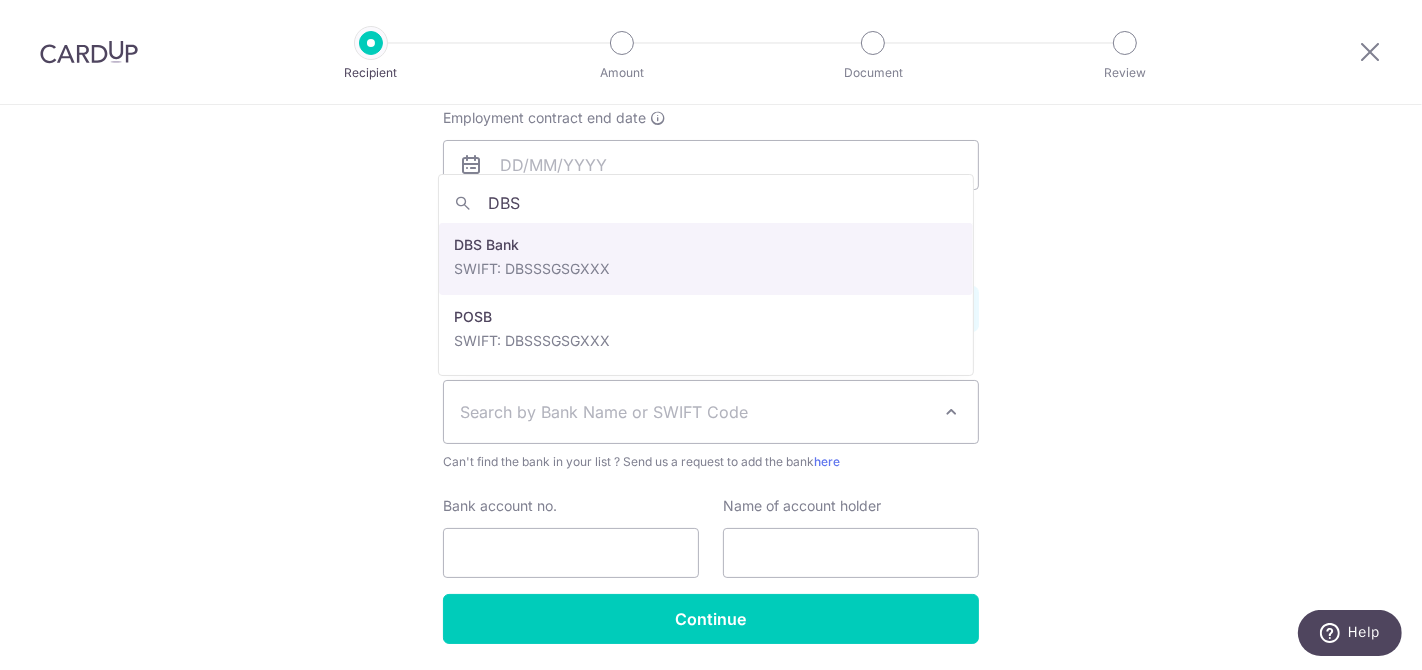 type on "DBS" 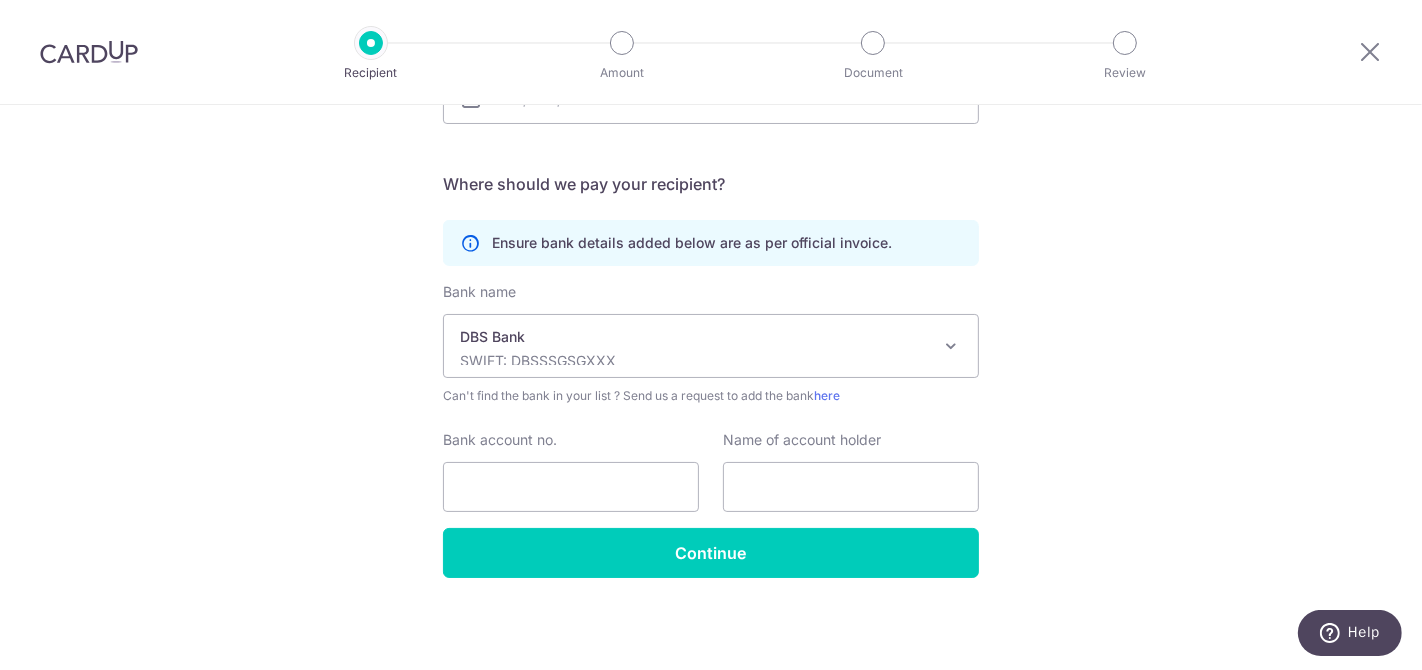 scroll, scrollTop: 0, scrollLeft: 0, axis: both 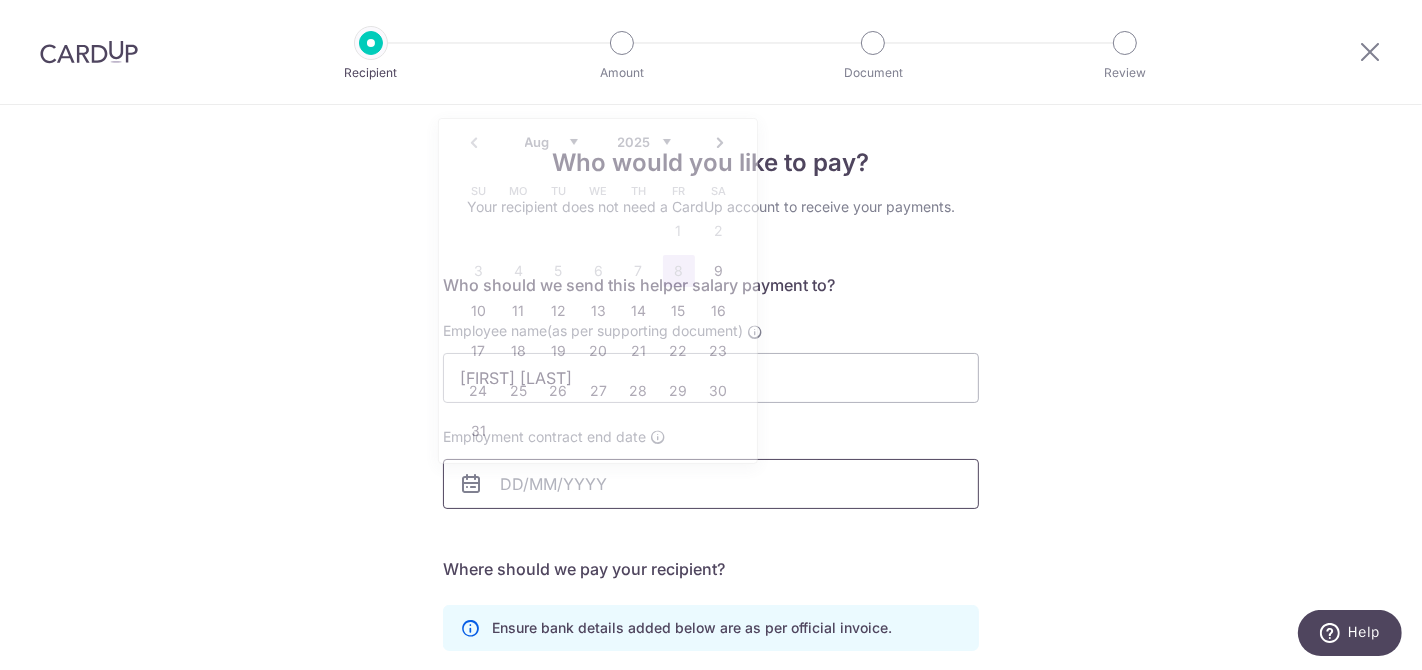 click on "Employment contract end date" at bounding box center (711, 484) 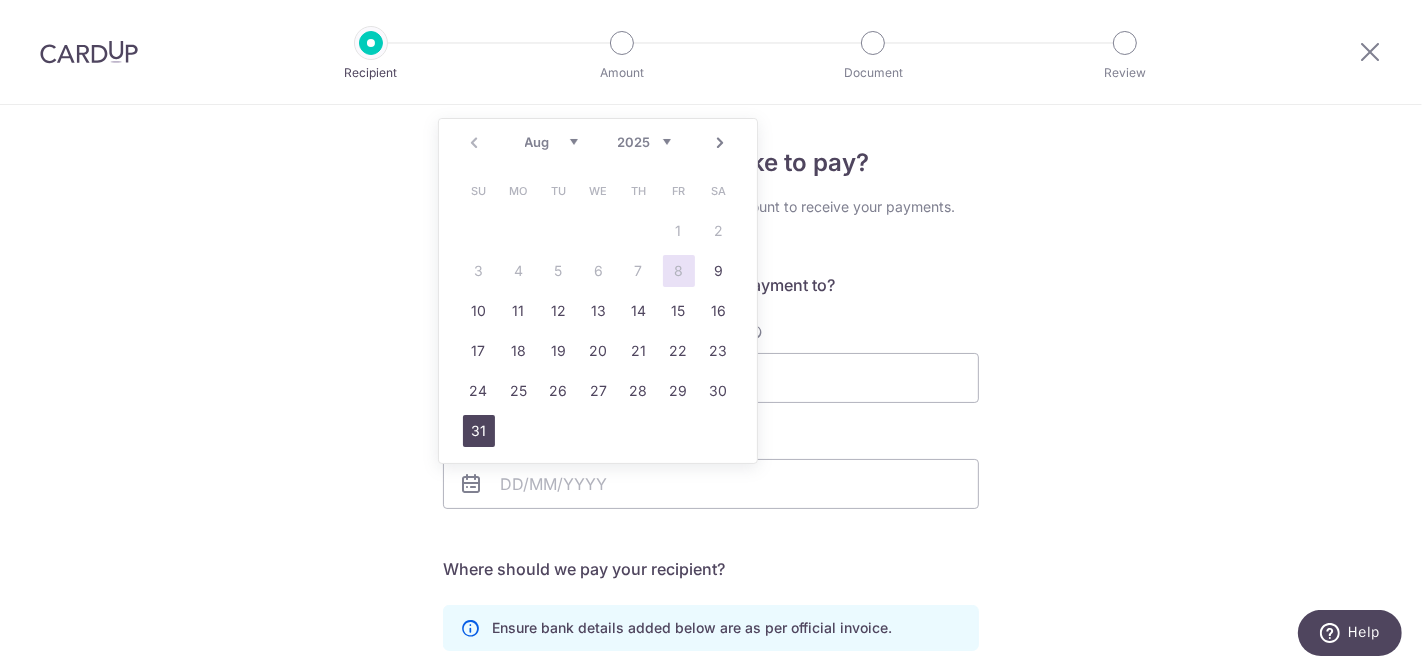 click on "31" at bounding box center [479, 431] 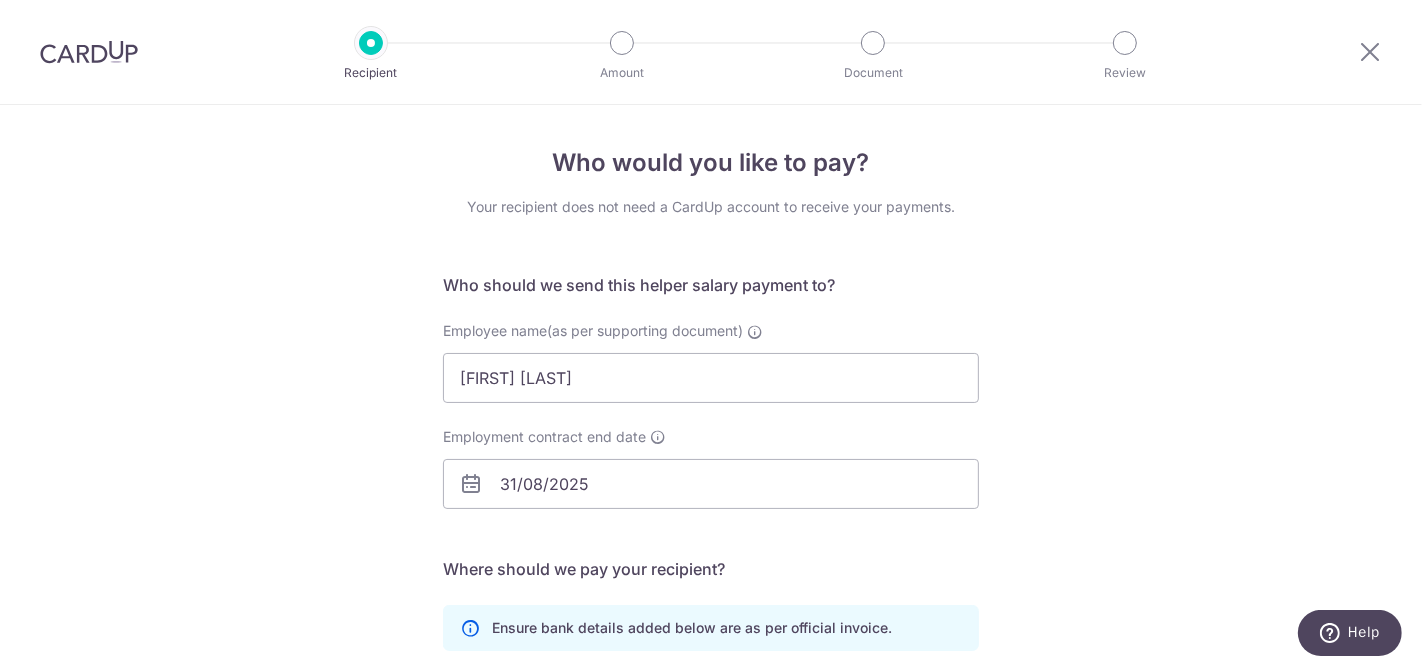 scroll, scrollTop: 385, scrollLeft: 0, axis: vertical 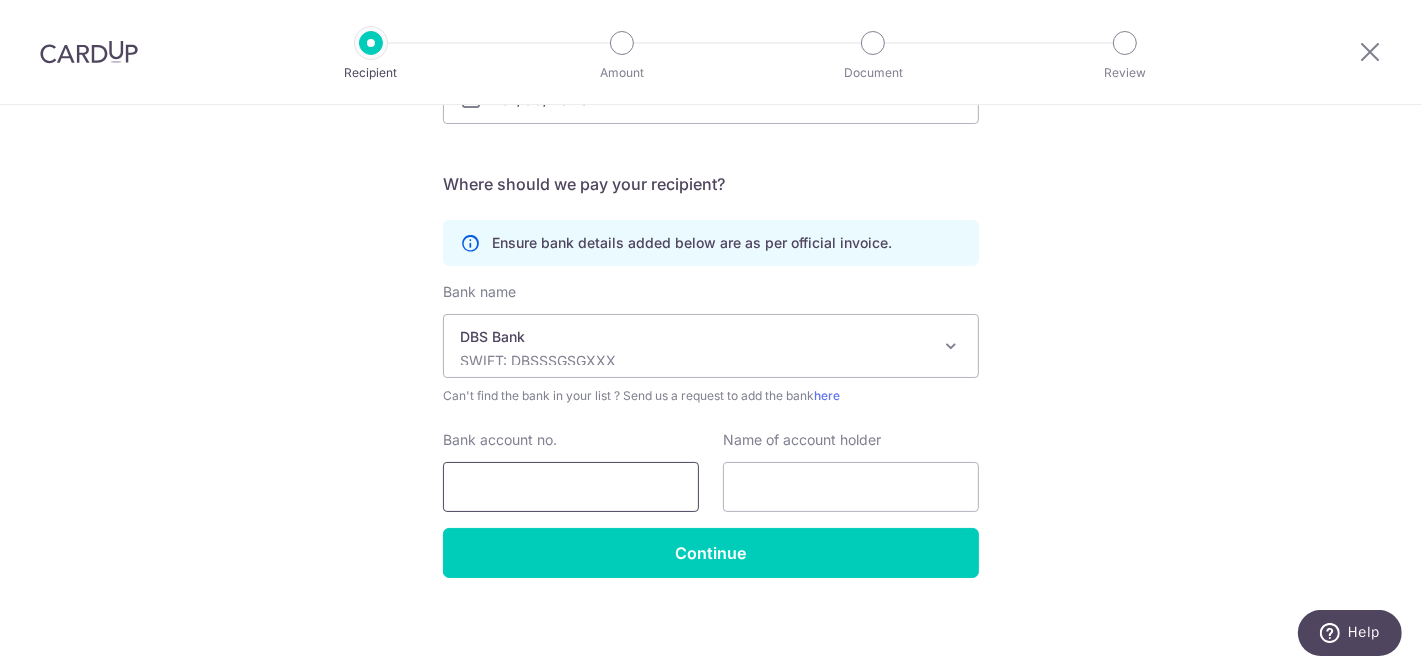 click on "Bank account no." at bounding box center (571, 487) 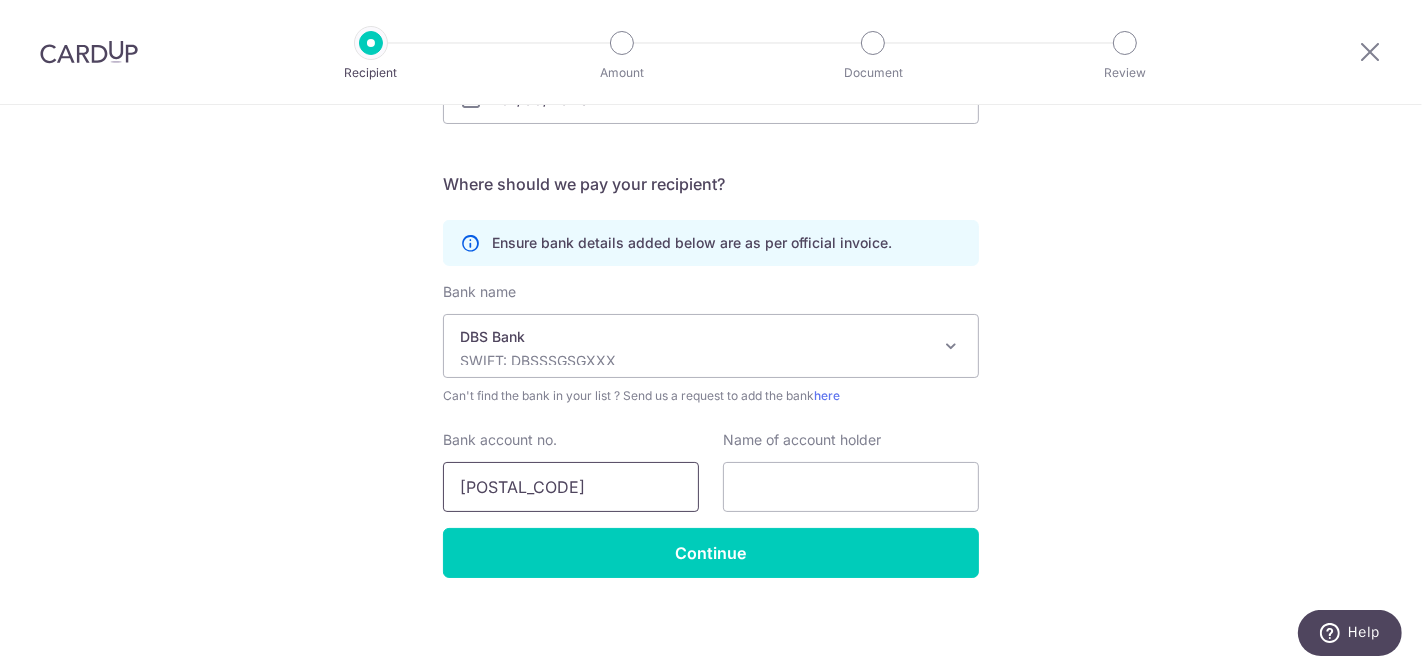 type on "091010445" 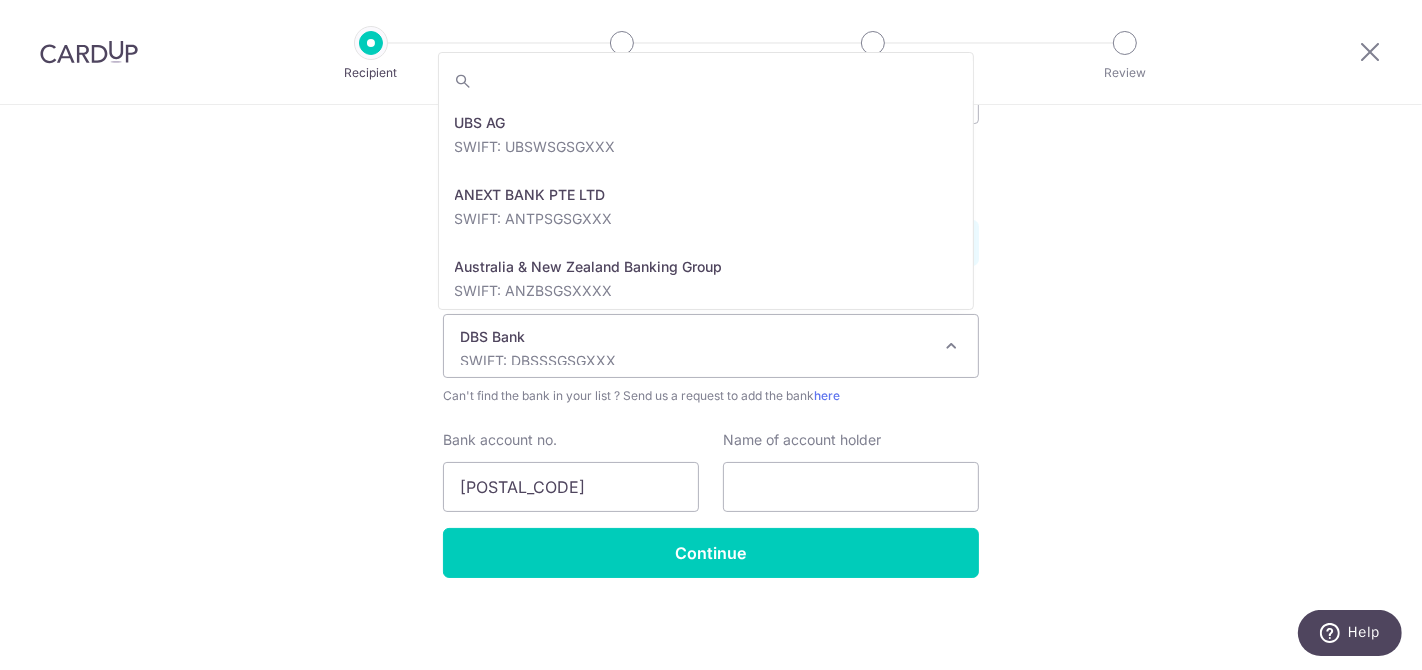 click on "DBS Bank" at bounding box center (695, 337) 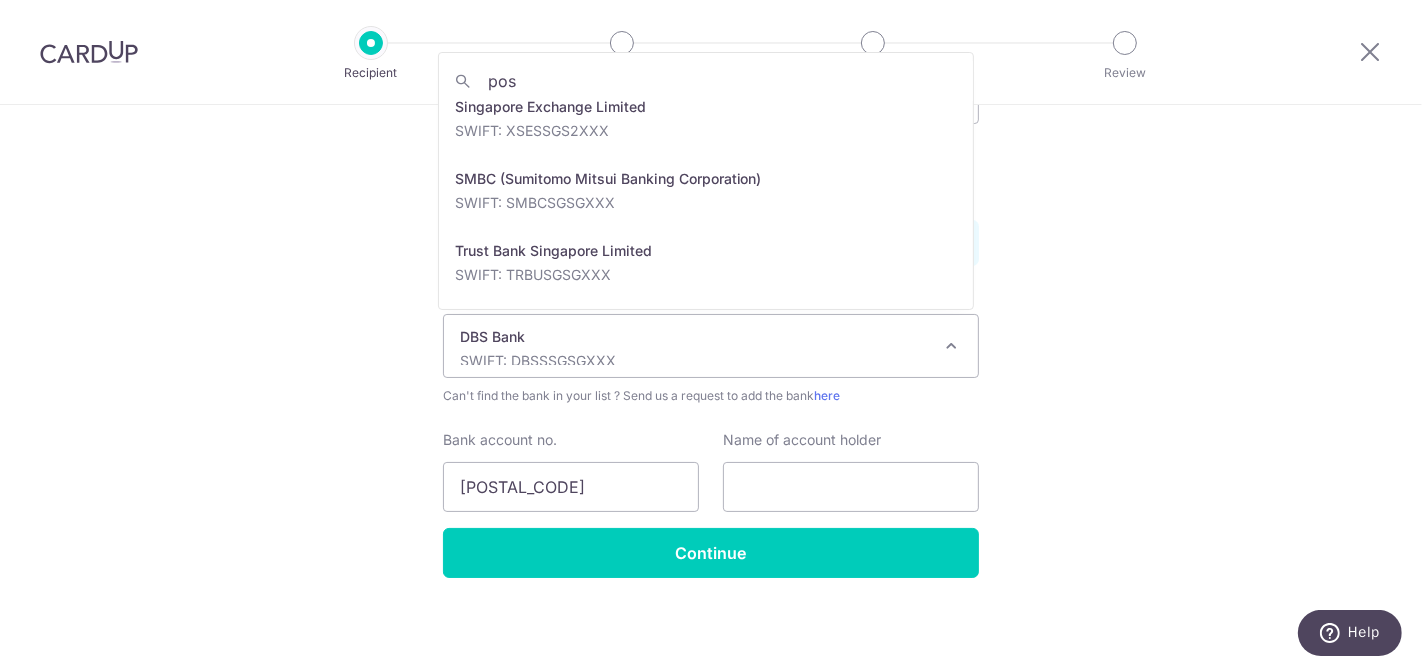 scroll, scrollTop: 0, scrollLeft: 0, axis: both 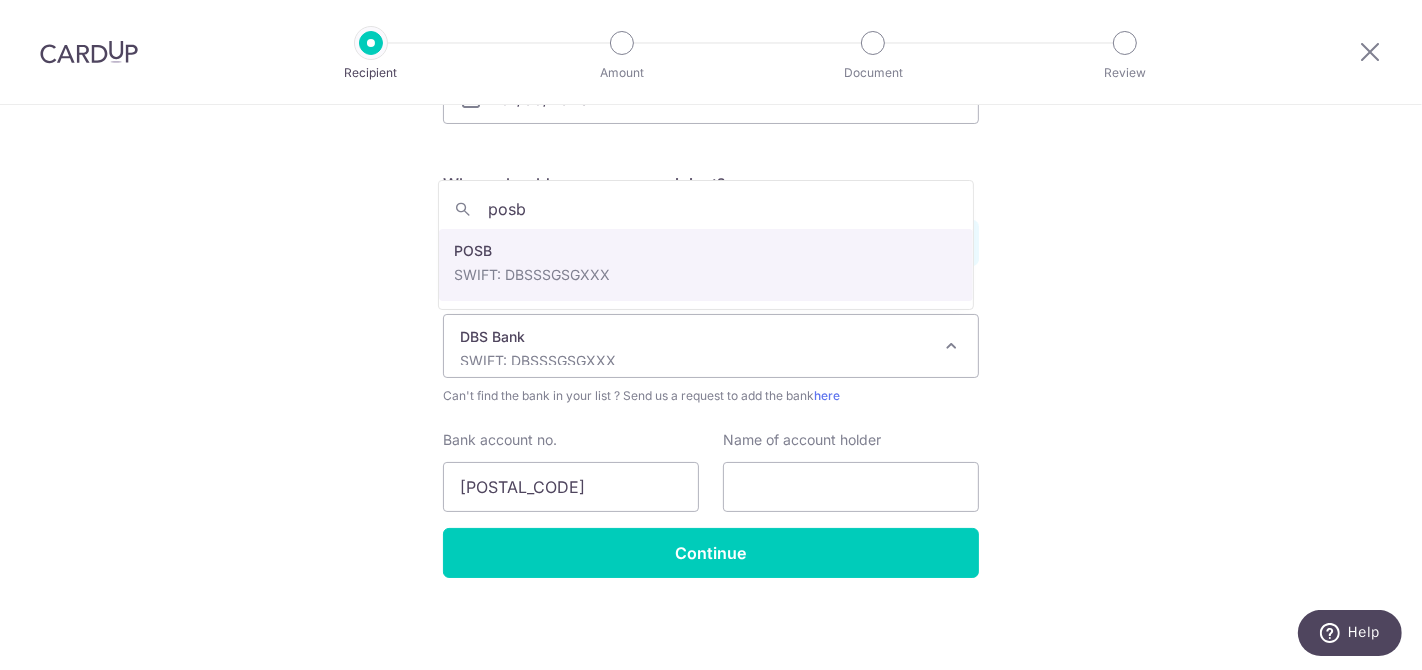 type on "posb" 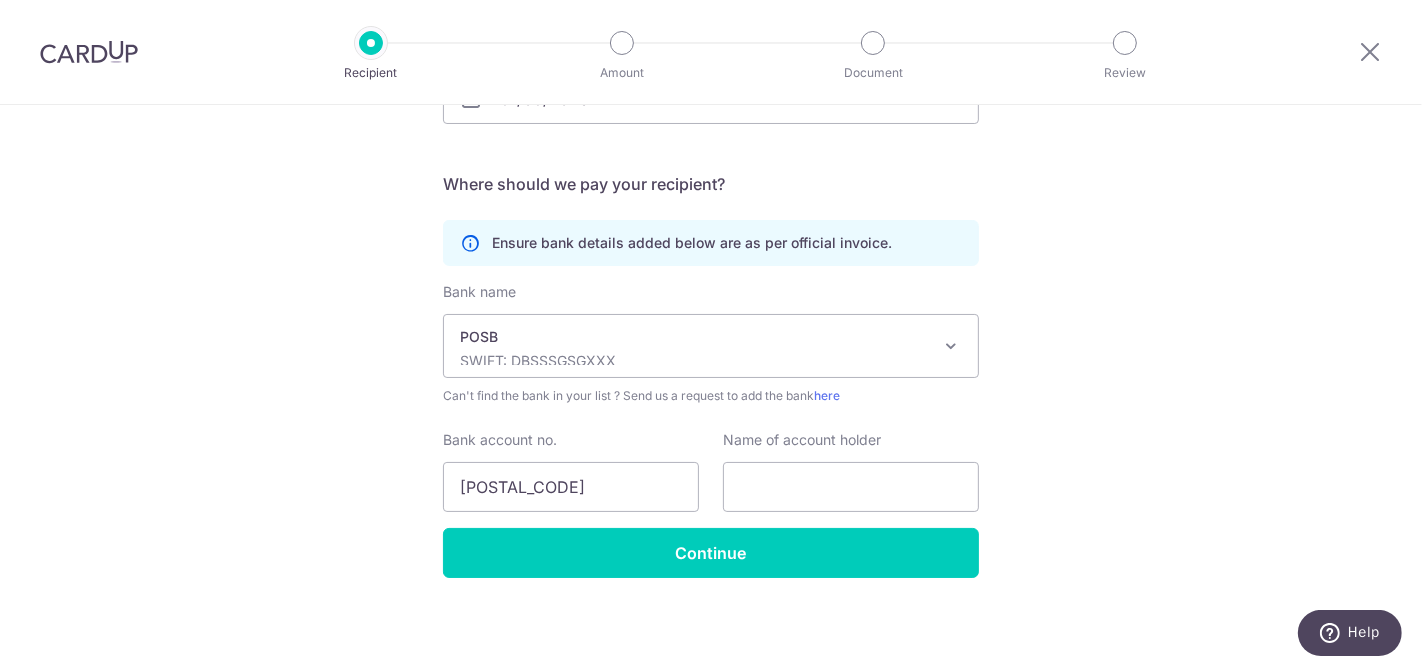 click on "Who should we send this helper salary payment to?
Employee name(as per supporting document)
CHAN LEE TIANG
Employment contract end date
31/08/2025
translation missing: en.no key
URL
Telephone
Where should we pay your recipient?
Bank name" at bounding box center (711, 233) 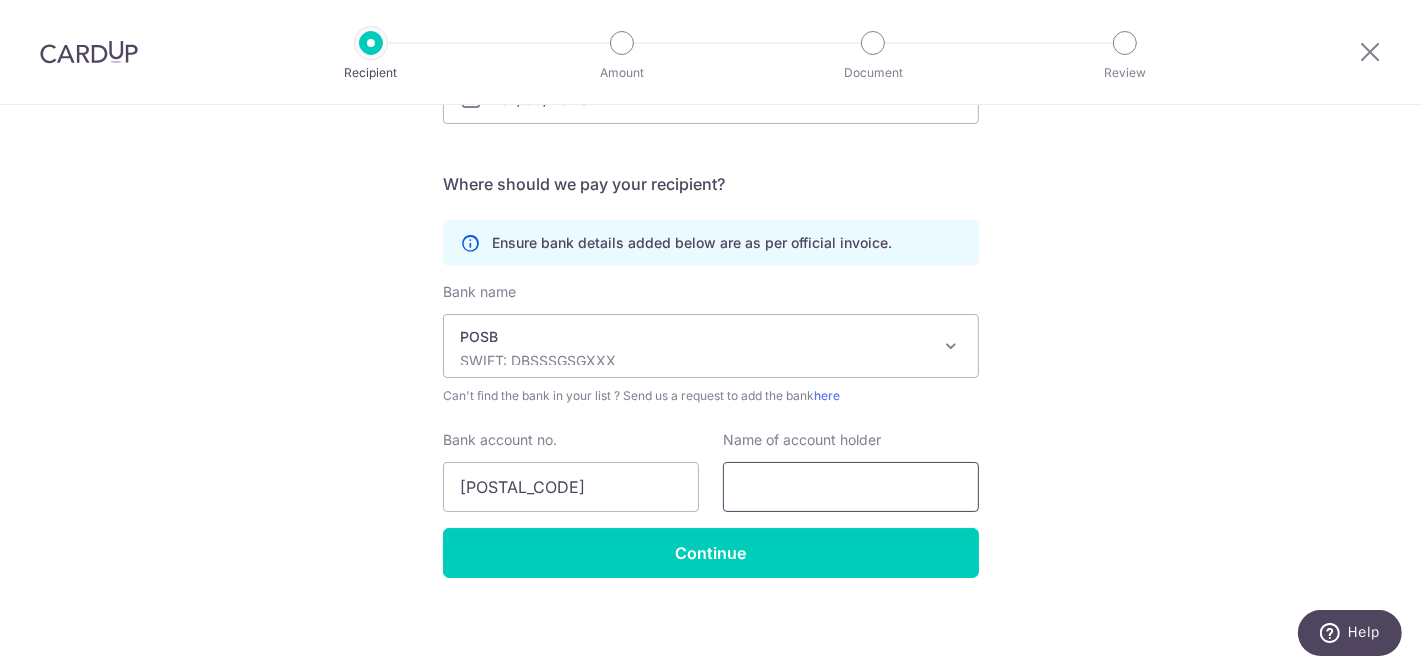 click at bounding box center (851, 487) 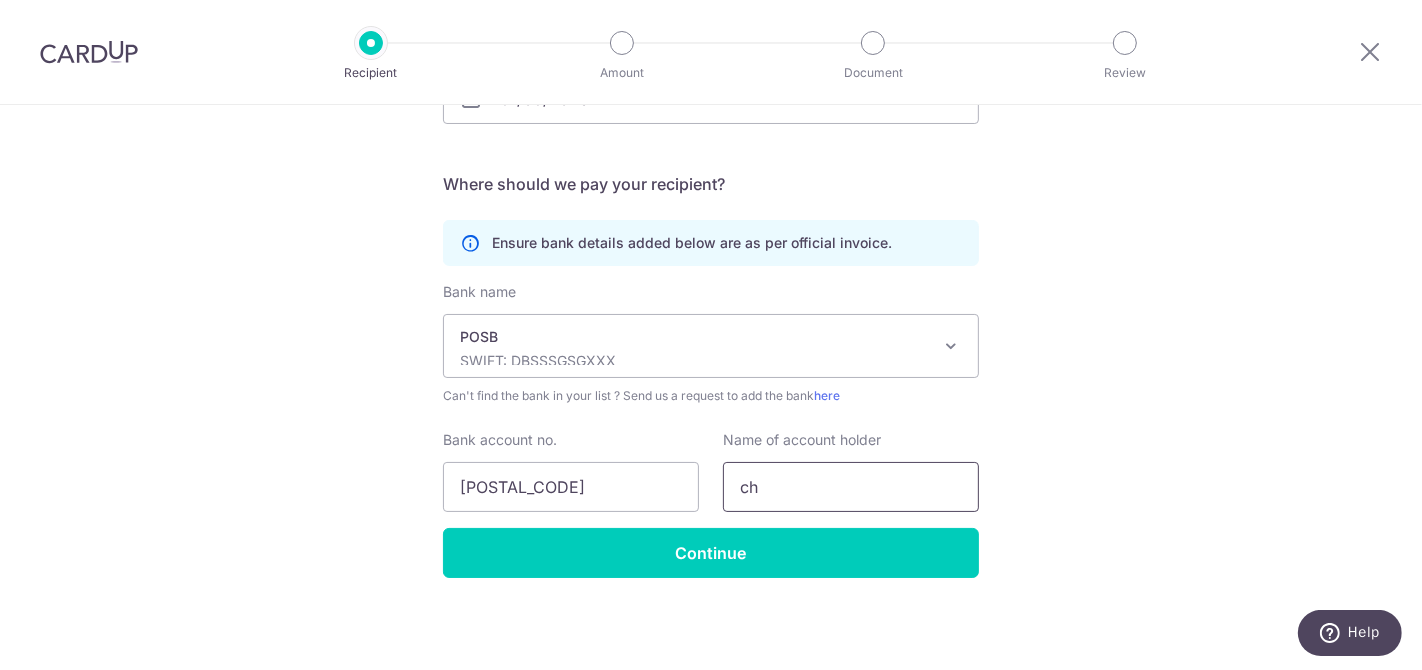 type on "c" 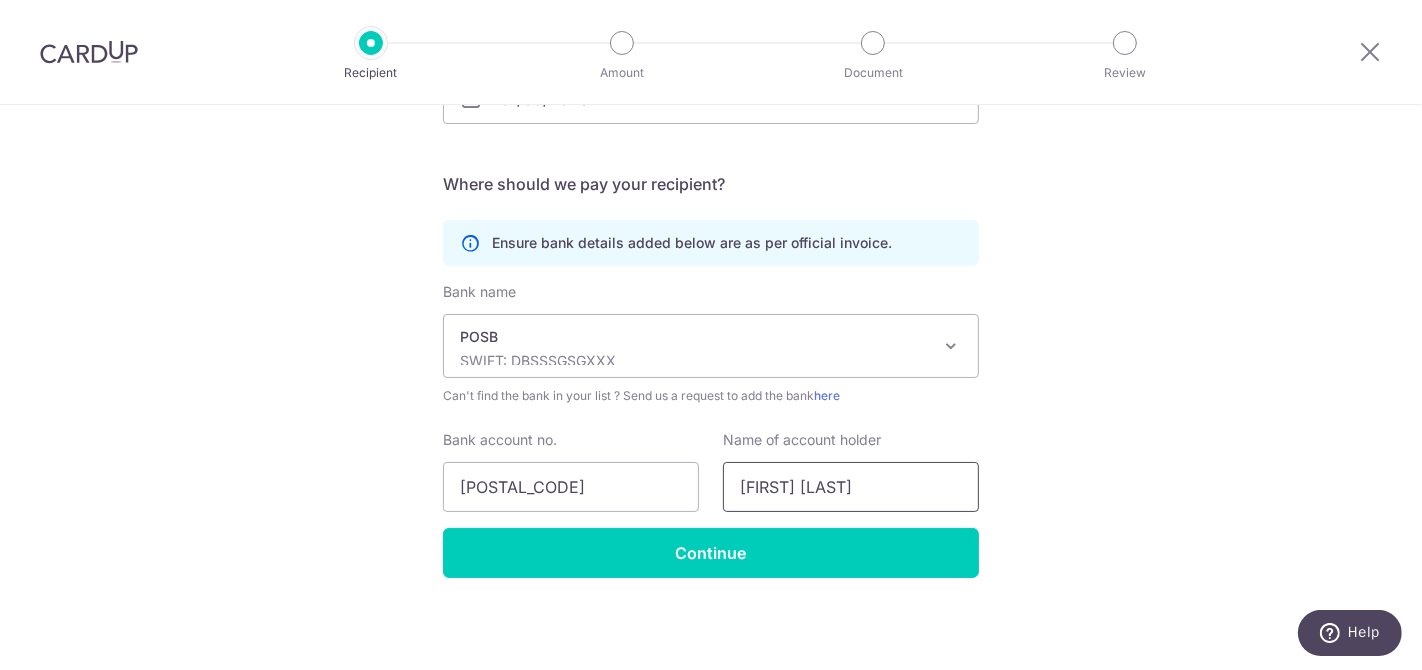 scroll, scrollTop: 238, scrollLeft: 0, axis: vertical 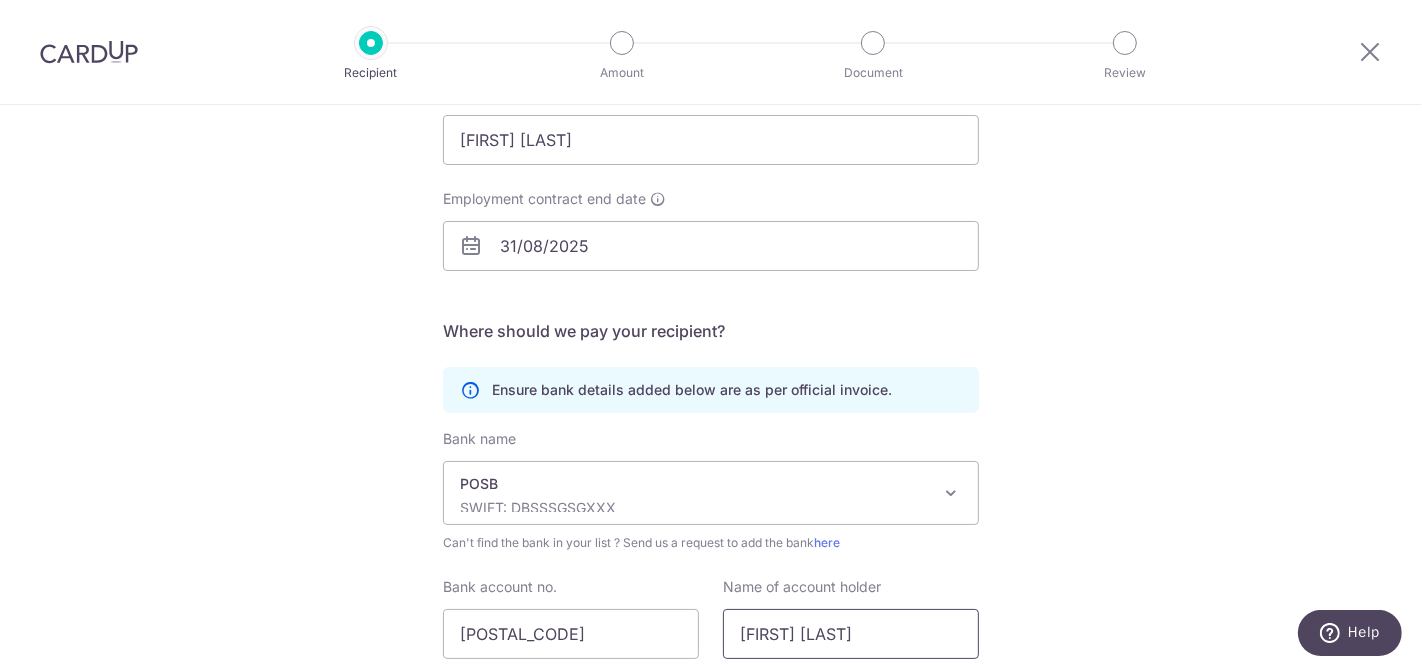 type on "CHAN LEE TIANG" 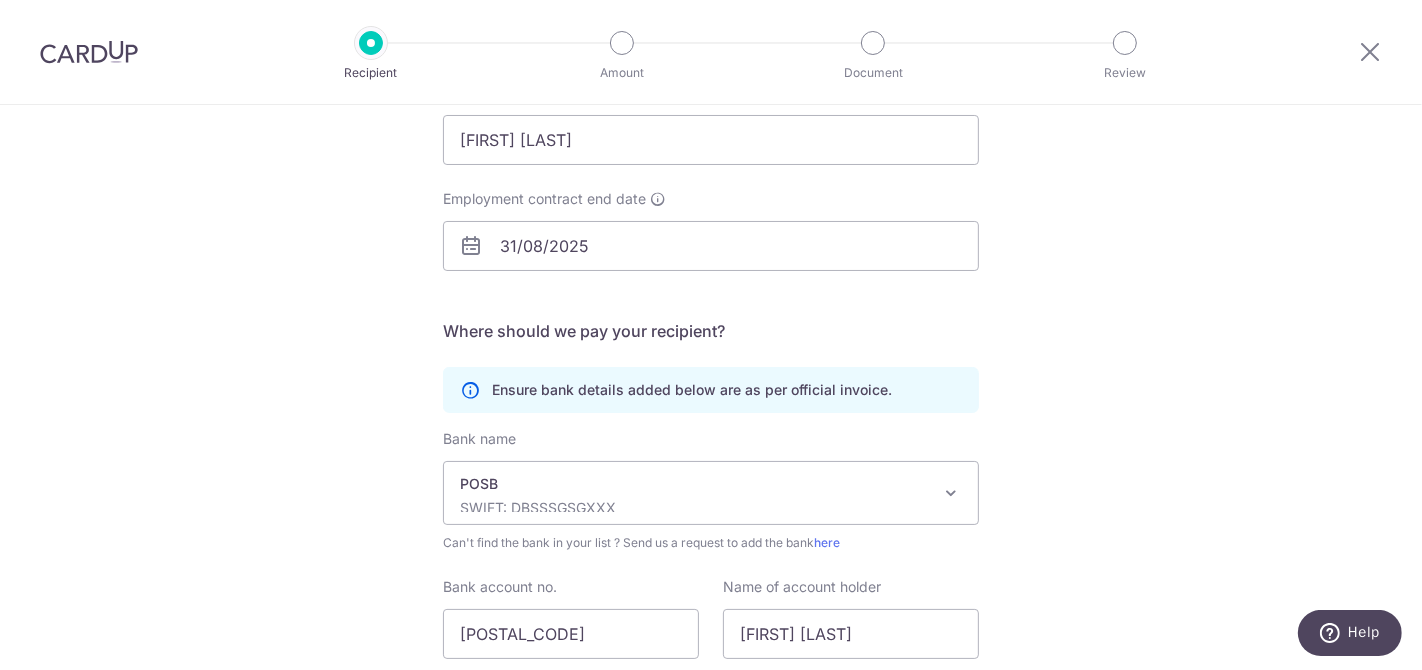 click on "Who would you like to pay?
Your recipient does not need a CardUp account to receive your payments.
Who should we send this helper salary payment to?
Employee name(as per supporting document)
CHAN LEE TIANG
Employment contract end date
31/08/2025
translation missing: en.no key
URL
Telephone" at bounding box center (711, 343) 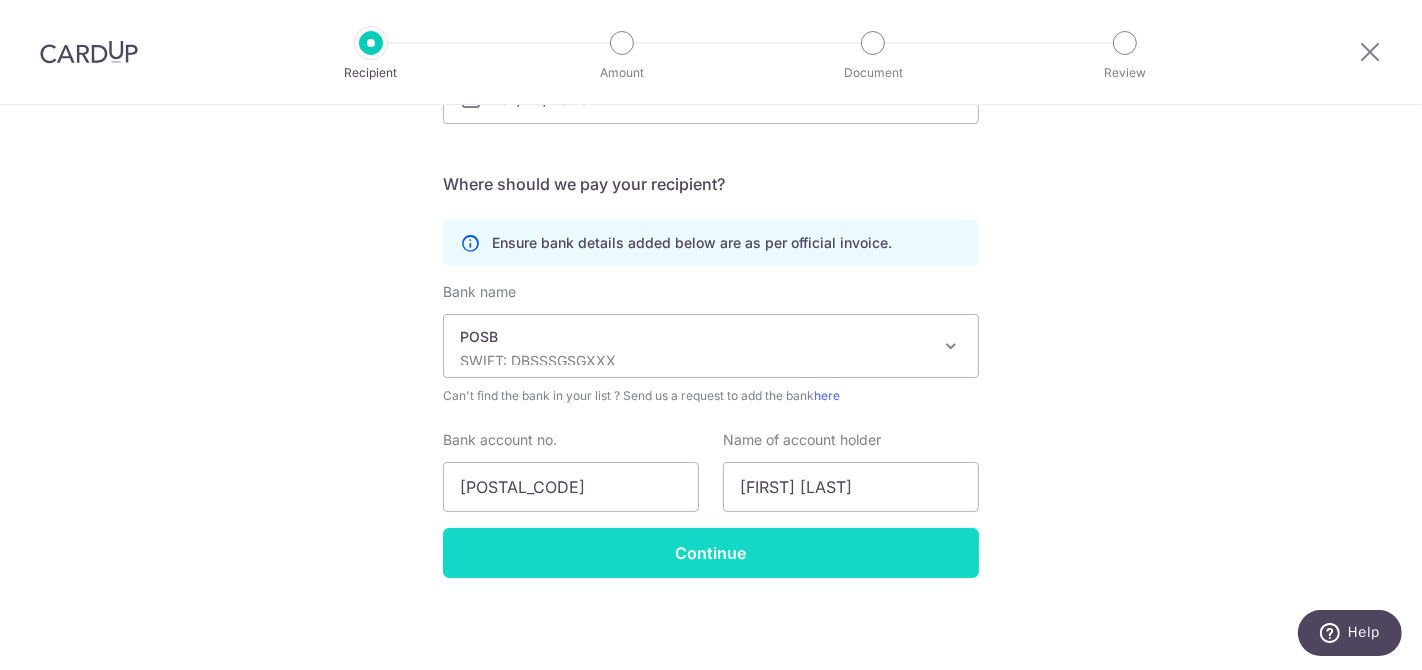 click on "Continue" at bounding box center (711, 553) 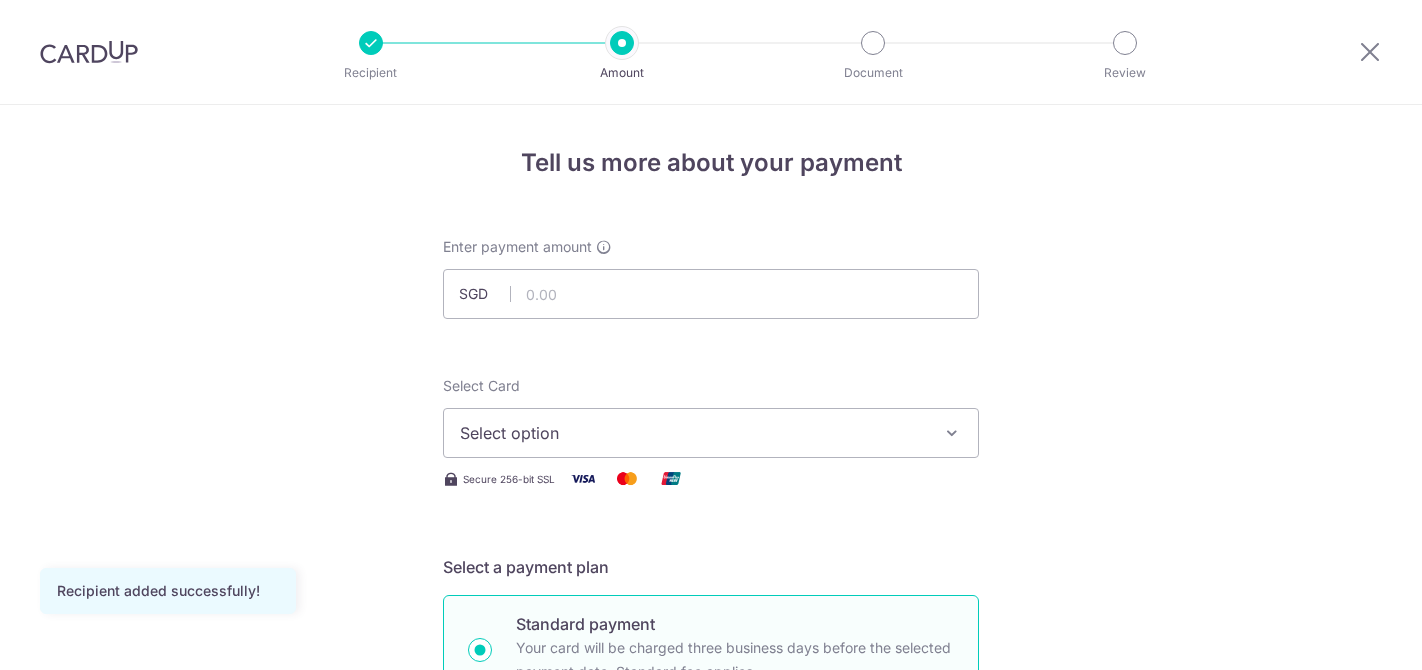 scroll, scrollTop: 0, scrollLeft: 0, axis: both 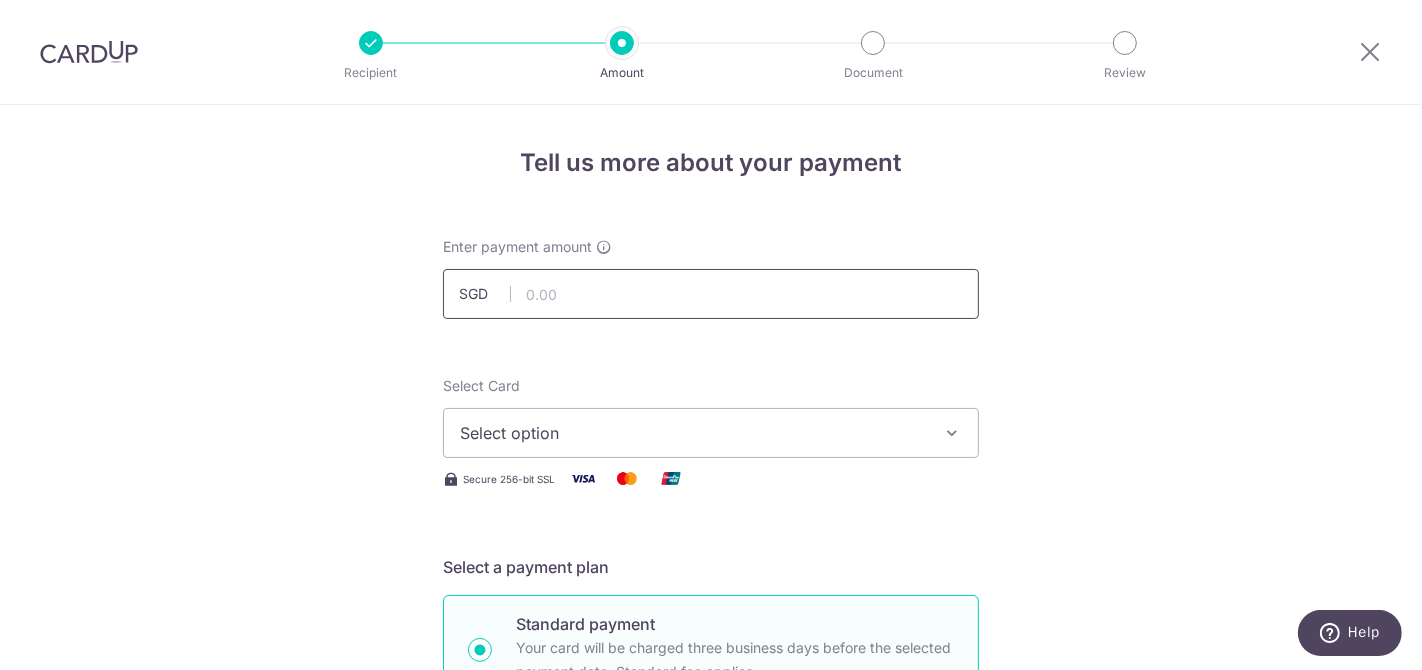 click at bounding box center [711, 294] 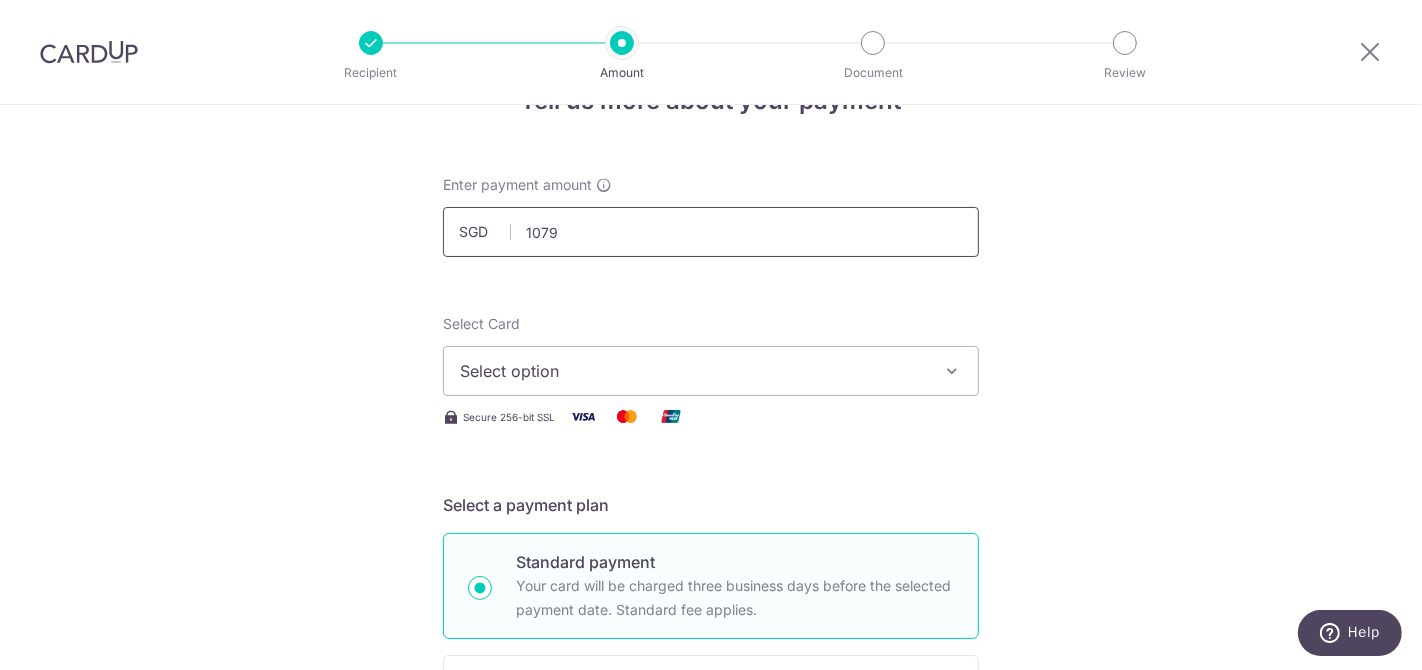 scroll, scrollTop: 65, scrollLeft: 0, axis: vertical 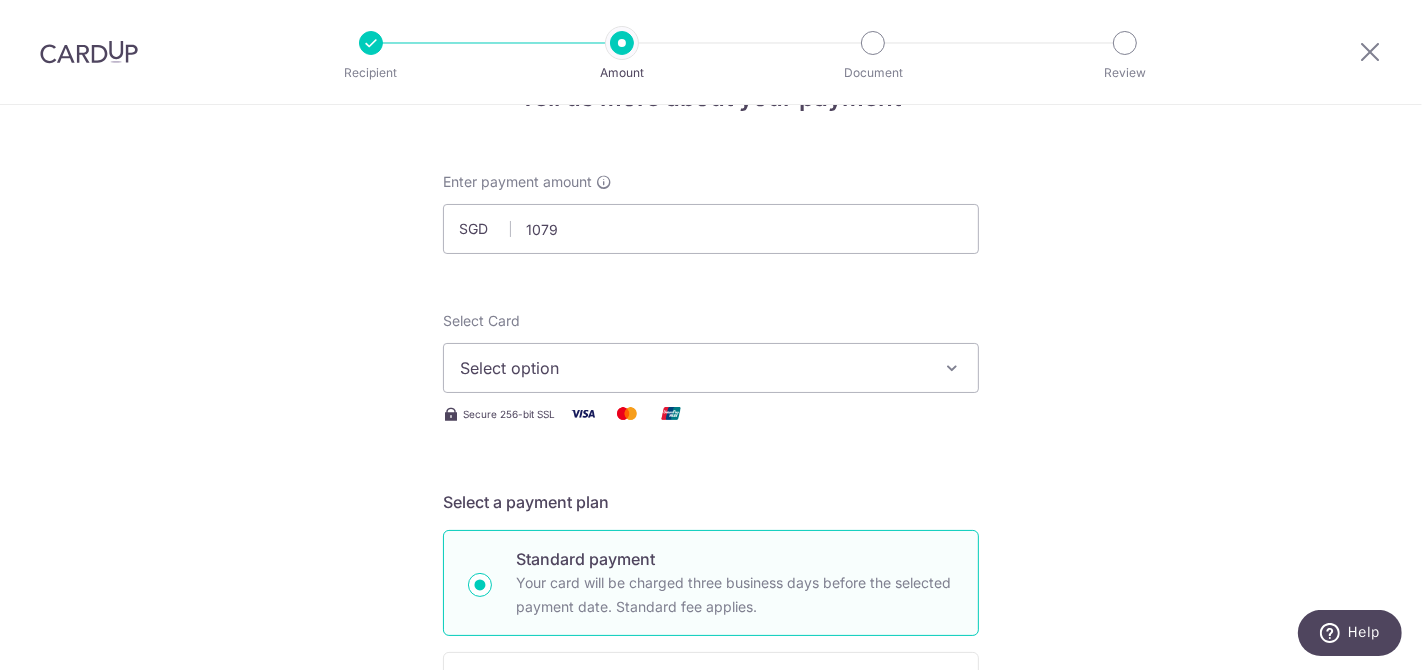 type on "1,079.00" 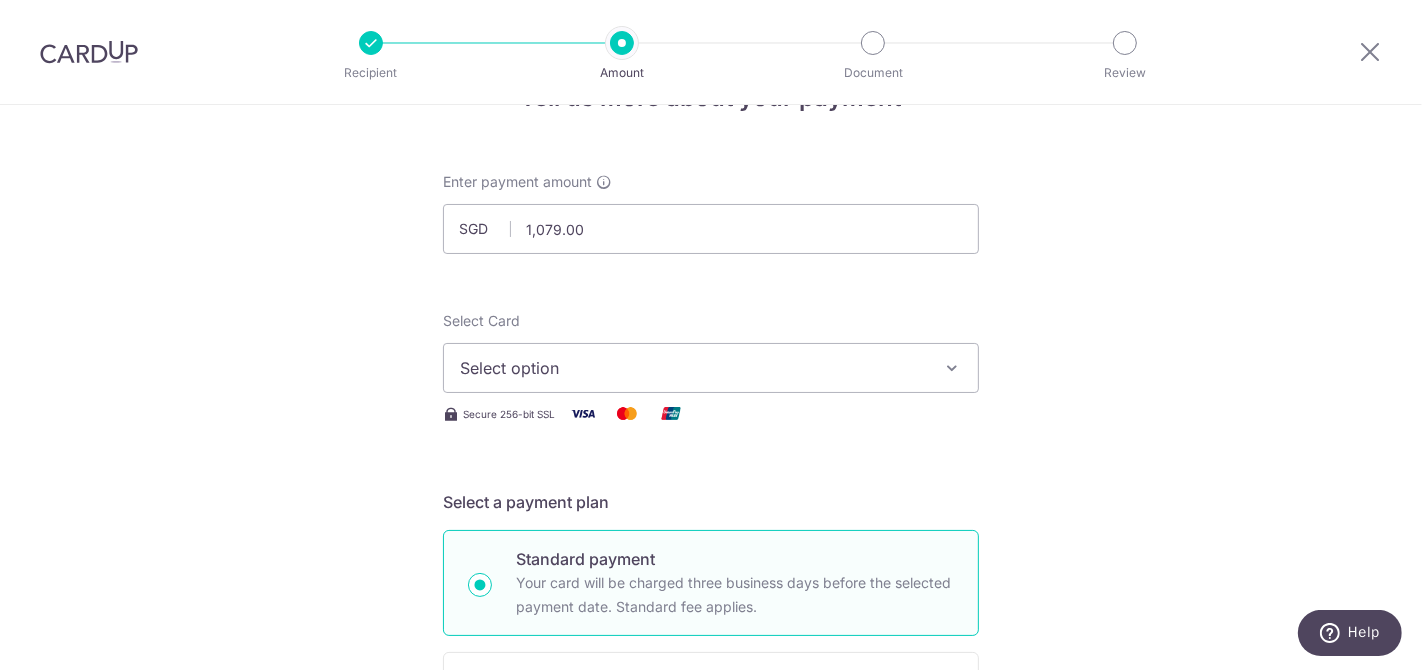 click on "Select option" at bounding box center [711, 368] 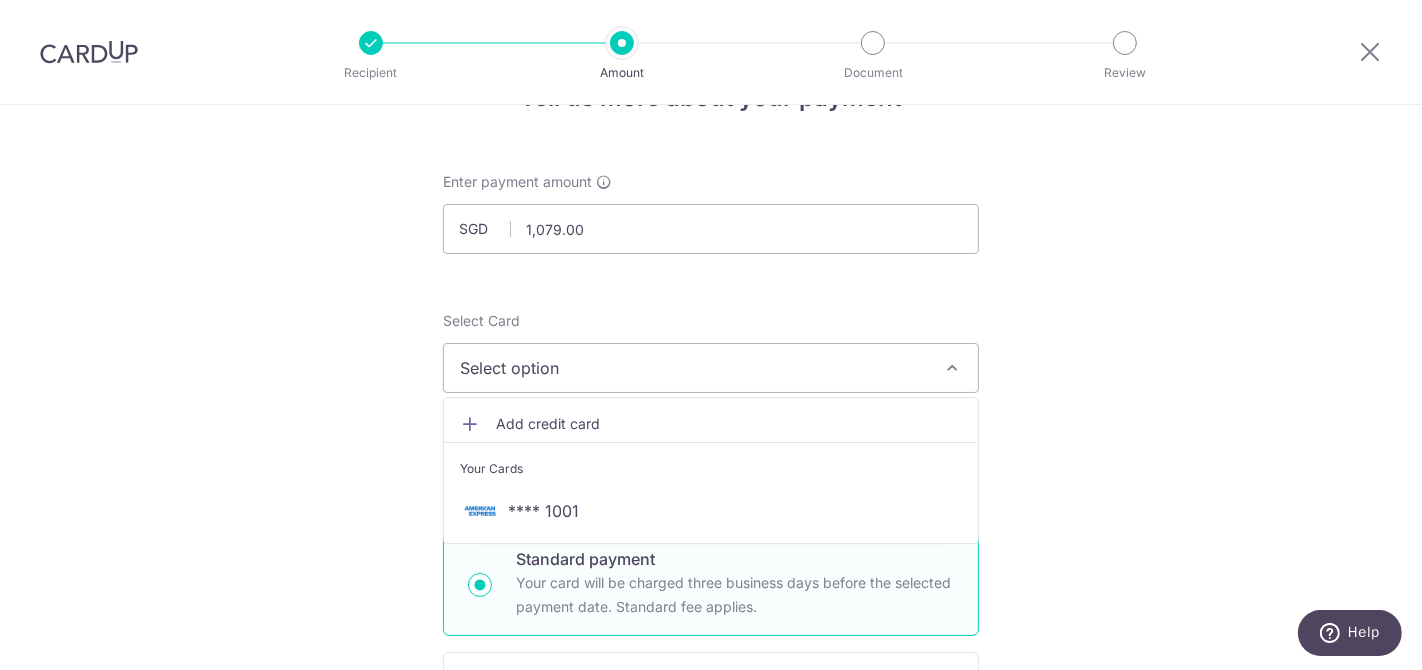 click on "Add credit card" at bounding box center [729, 424] 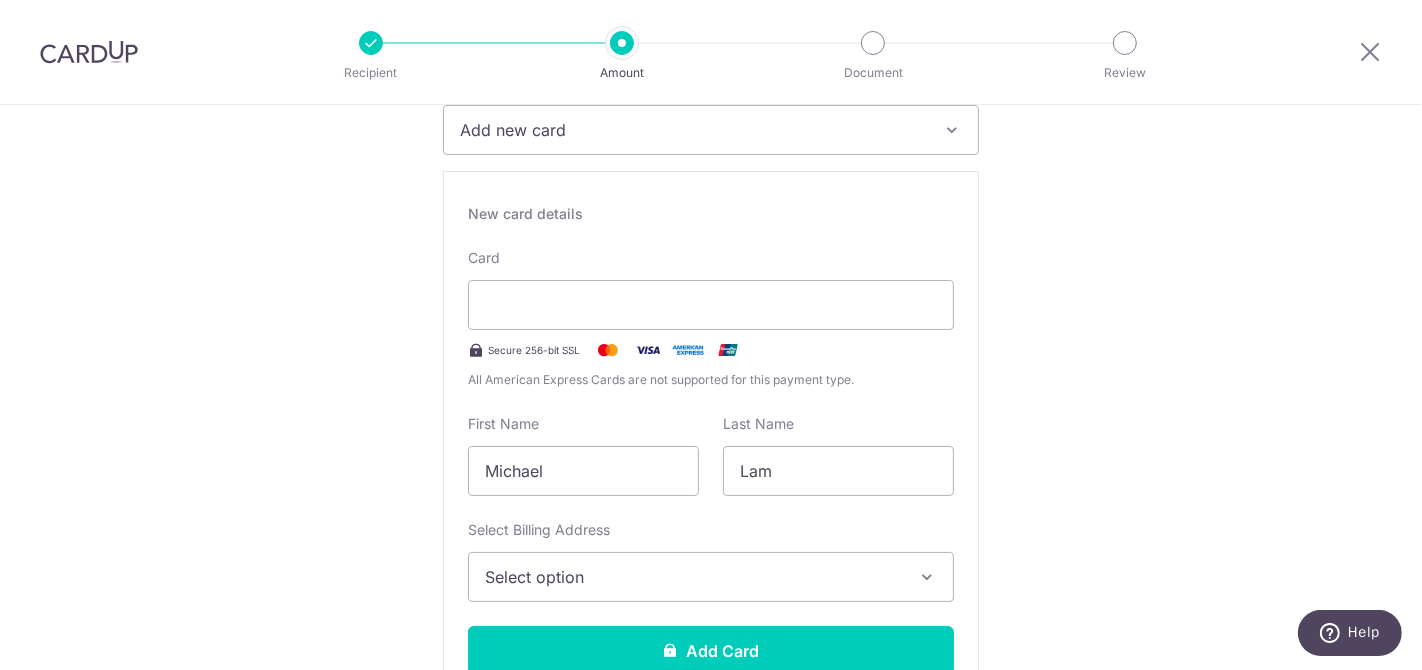 scroll, scrollTop: 317, scrollLeft: 0, axis: vertical 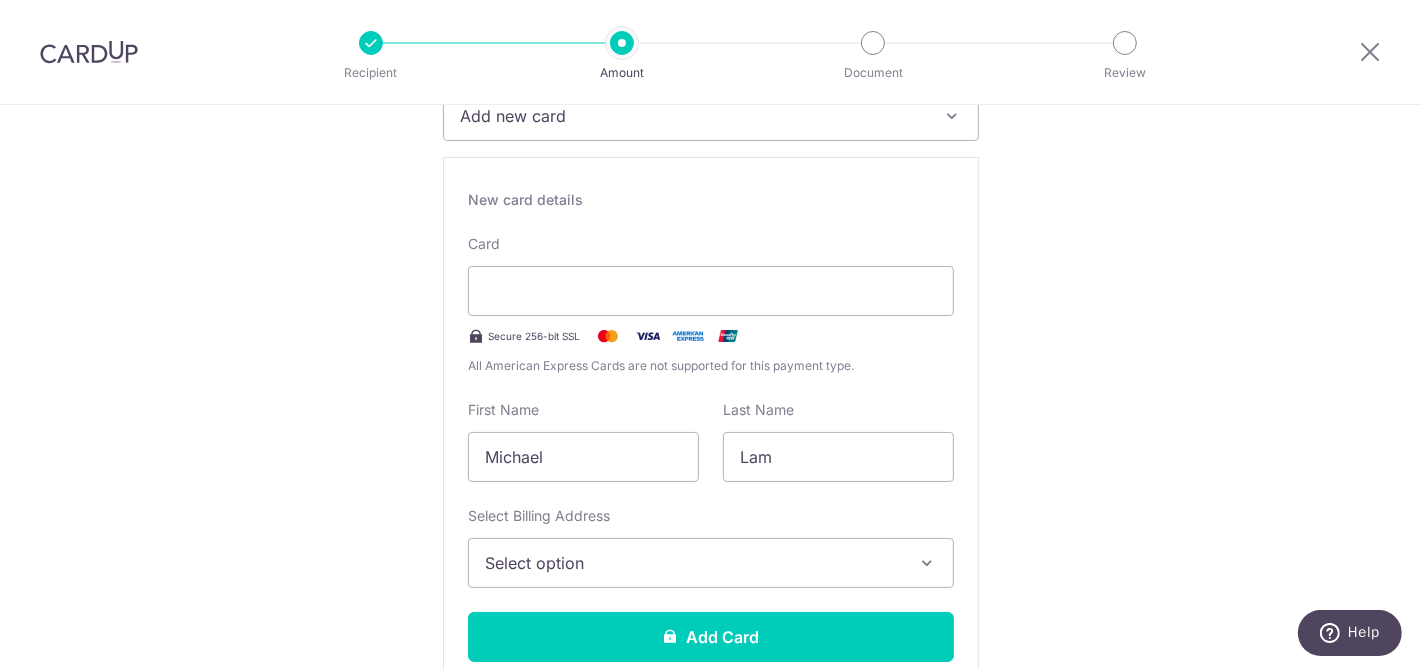 click on "Tell us more about your payment
Enter payment amount
SGD
1,079.00
1079.00
Recipient added successfully!
Select Card
Add new card
Add credit card
Your Cards
**** 1001
Secure 256-bit SSL
Text
New card details
Card
Secure 256-bit SSL" at bounding box center [711, 957] 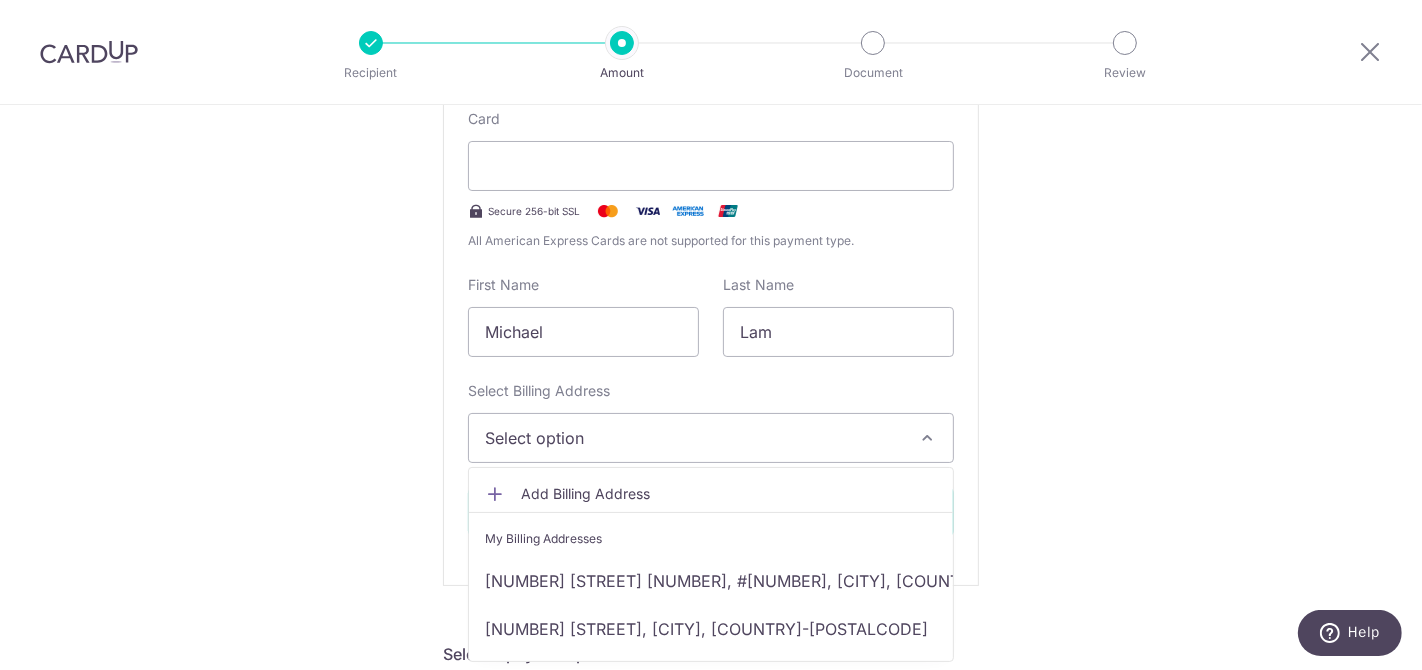 scroll, scrollTop: 443, scrollLeft: 0, axis: vertical 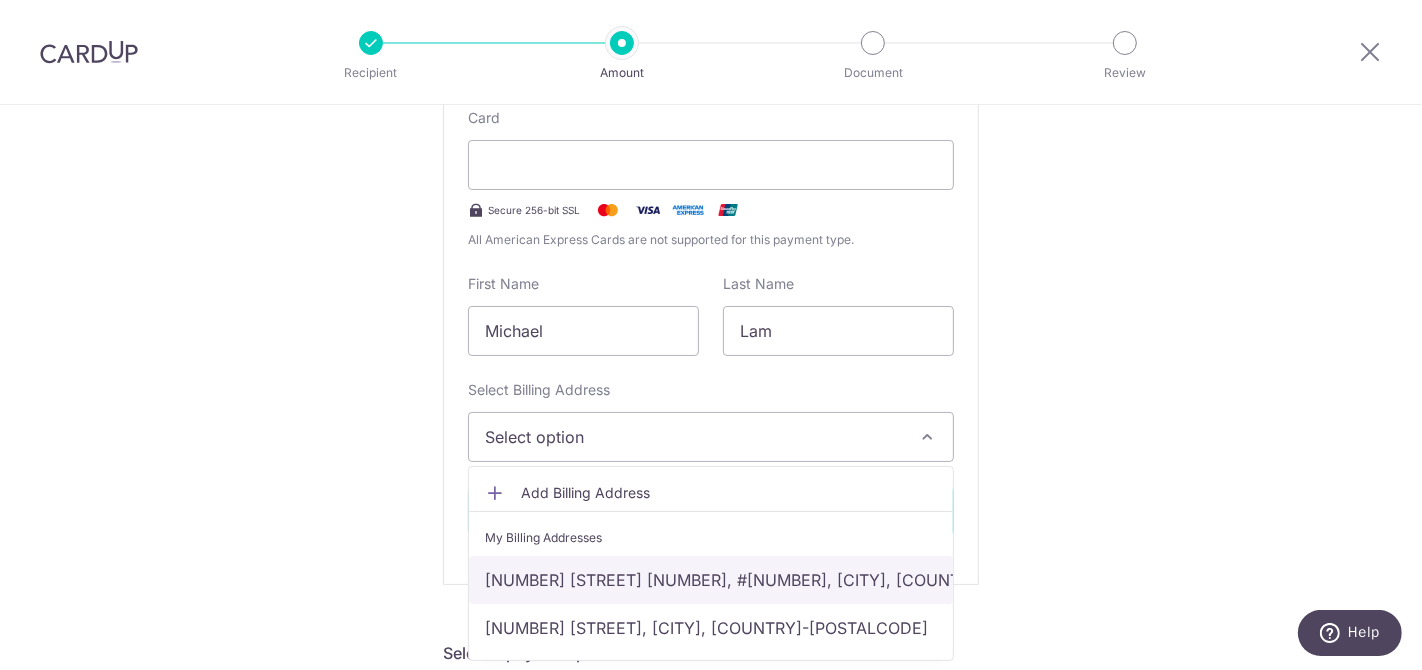 click on "221 HOUGANG STREET 21, #08-80, Singapore, Singapore-530221" at bounding box center (711, 580) 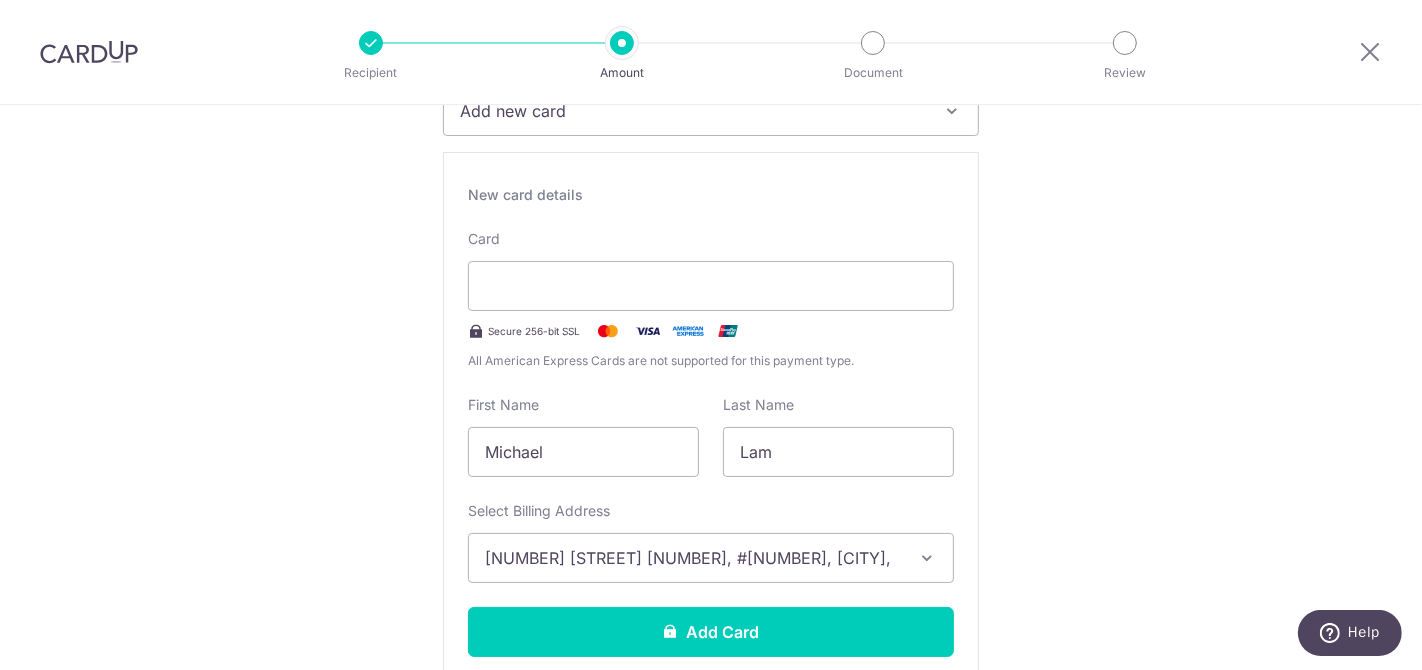 scroll, scrollTop: 320, scrollLeft: 0, axis: vertical 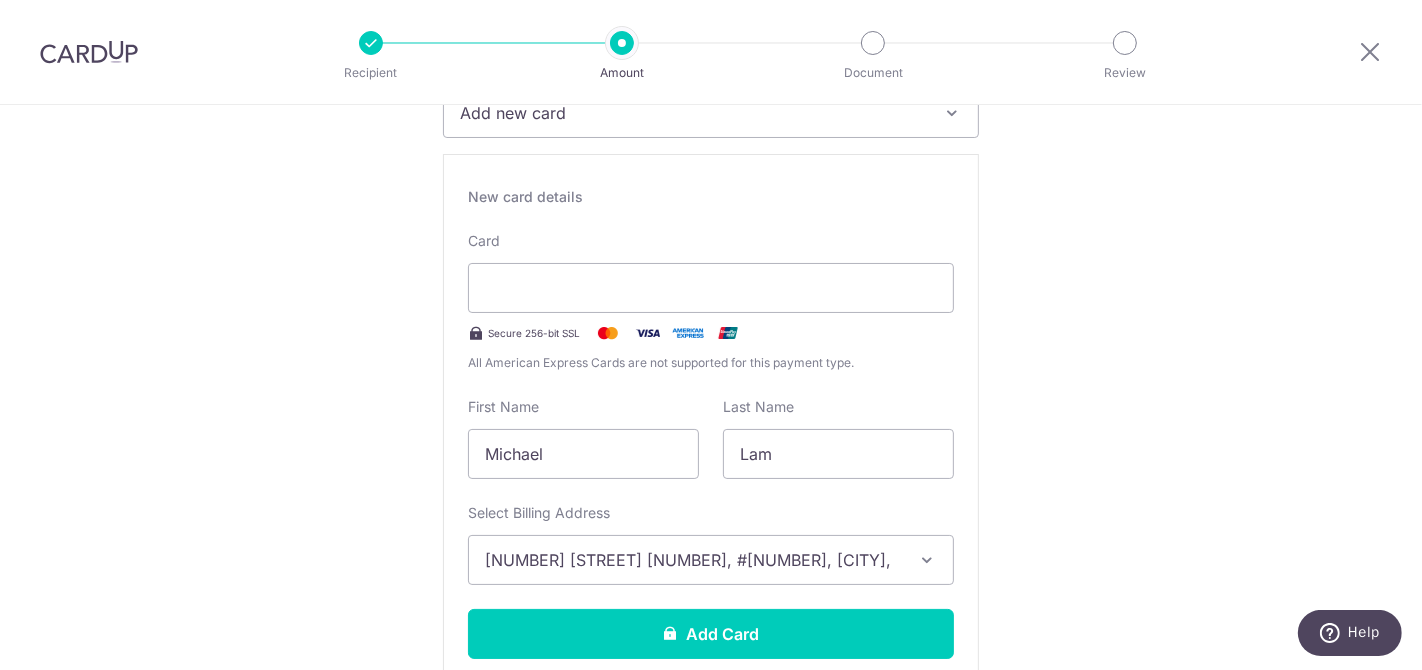 click on "Card
Secure 256-bit SSL
All American Express Cards are not supported for this payment type." at bounding box center [711, 302] 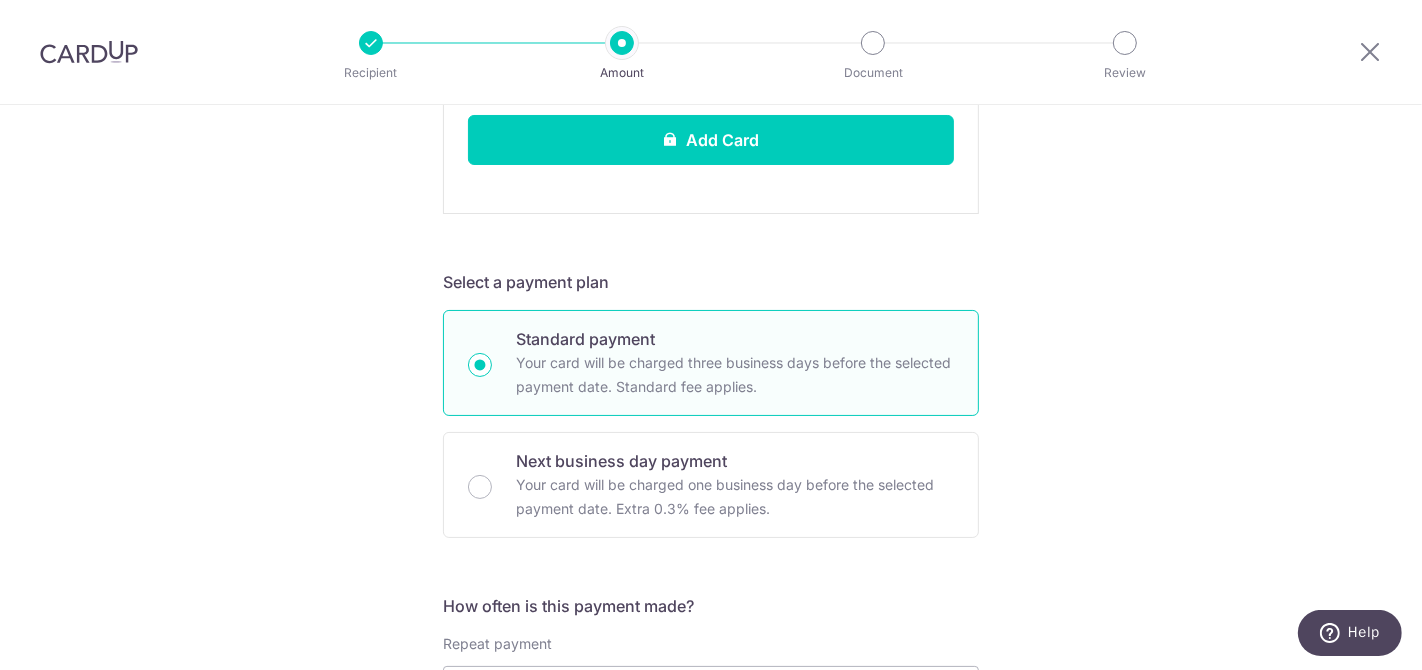 scroll, scrollTop: 770, scrollLeft: 0, axis: vertical 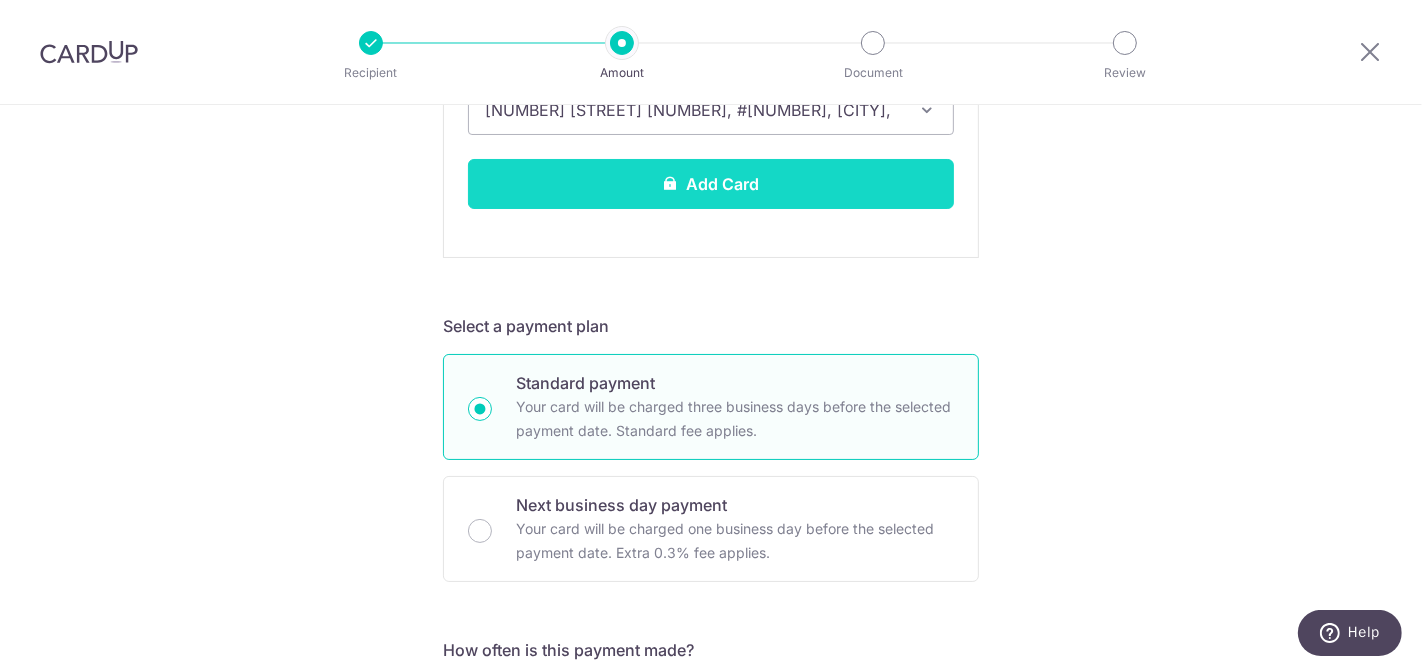click on "Add Card" at bounding box center [711, 184] 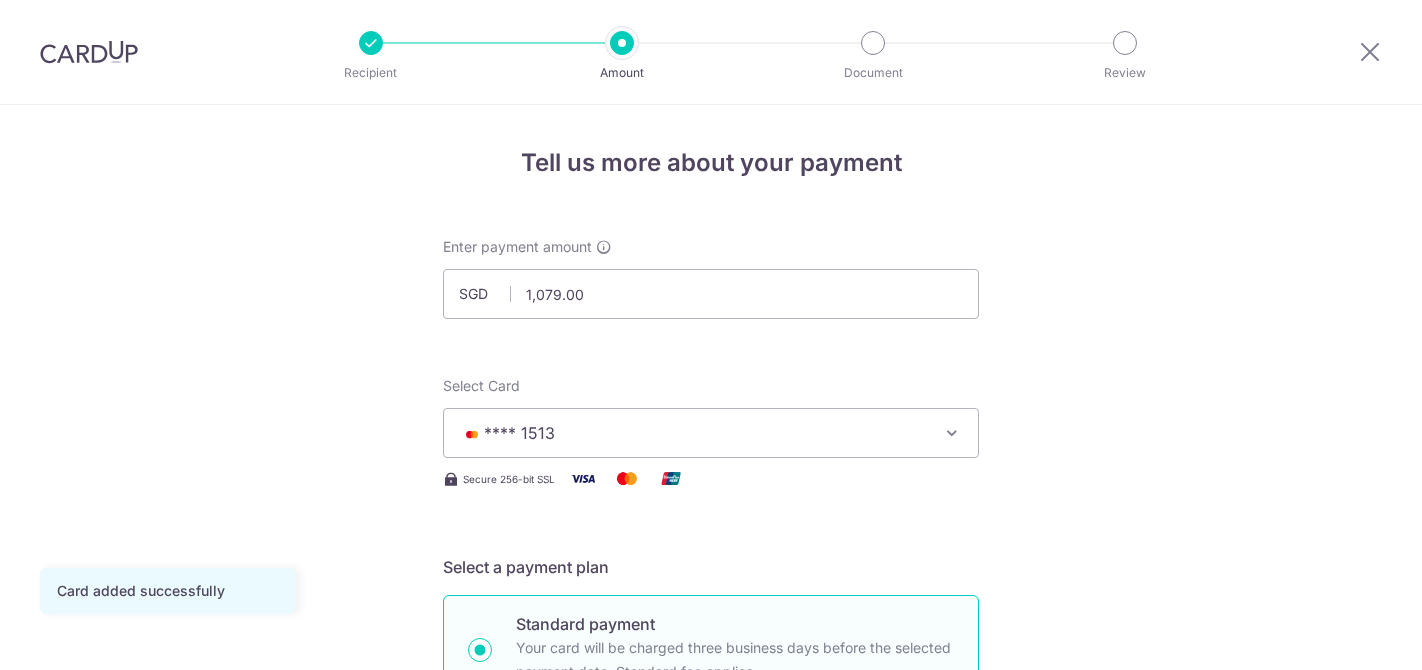 scroll, scrollTop: 0, scrollLeft: 0, axis: both 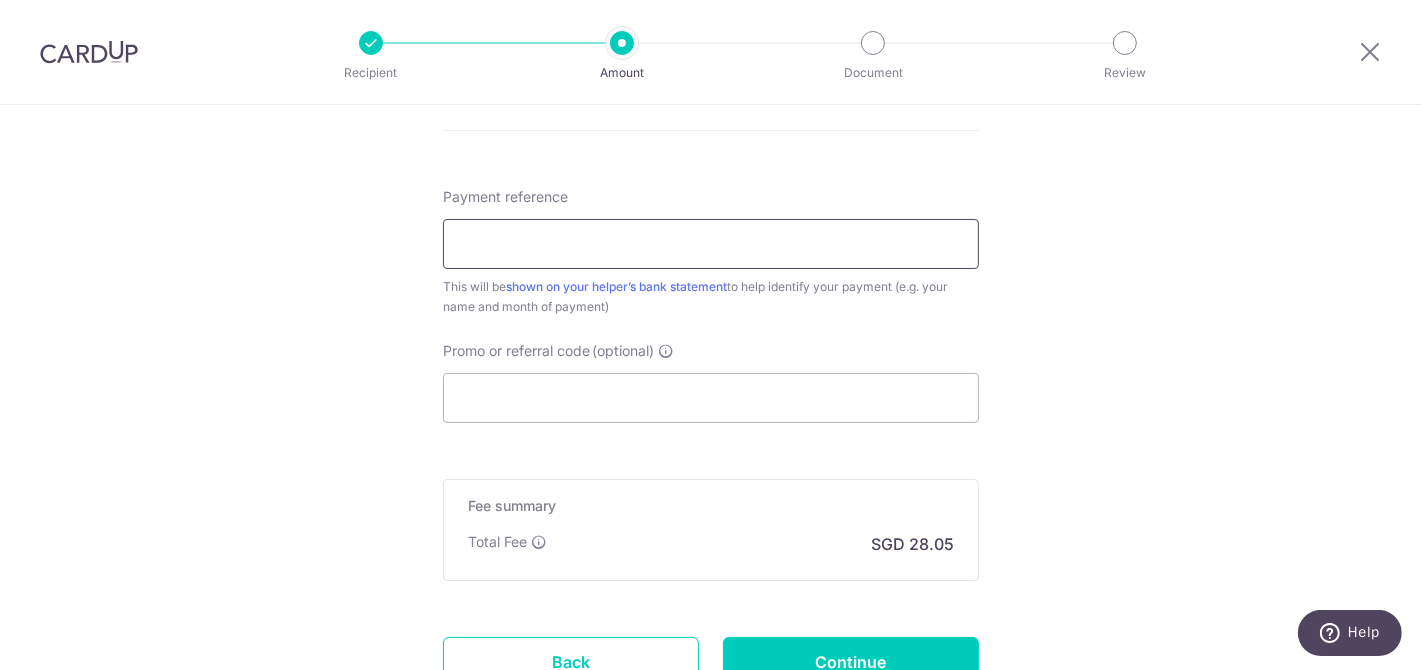 click on "Payment reference" at bounding box center (711, 244) 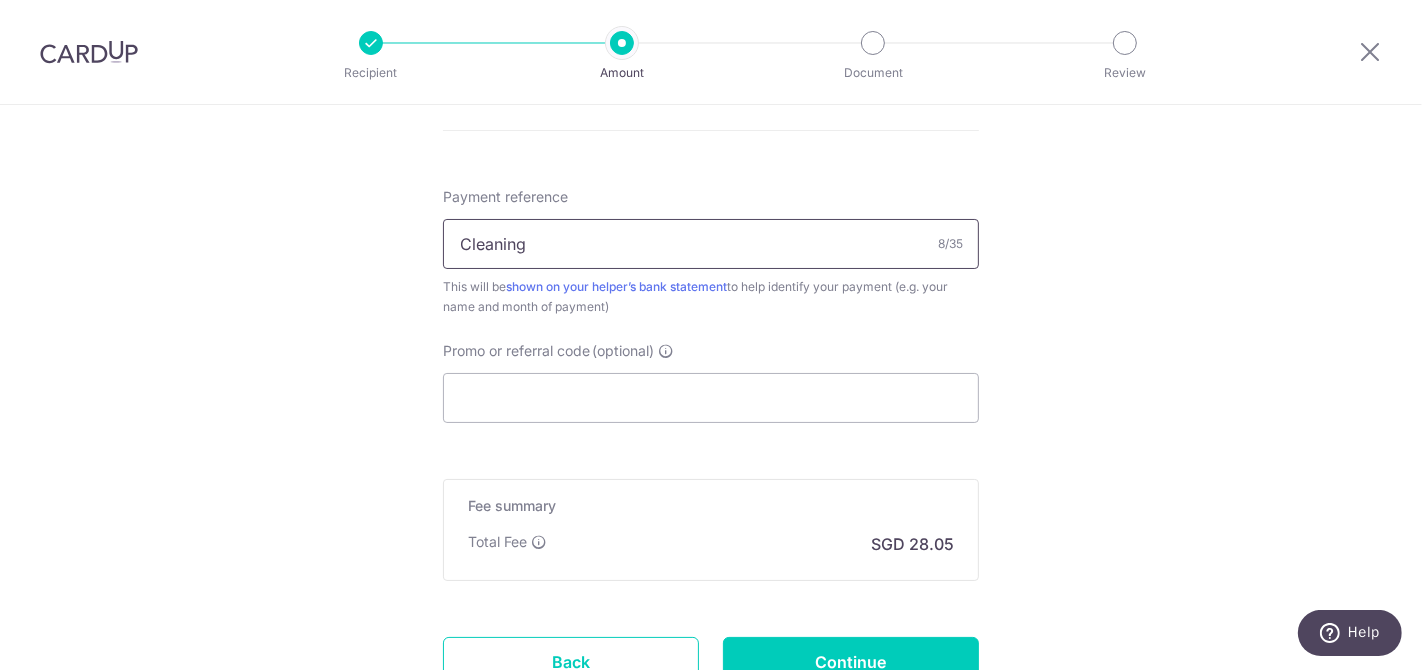 type on "Cleaning" 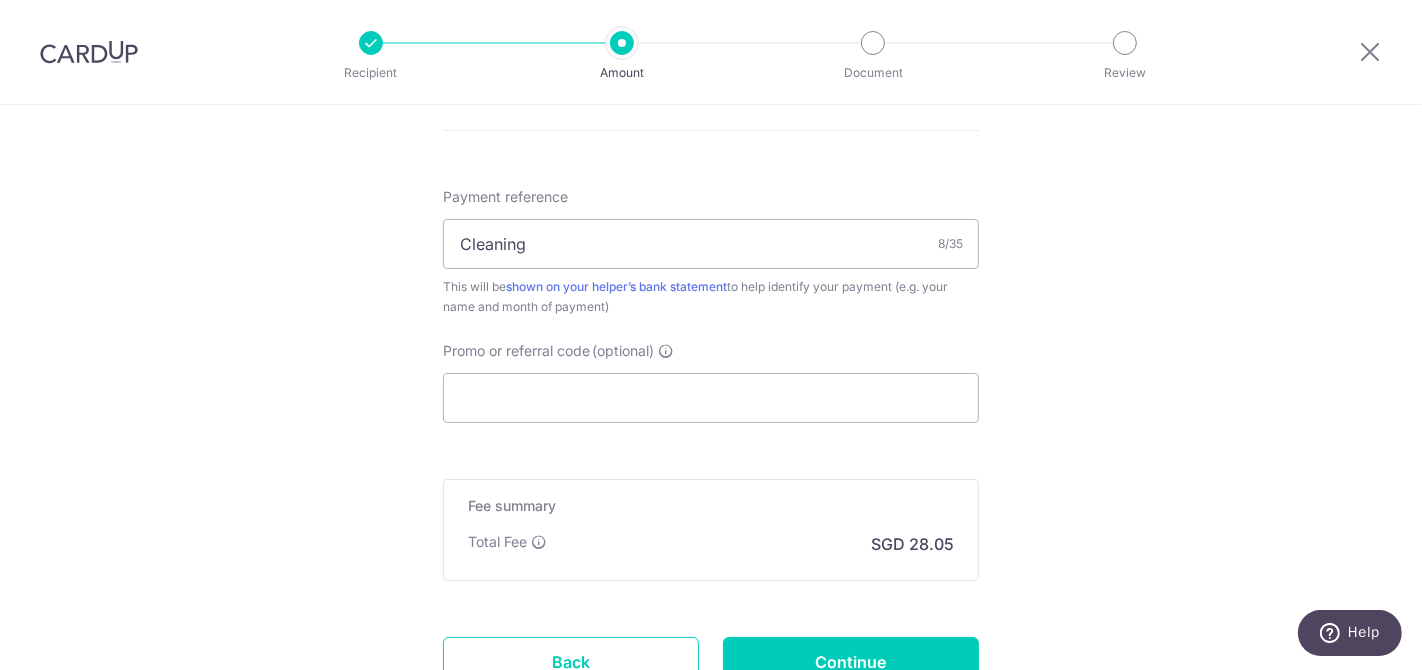 click on "Promo or referral code
(optional)
The discounted fee will be shown on the review step, right before you create your payments.
Add" at bounding box center (711, 382) 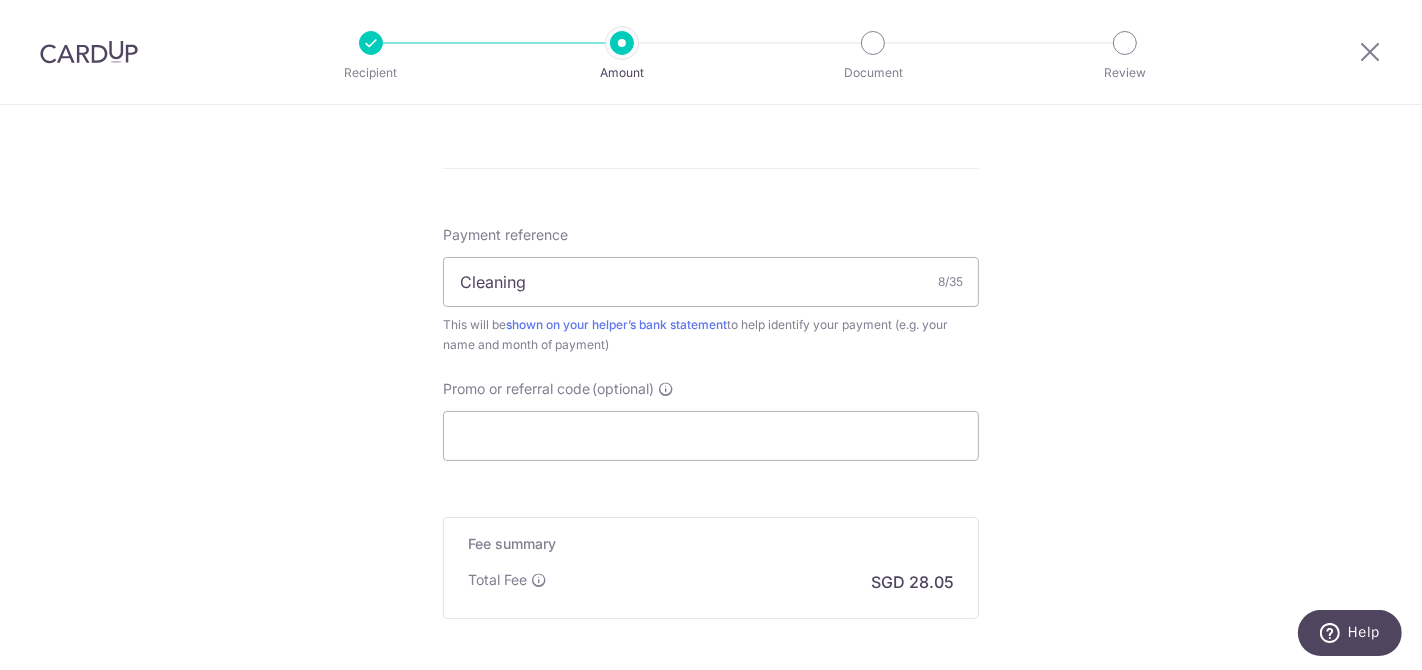 scroll, scrollTop: 1240, scrollLeft: 0, axis: vertical 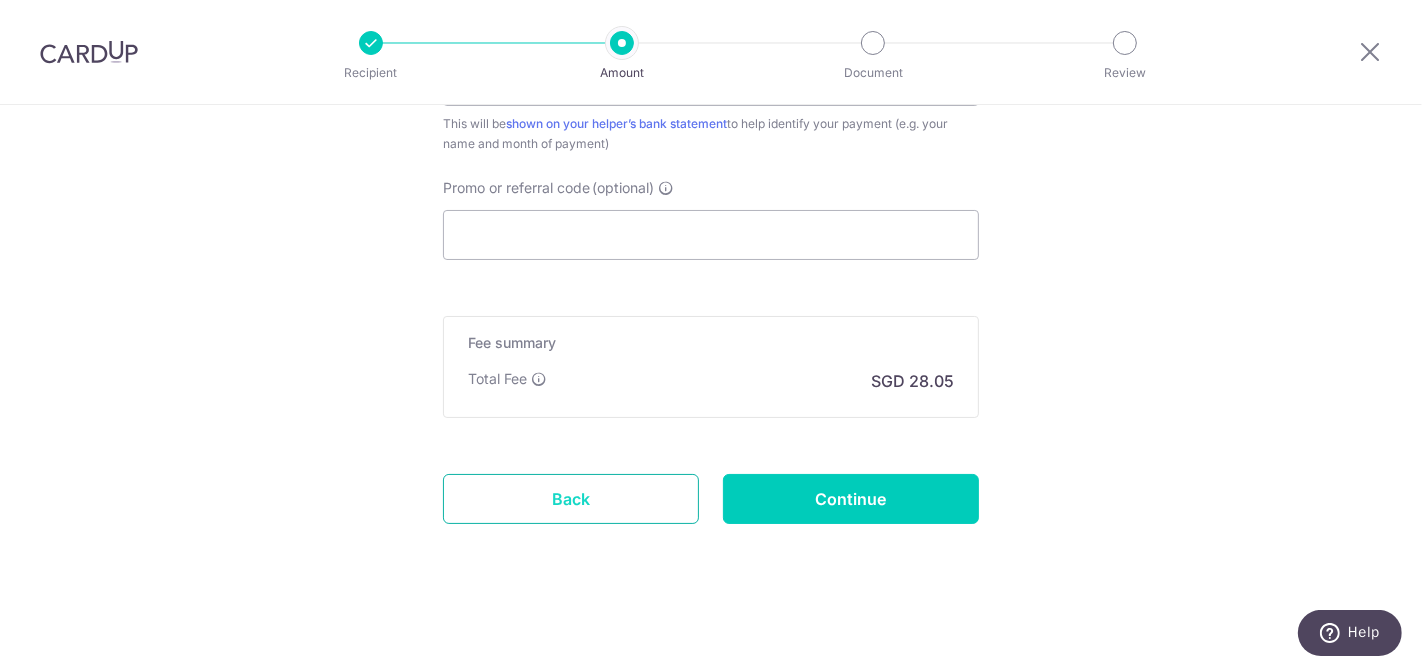 click on "Back" at bounding box center (571, 499) 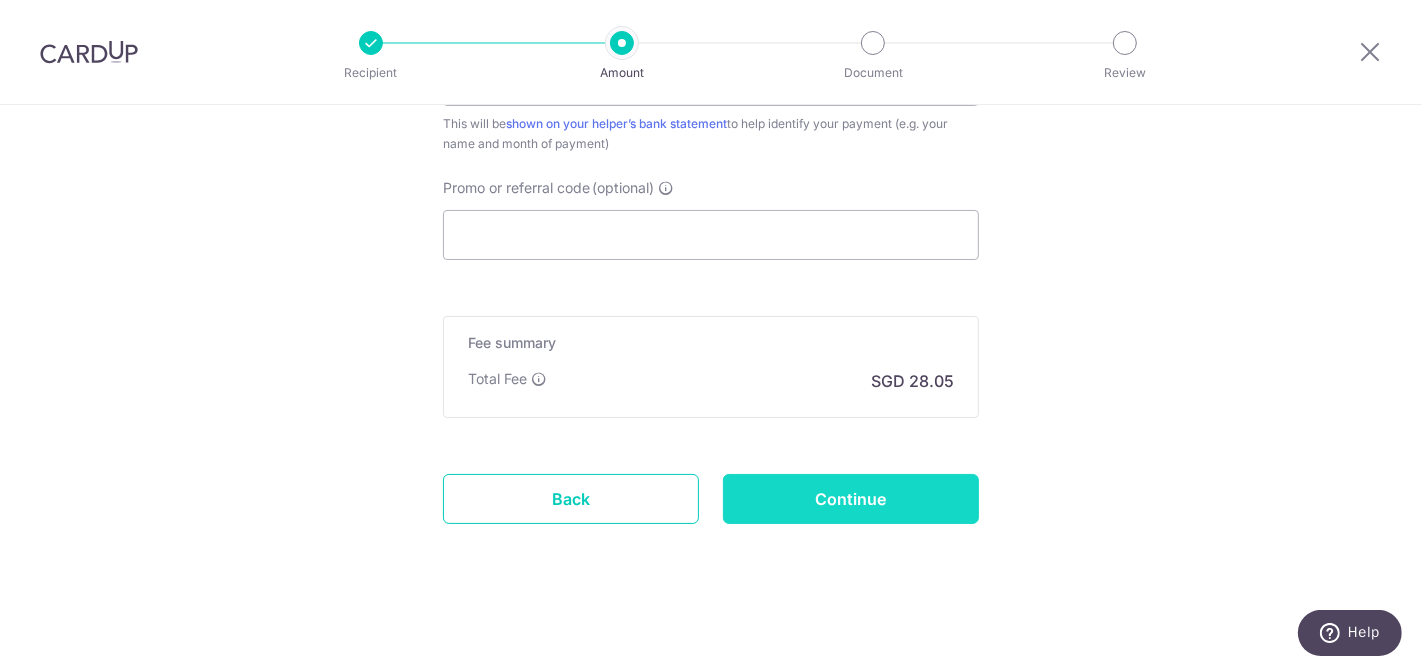 click on "Continue" at bounding box center (851, 499) 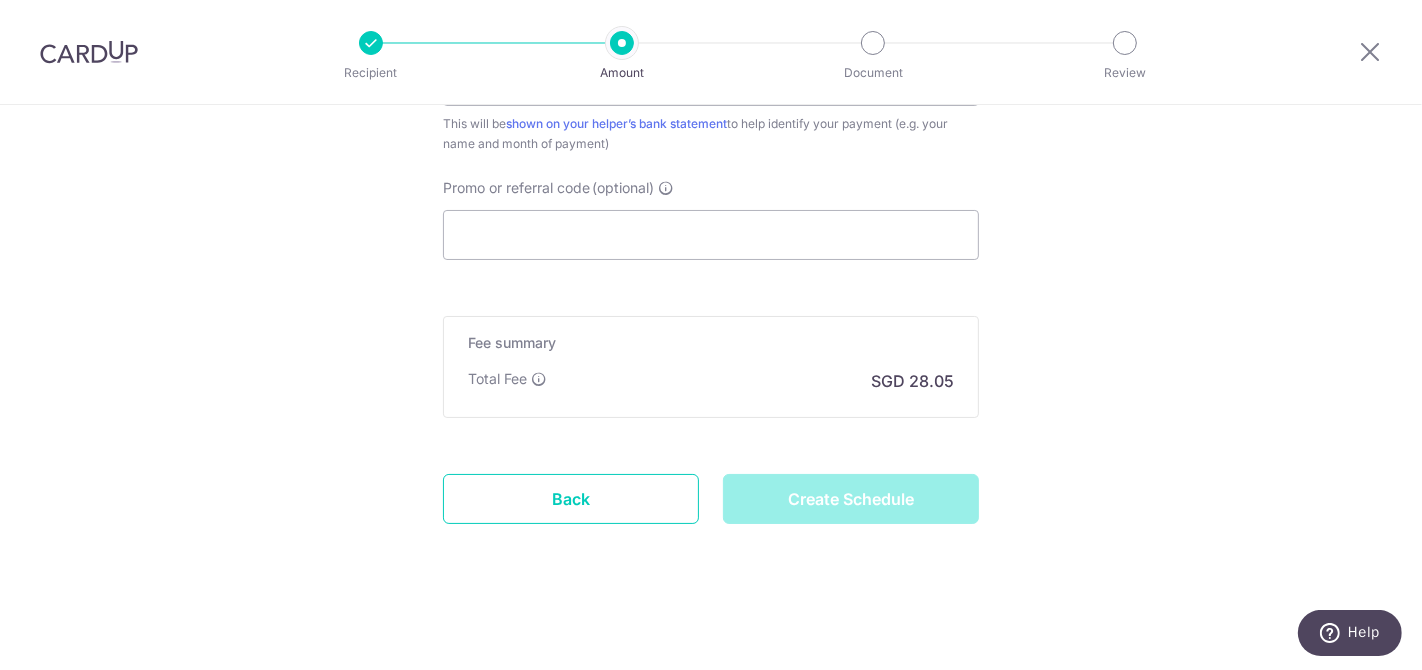type on "Create Schedule" 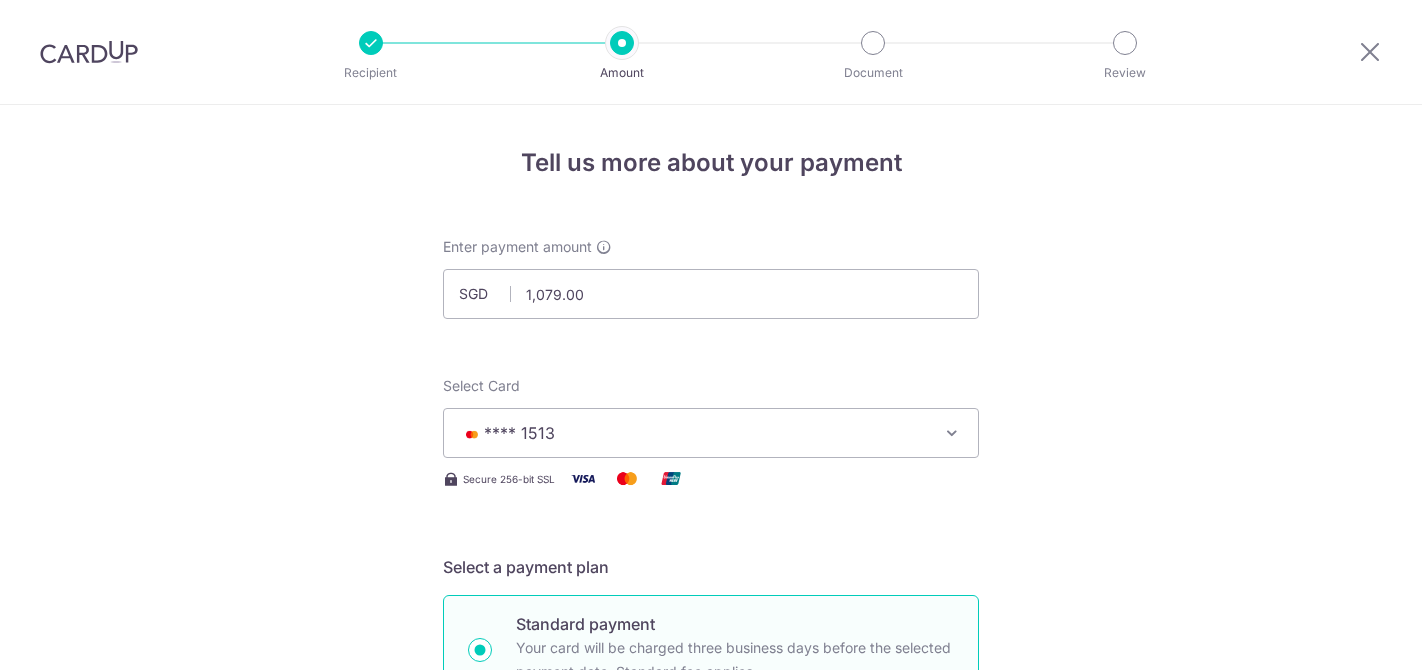 scroll, scrollTop: 0, scrollLeft: 0, axis: both 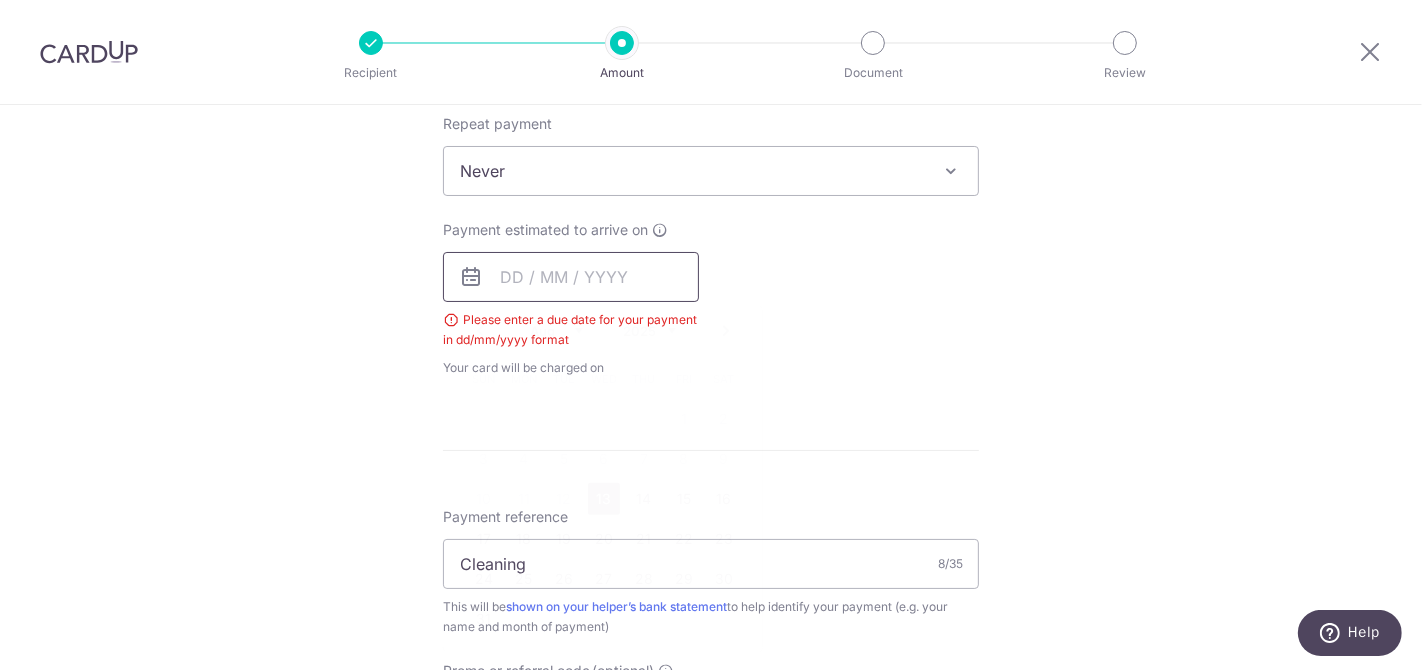 click at bounding box center (571, 277) 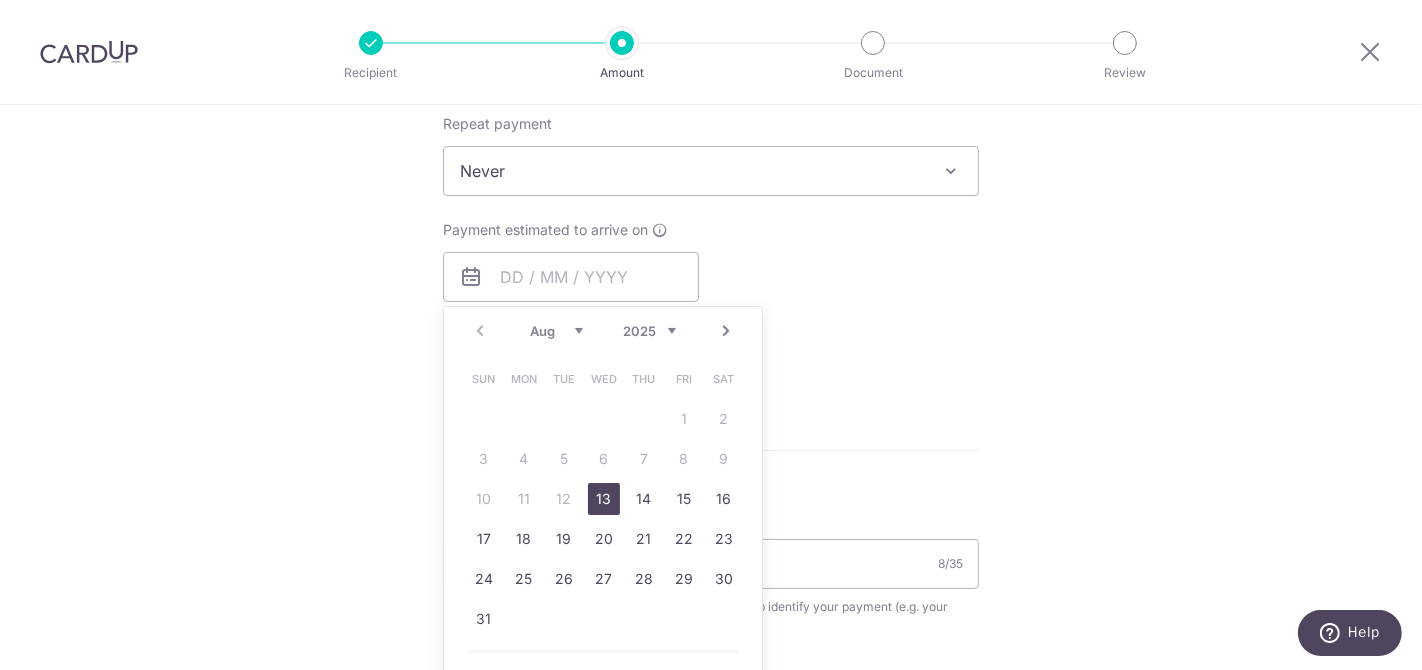 drag, startPoint x: 588, startPoint y: 490, endPoint x: 631, endPoint y: 492, distance: 43.046486 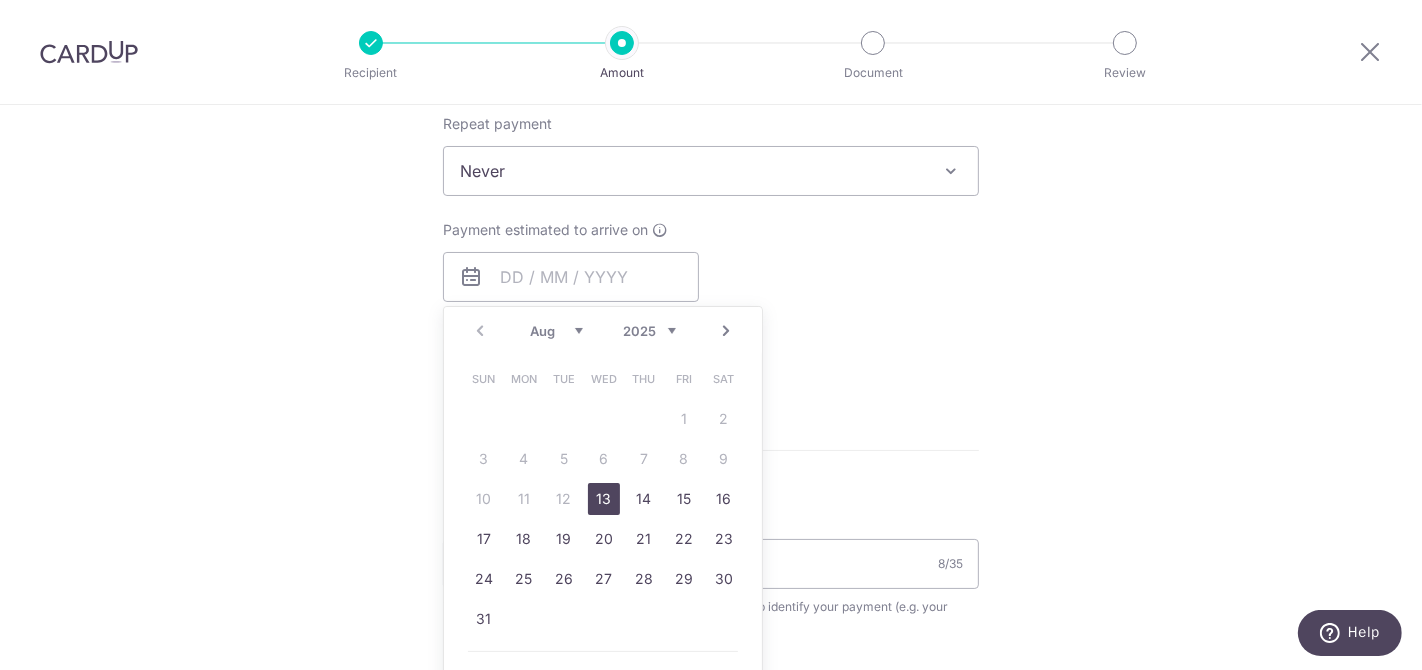type on "13/08/2025" 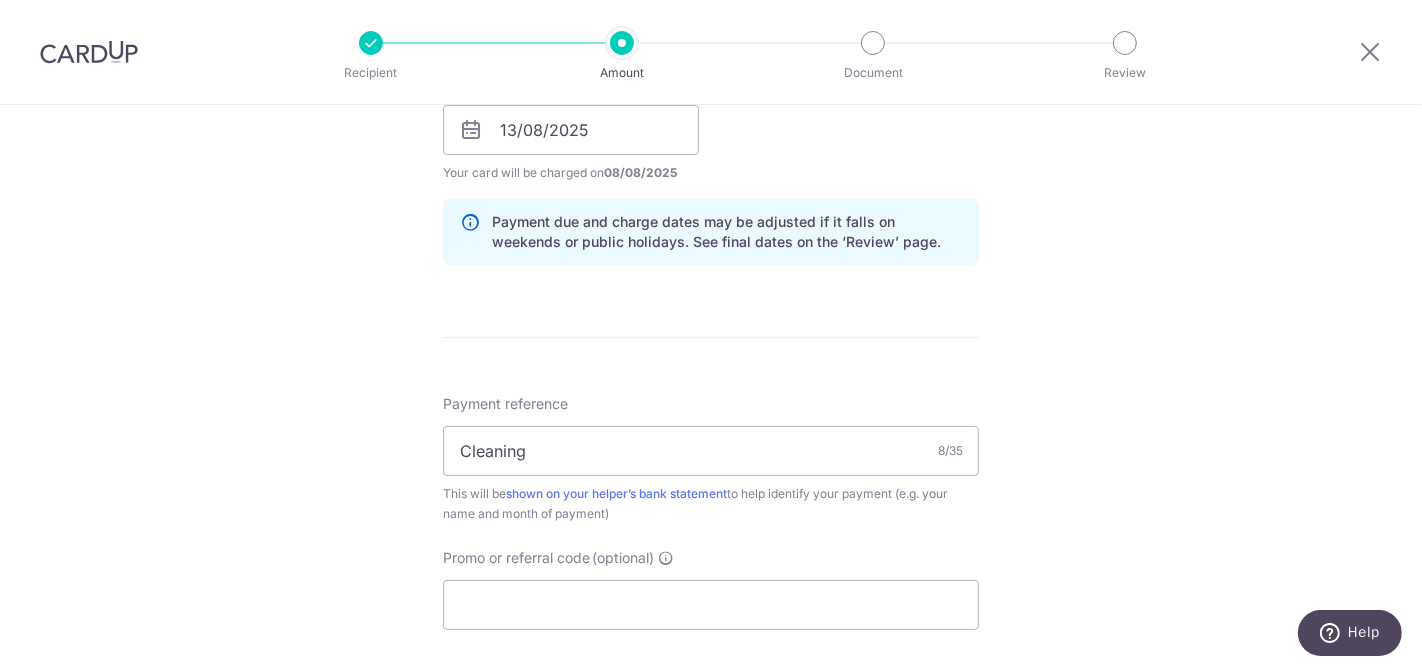 scroll, scrollTop: 1322, scrollLeft: 0, axis: vertical 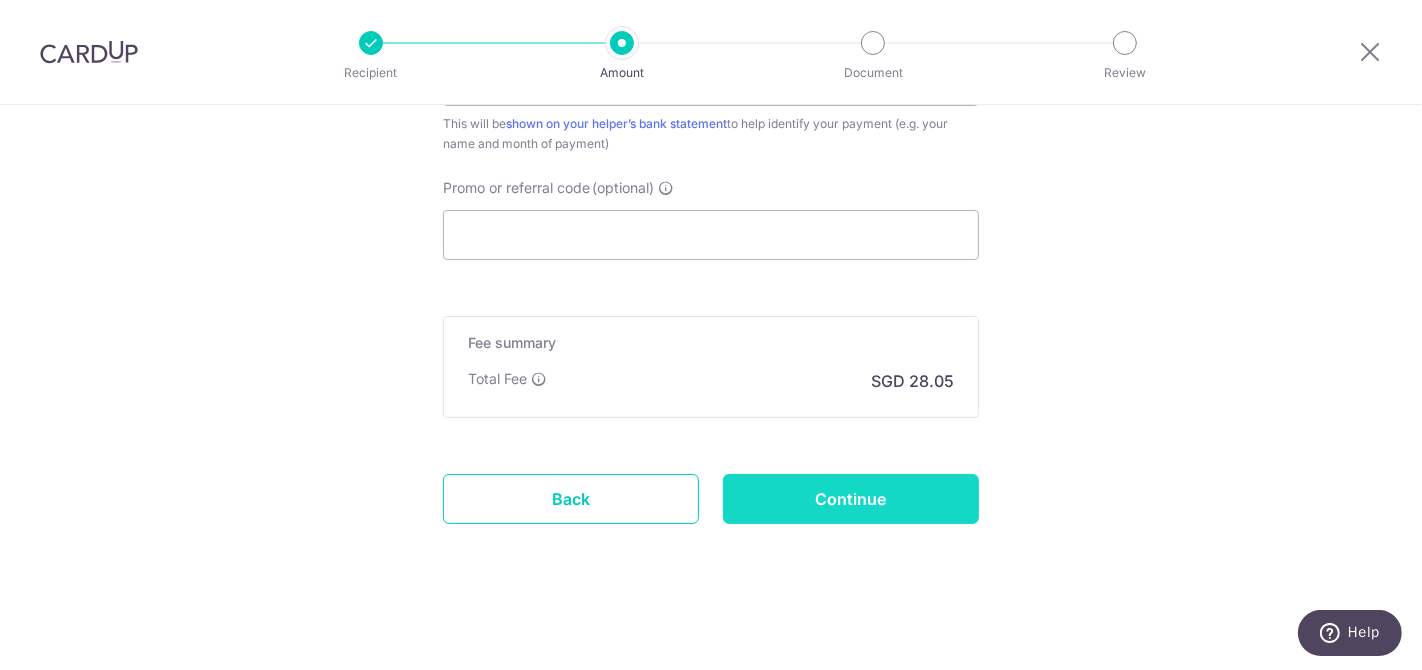 click on "Continue" at bounding box center [851, 499] 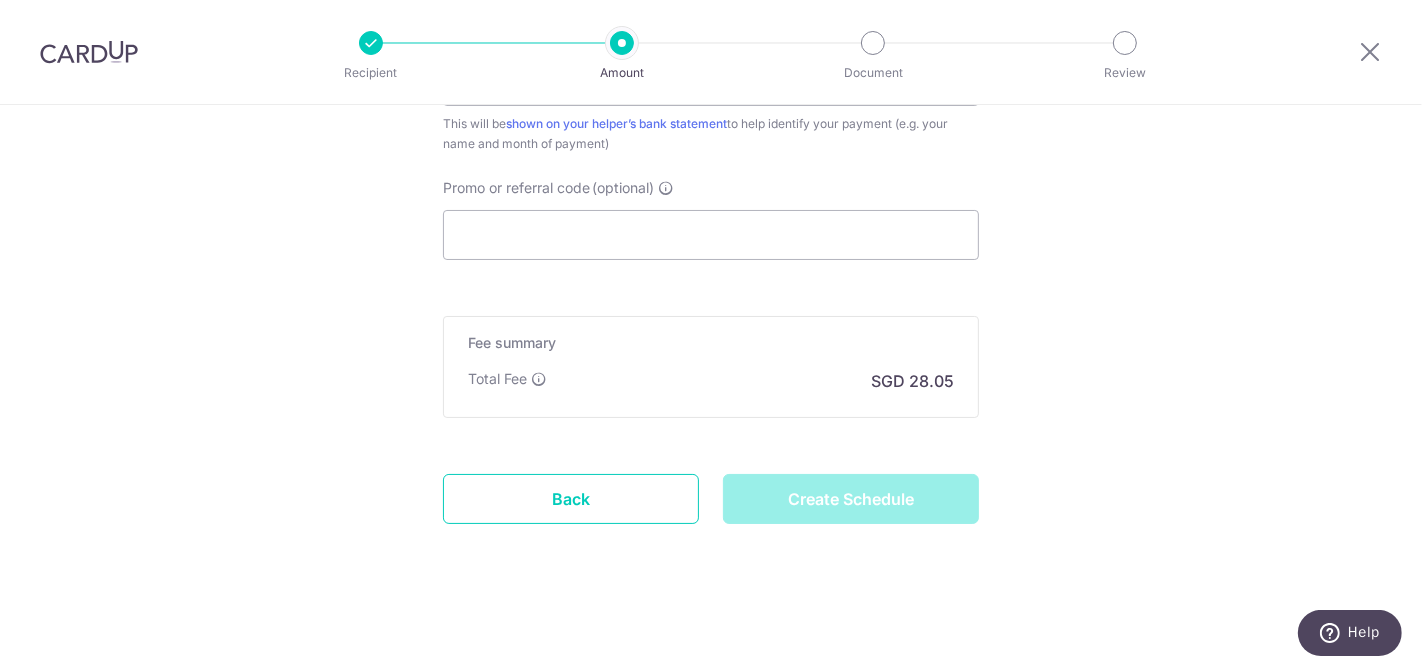 type on "Create Schedule" 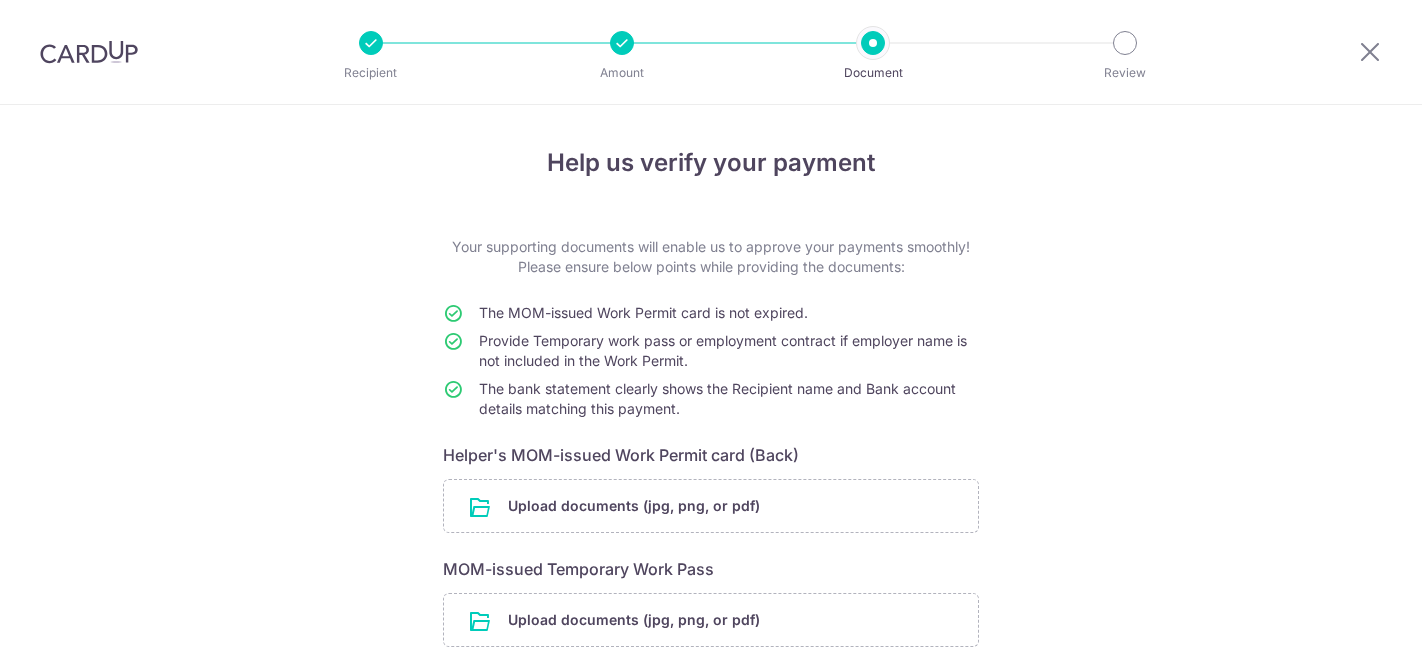 scroll, scrollTop: 0, scrollLeft: 0, axis: both 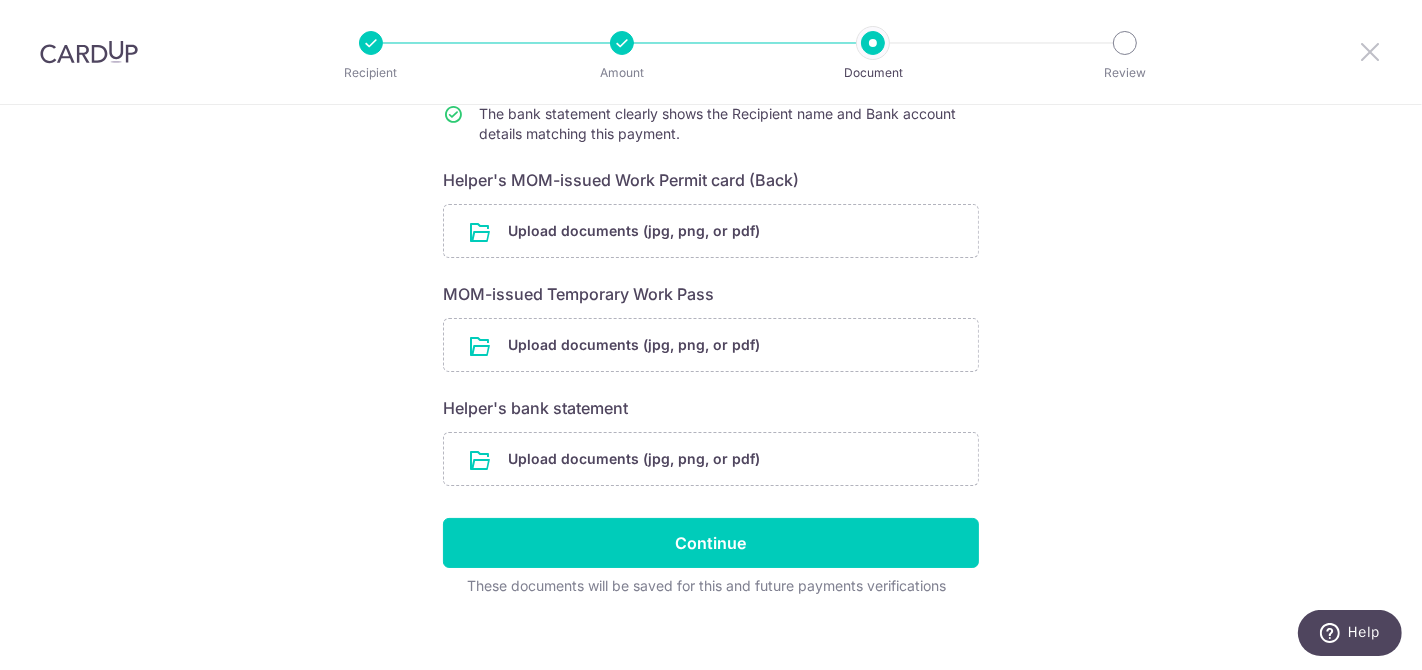 click at bounding box center (1370, 51) 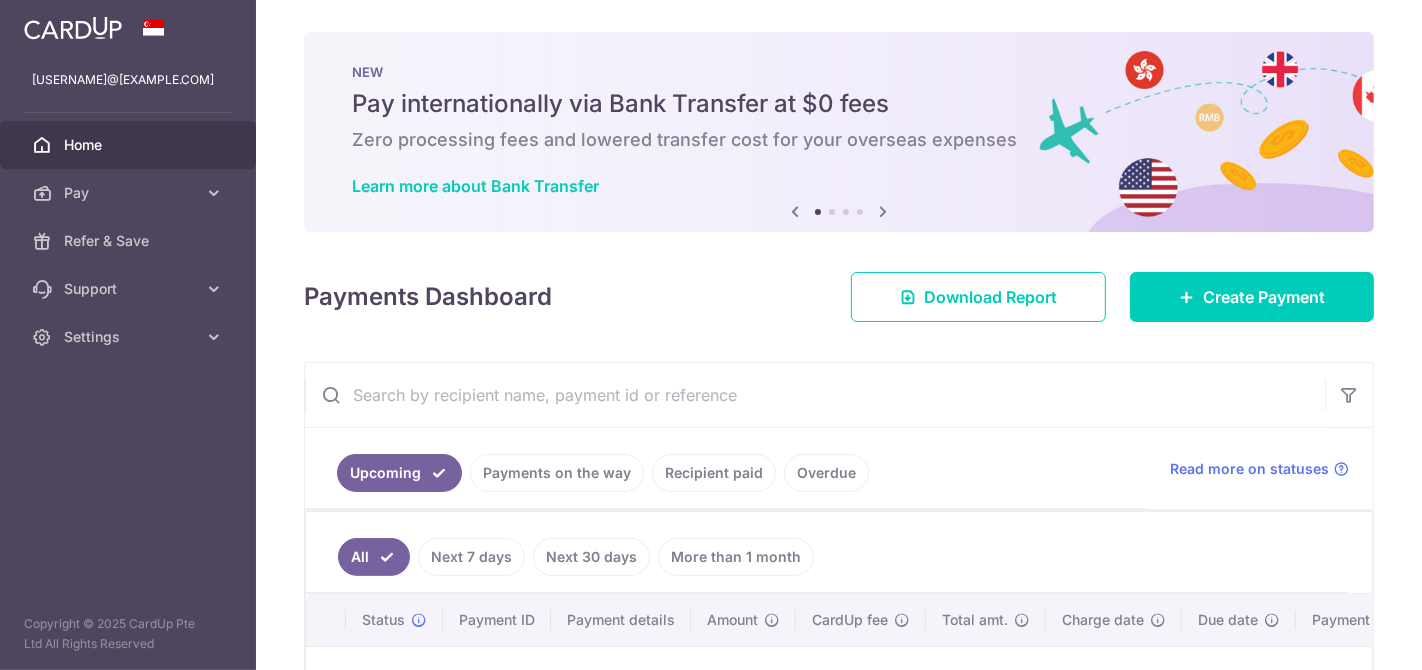 scroll, scrollTop: 0, scrollLeft: 0, axis: both 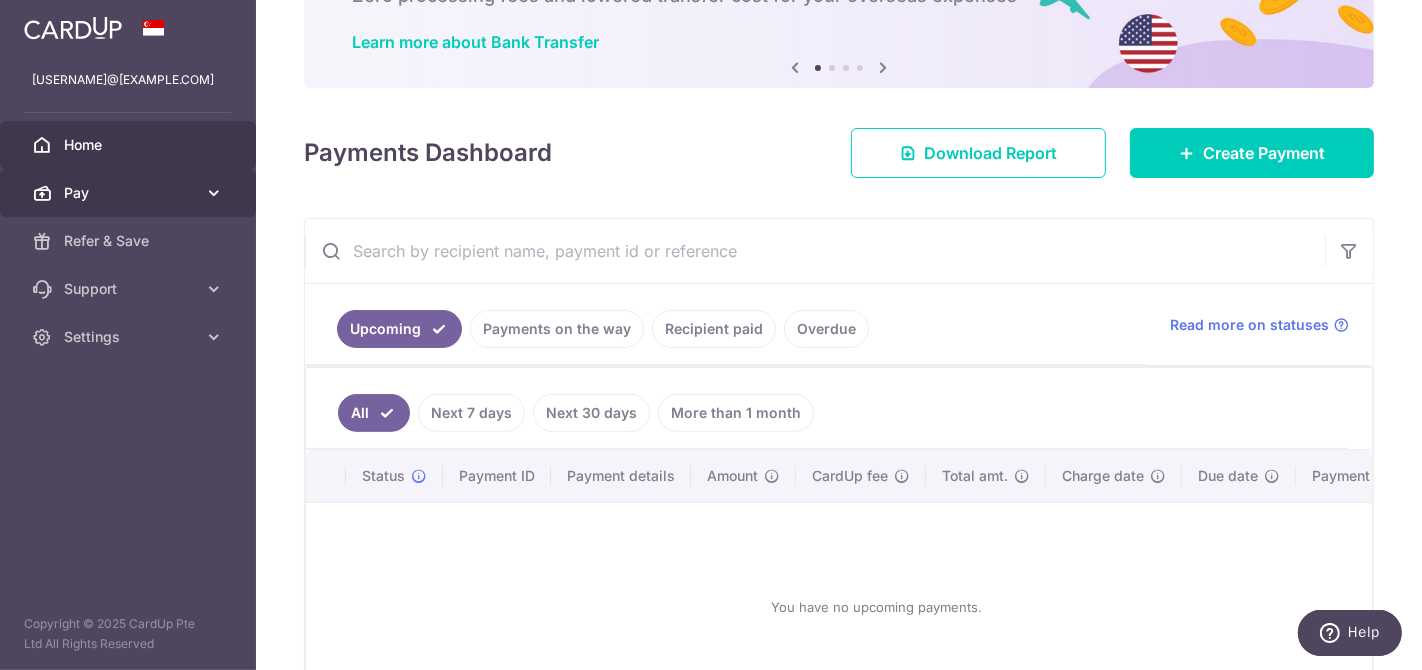 click on "Pay" at bounding box center [130, 193] 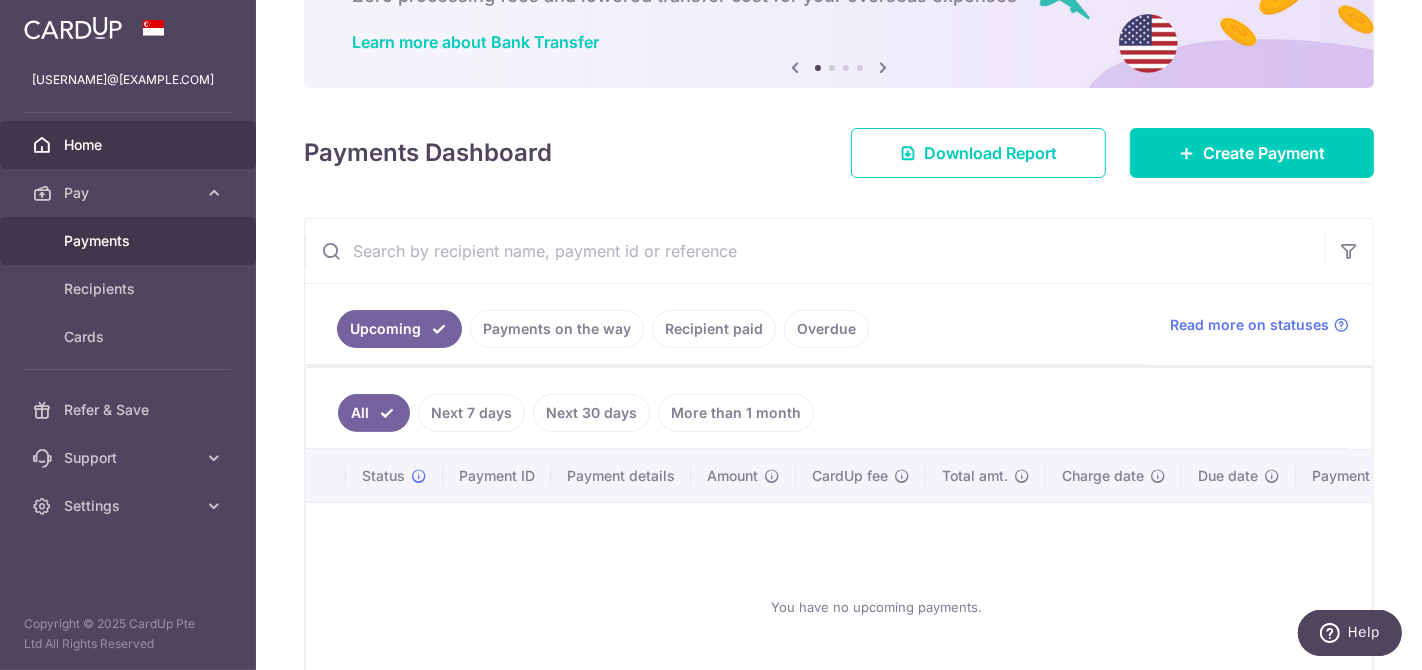 click on "Payments" at bounding box center (130, 241) 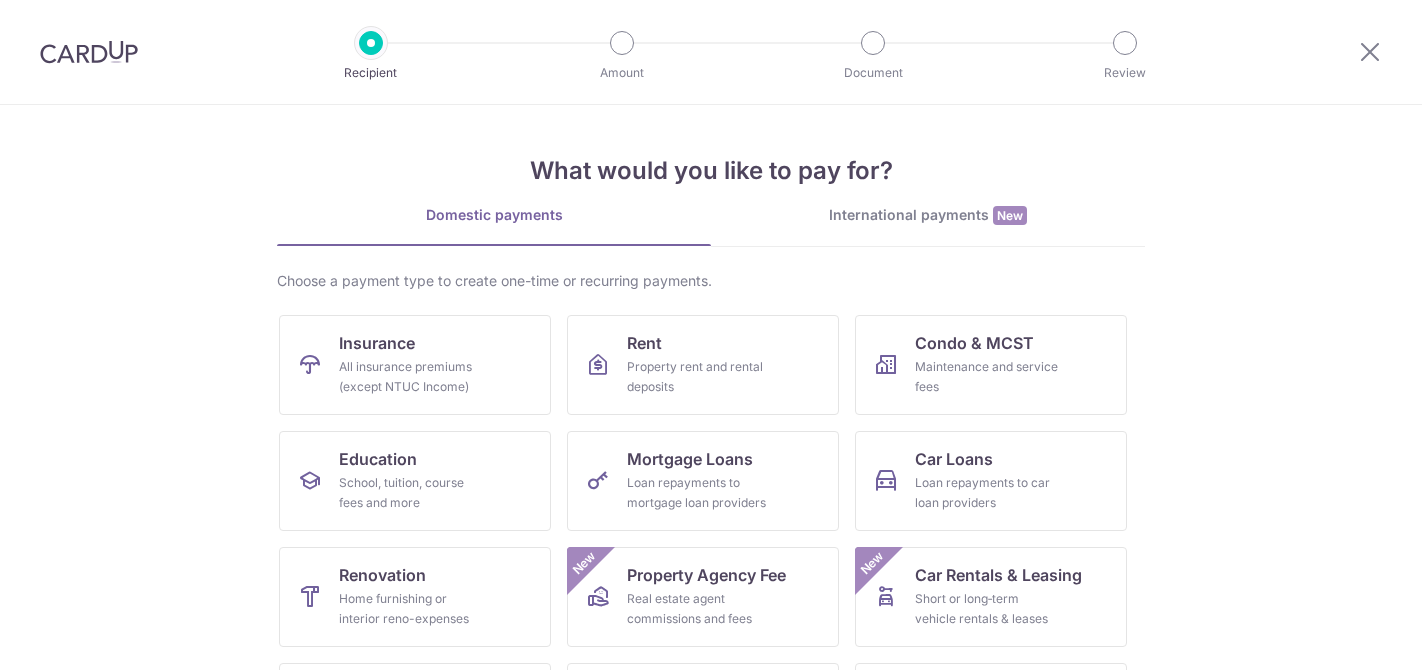 scroll, scrollTop: 0, scrollLeft: 0, axis: both 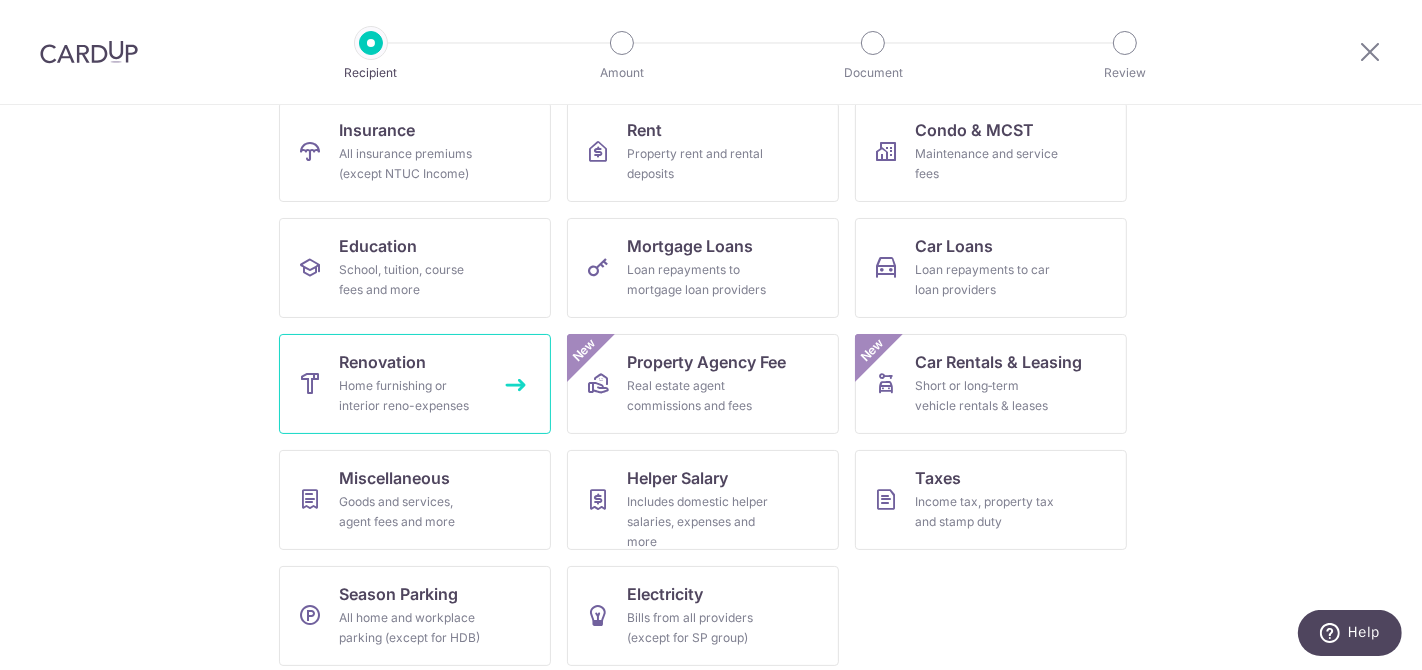 click on "Home furnishing or interior reno-expenses" at bounding box center (411, 396) 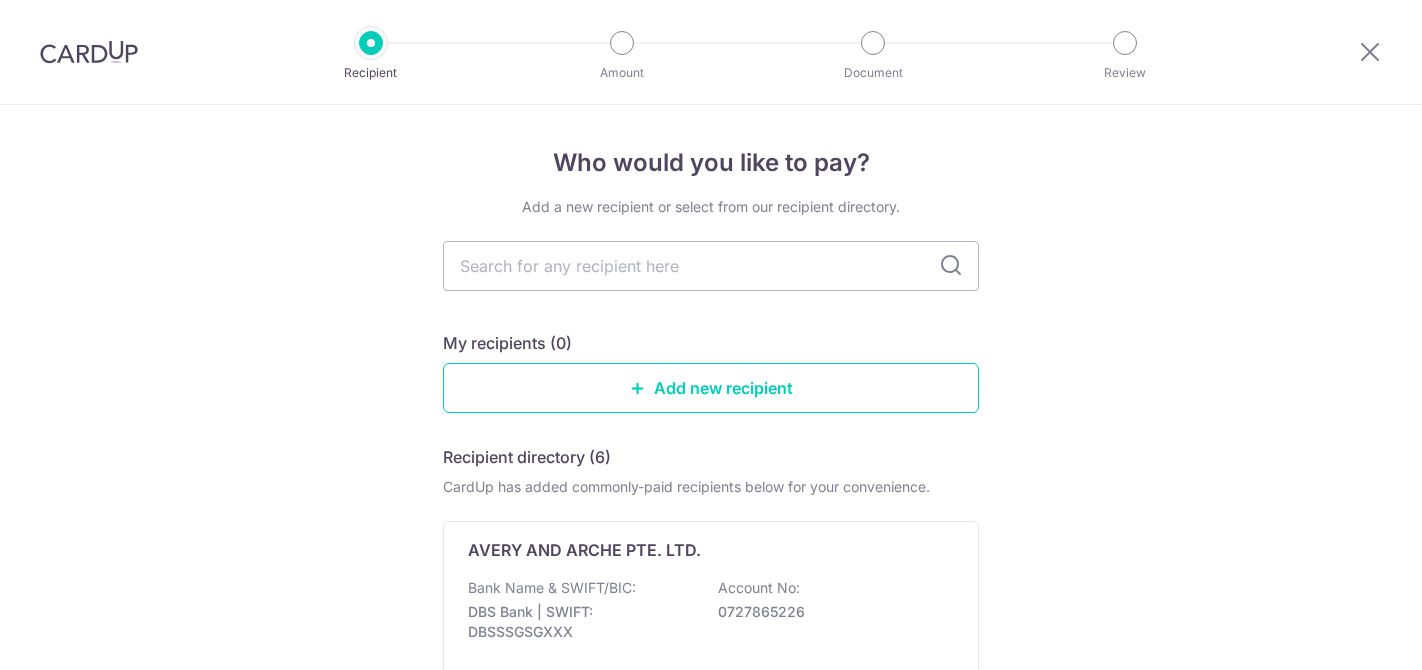scroll, scrollTop: 0, scrollLeft: 0, axis: both 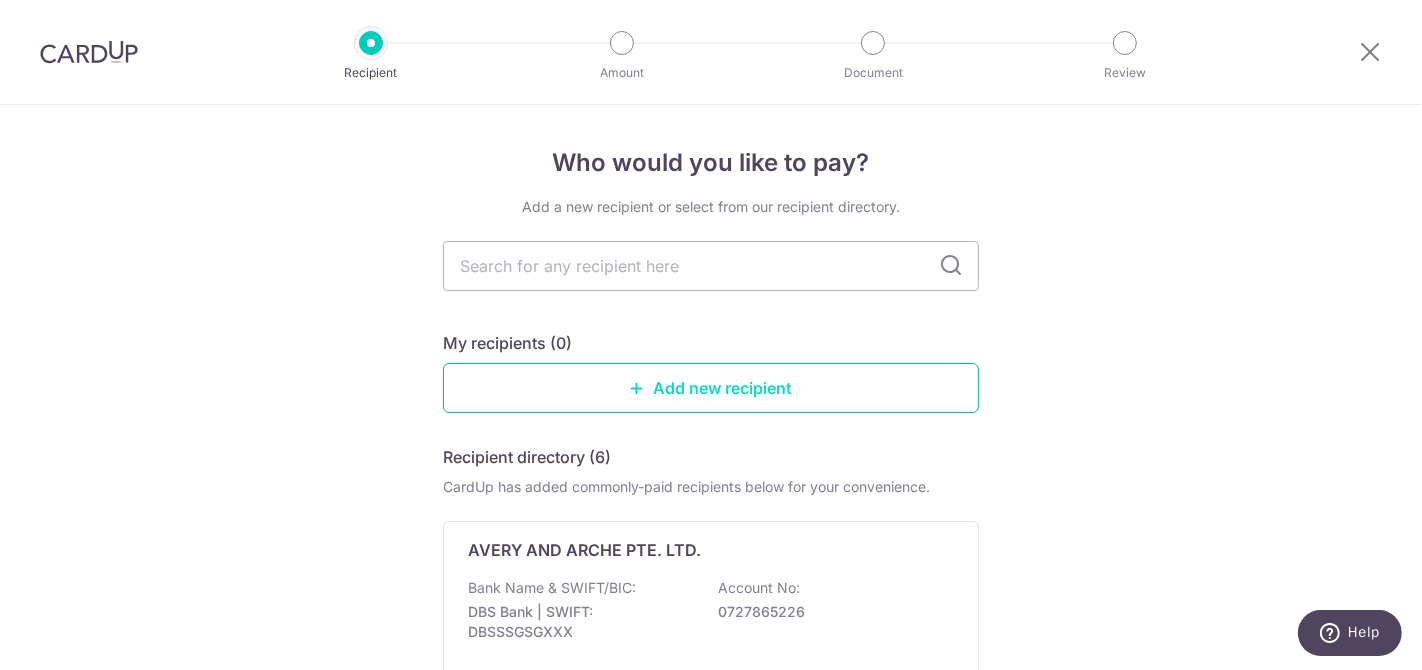 click on "Add new recipient" at bounding box center [711, 388] 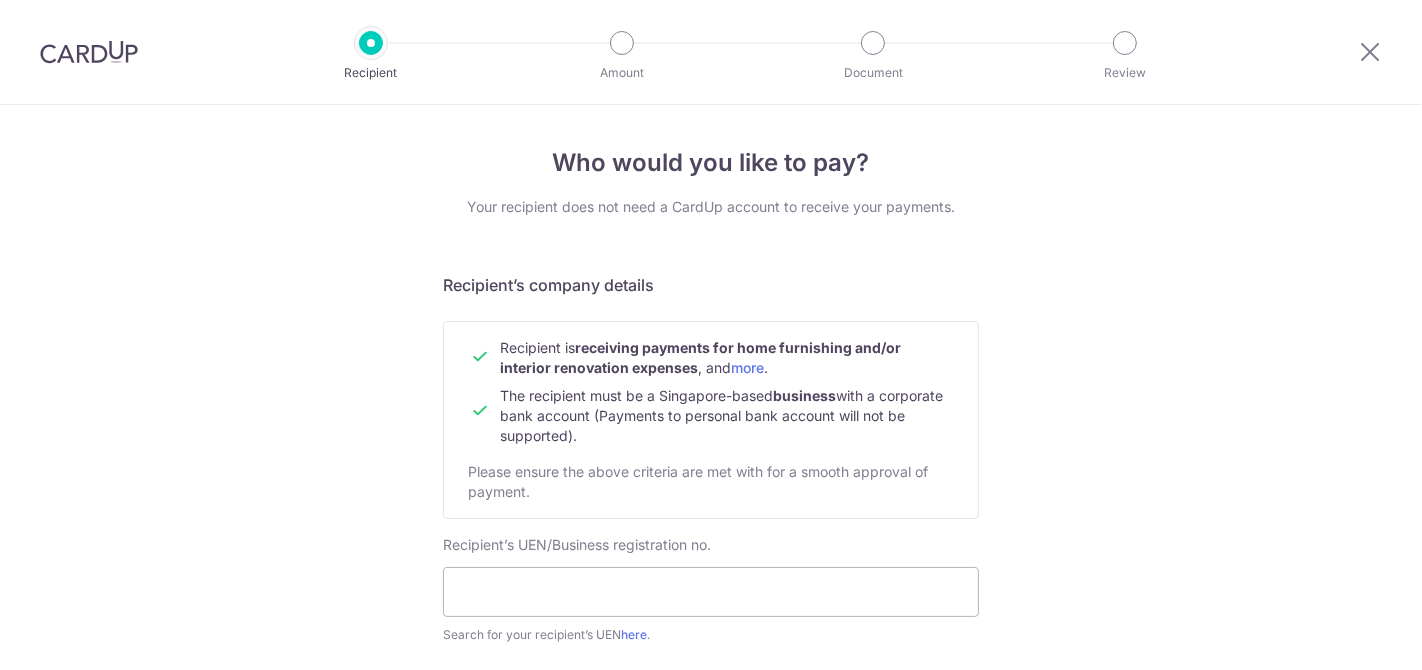 scroll, scrollTop: 0, scrollLeft: 0, axis: both 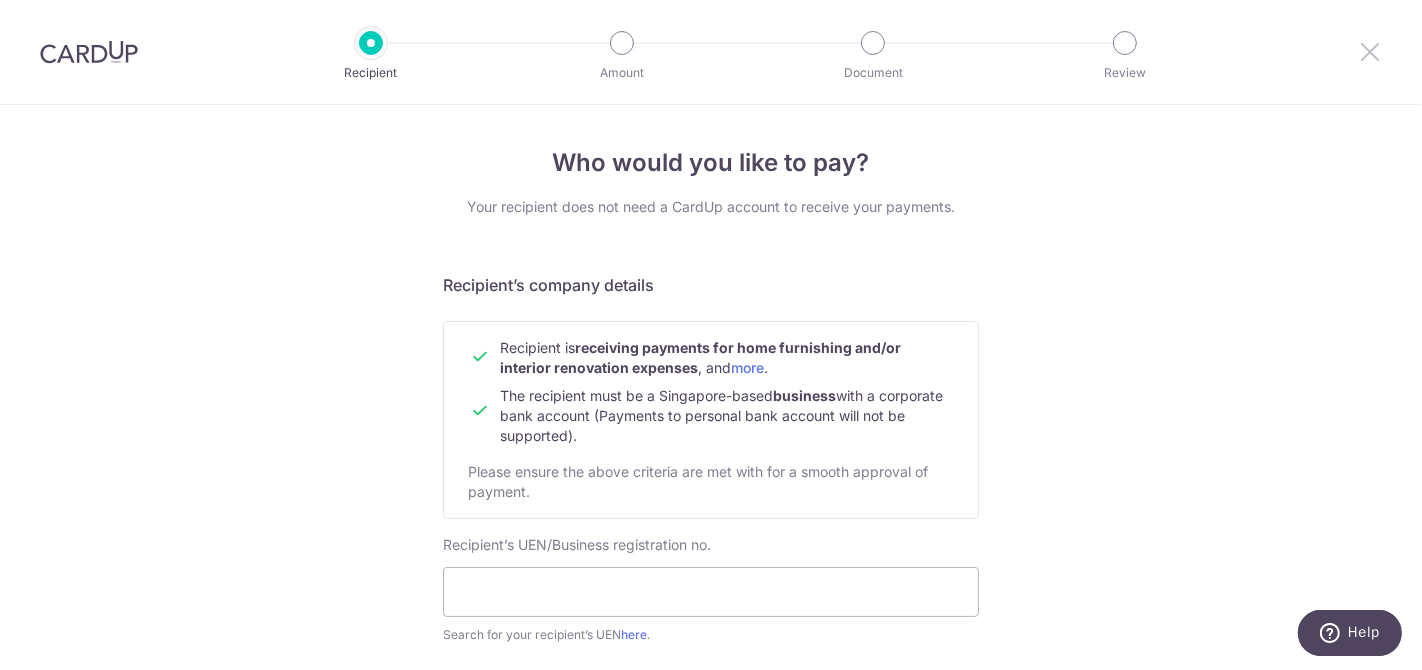 click at bounding box center (1370, 51) 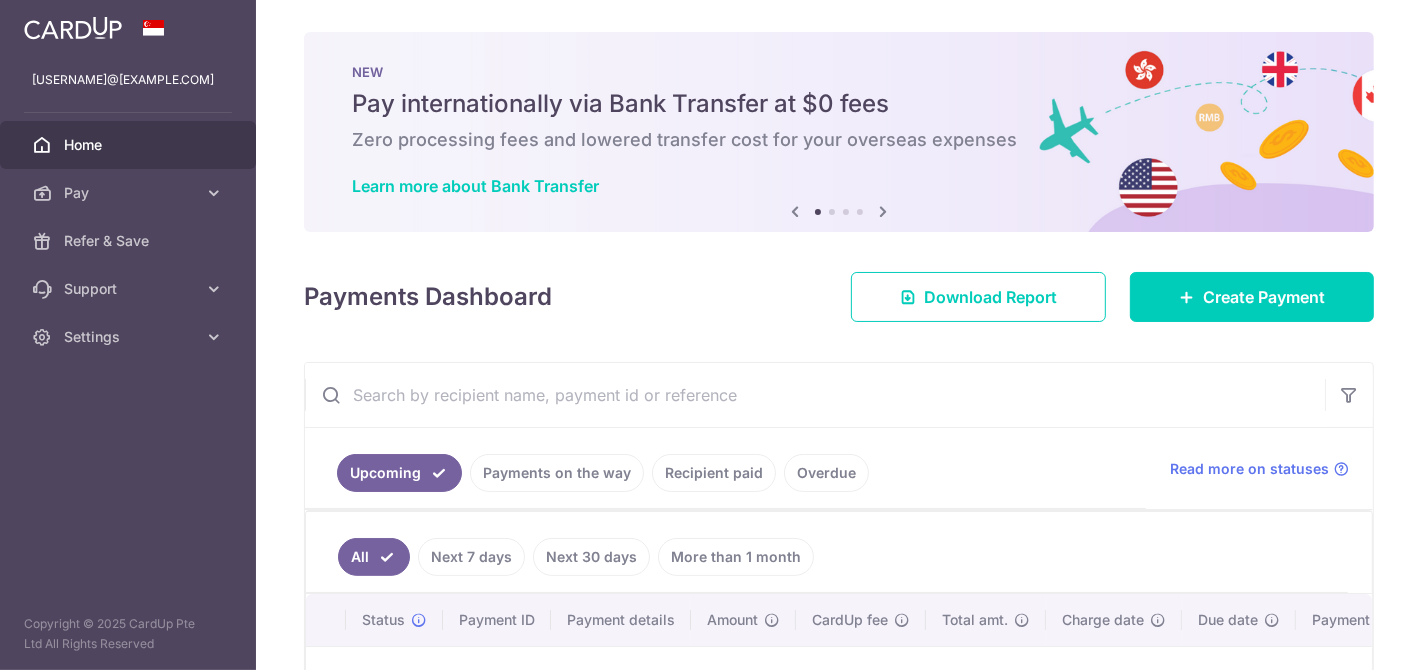 scroll, scrollTop: 0, scrollLeft: 0, axis: both 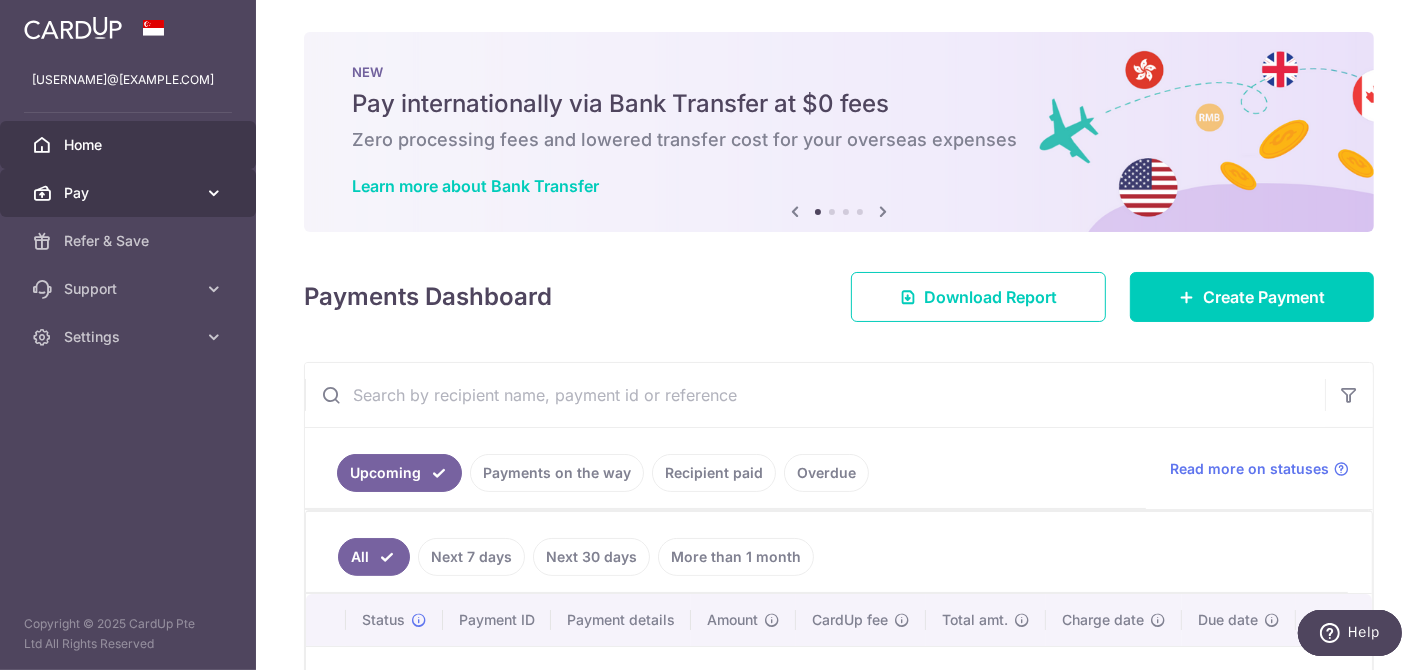 click at bounding box center [214, 193] 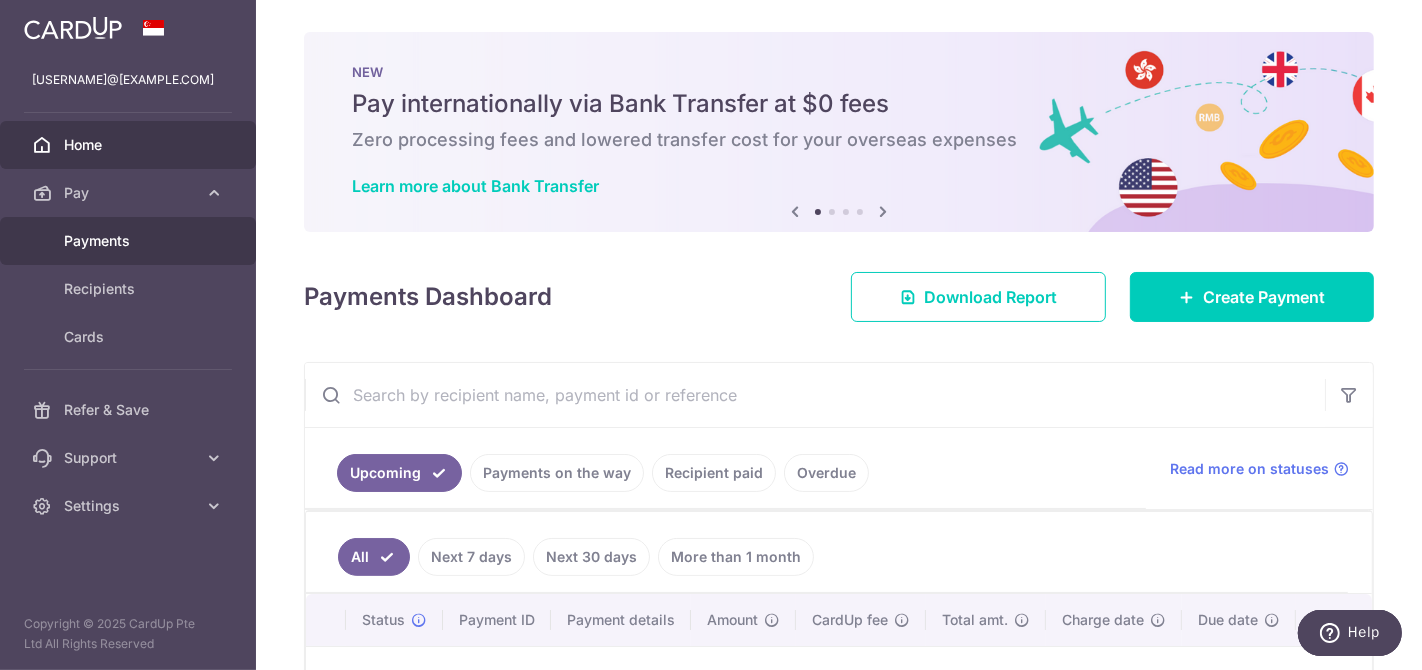 click on "Payments" at bounding box center [128, 241] 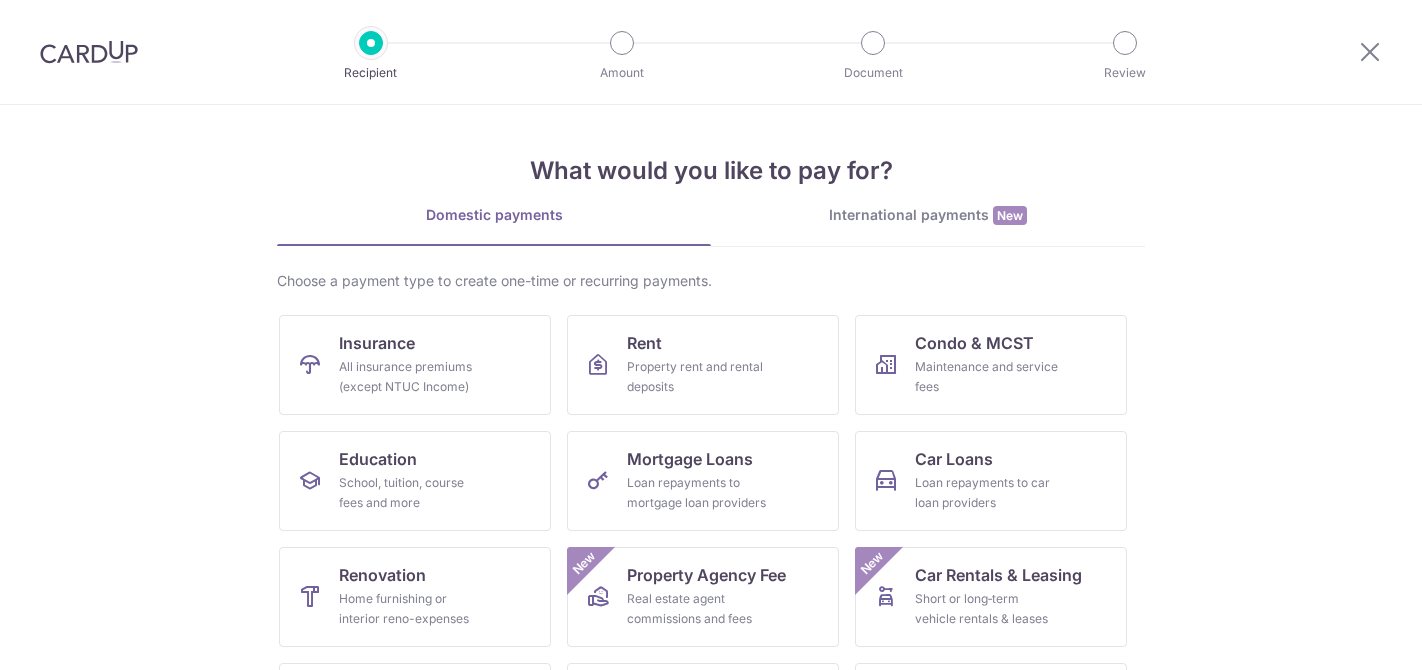 scroll, scrollTop: 0, scrollLeft: 0, axis: both 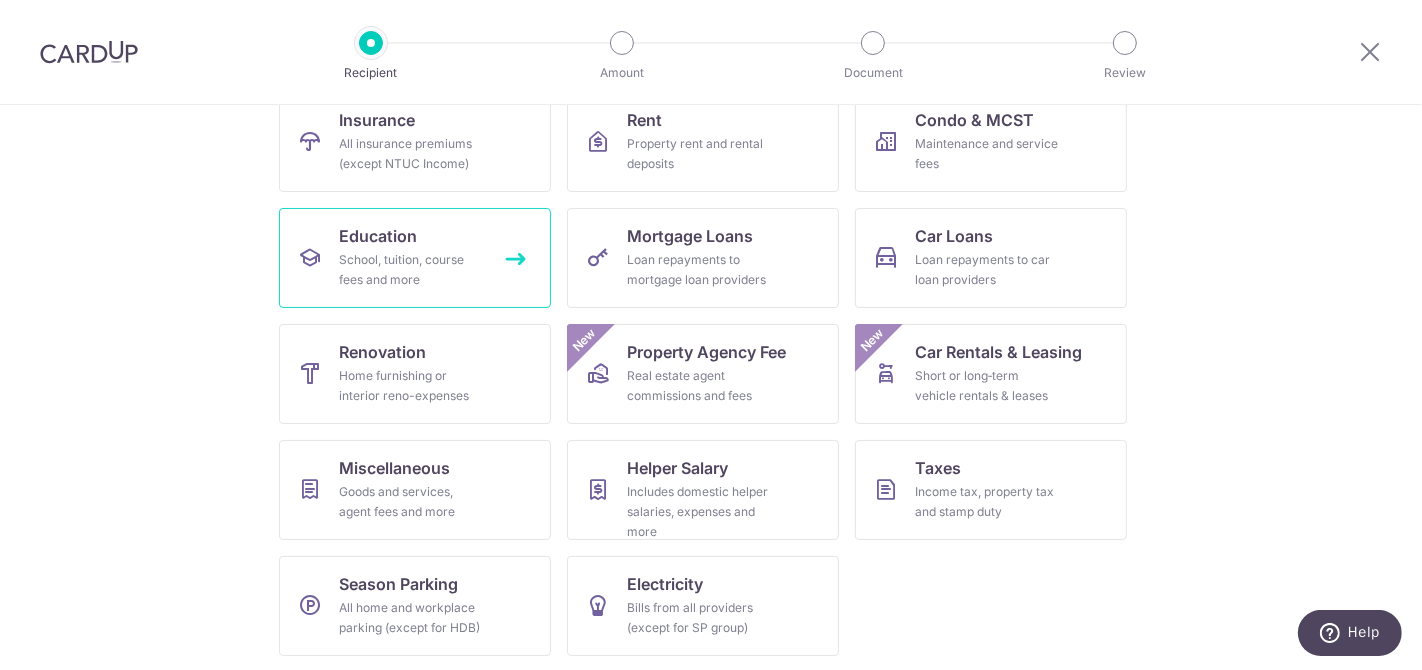 click on "School, tuition, course fees and more" at bounding box center [411, 270] 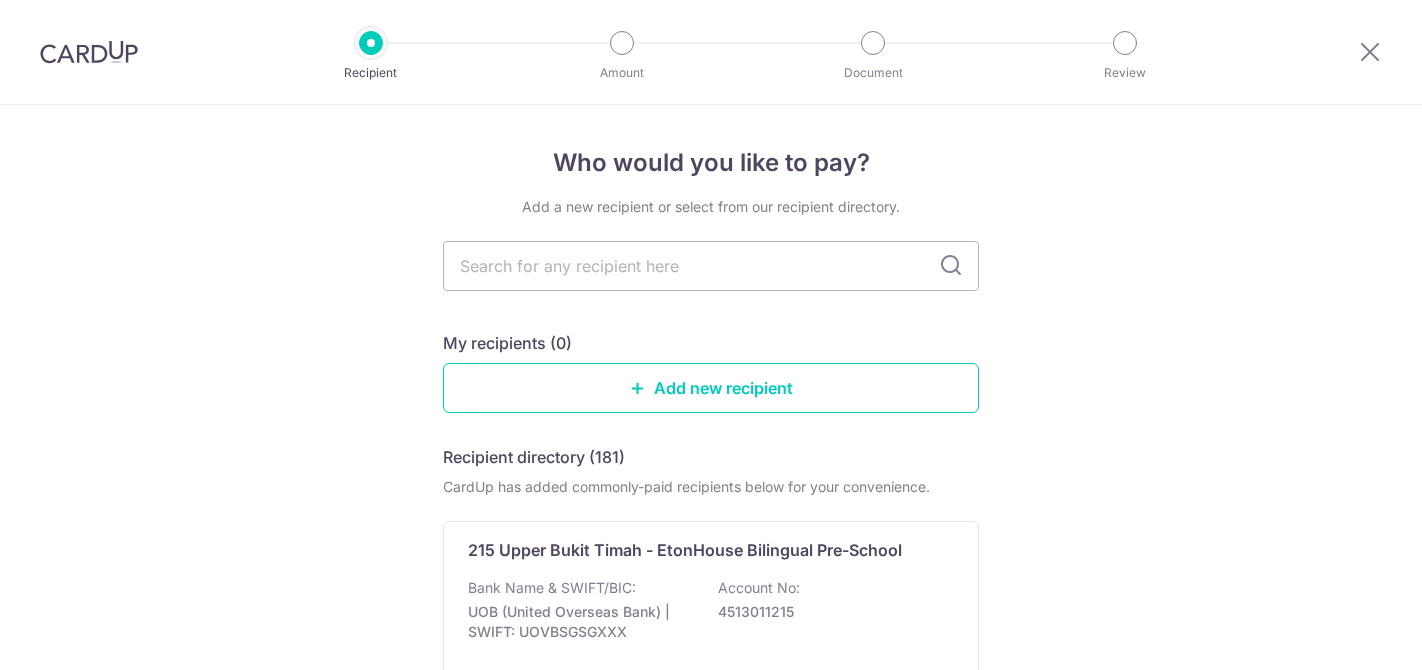 scroll, scrollTop: 0, scrollLeft: 0, axis: both 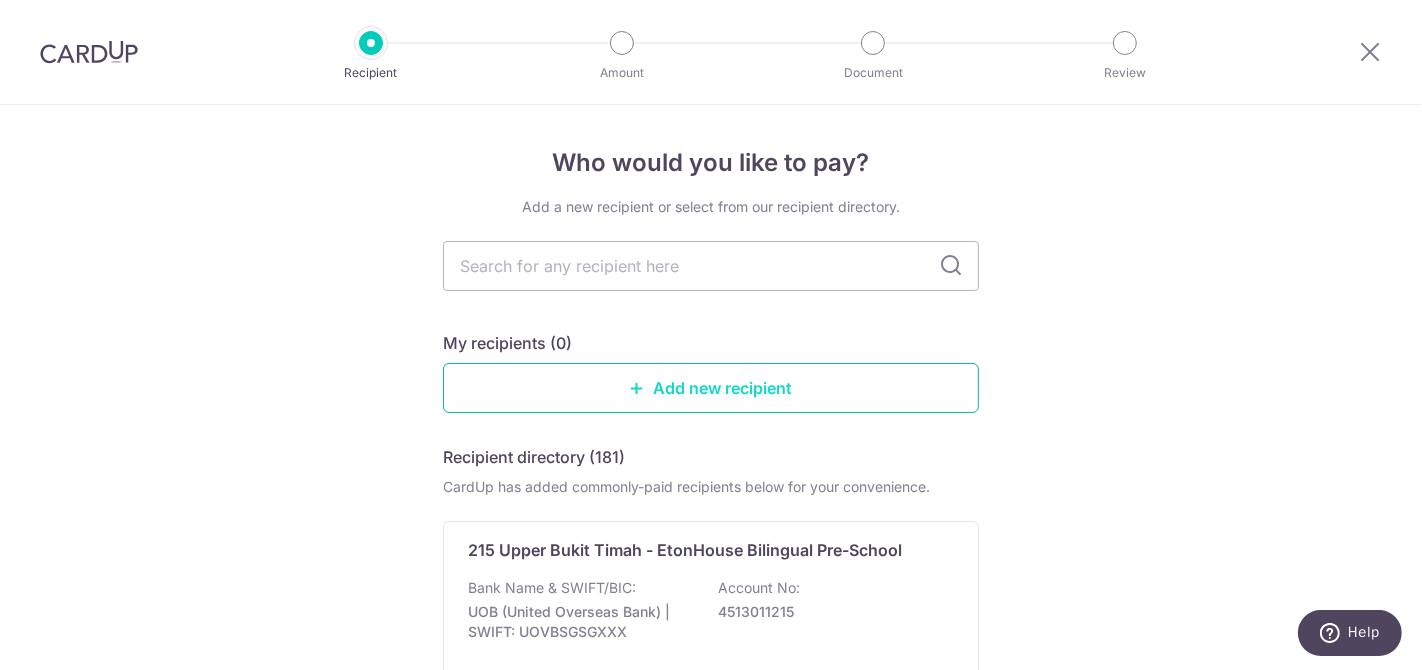 click on "Add new recipient" at bounding box center [711, 388] 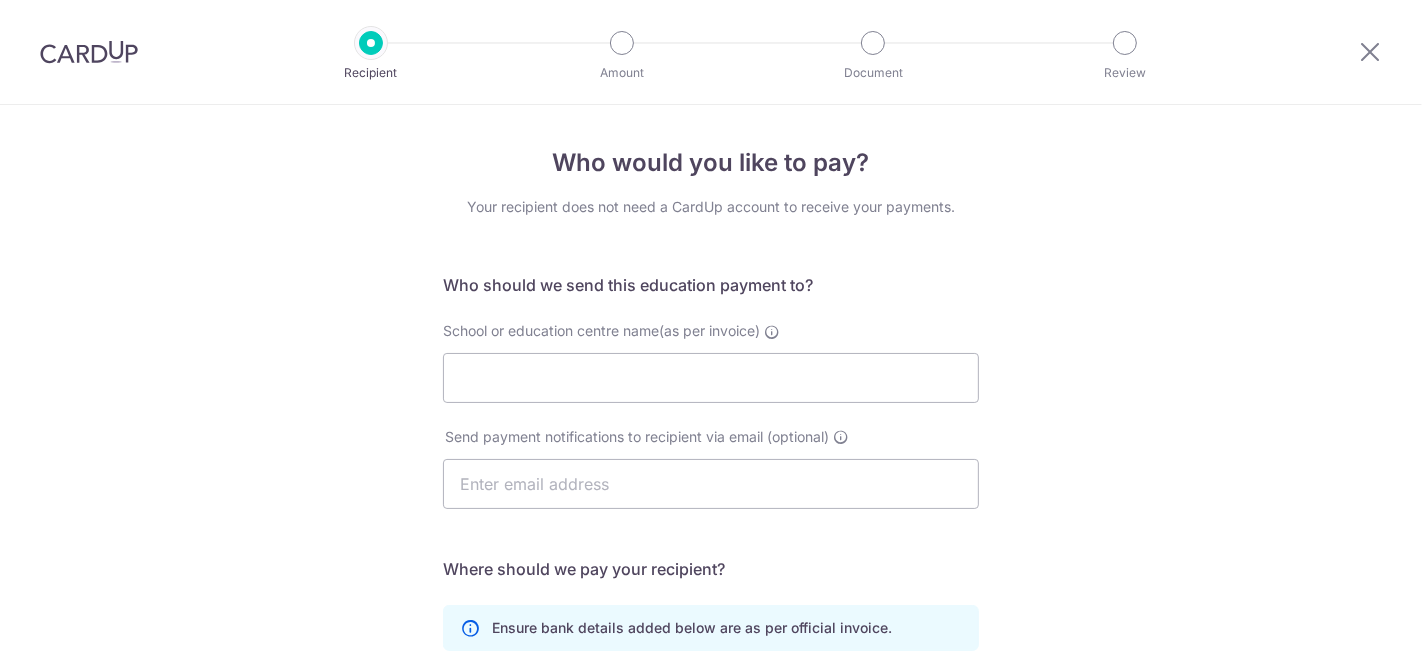 scroll, scrollTop: 0, scrollLeft: 0, axis: both 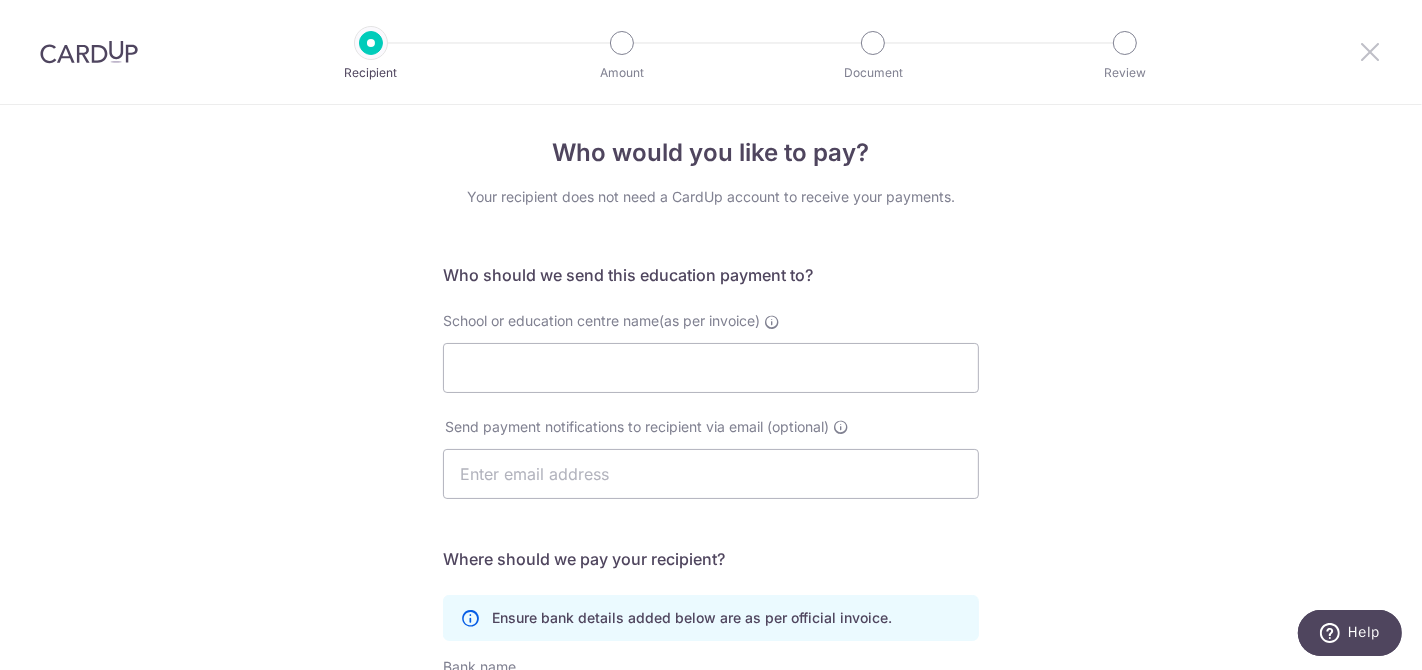click at bounding box center [1370, 51] 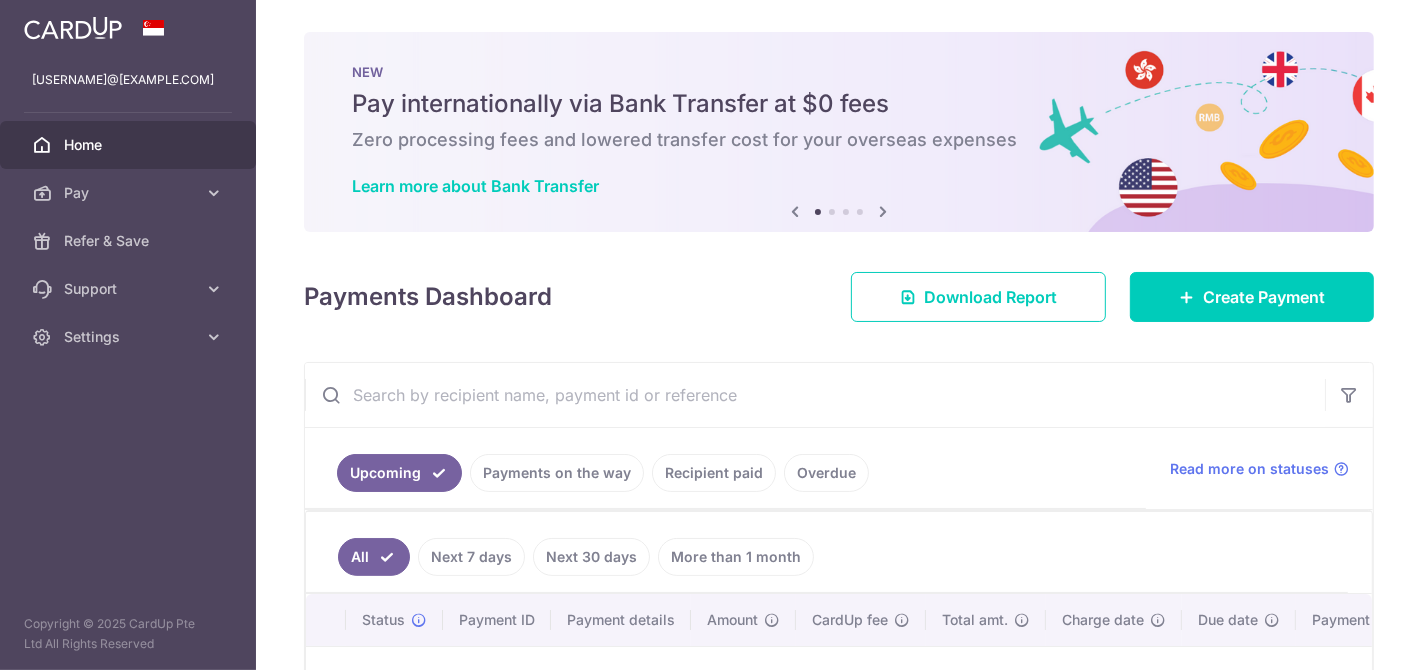 scroll, scrollTop: 0, scrollLeft: 0, axis: both 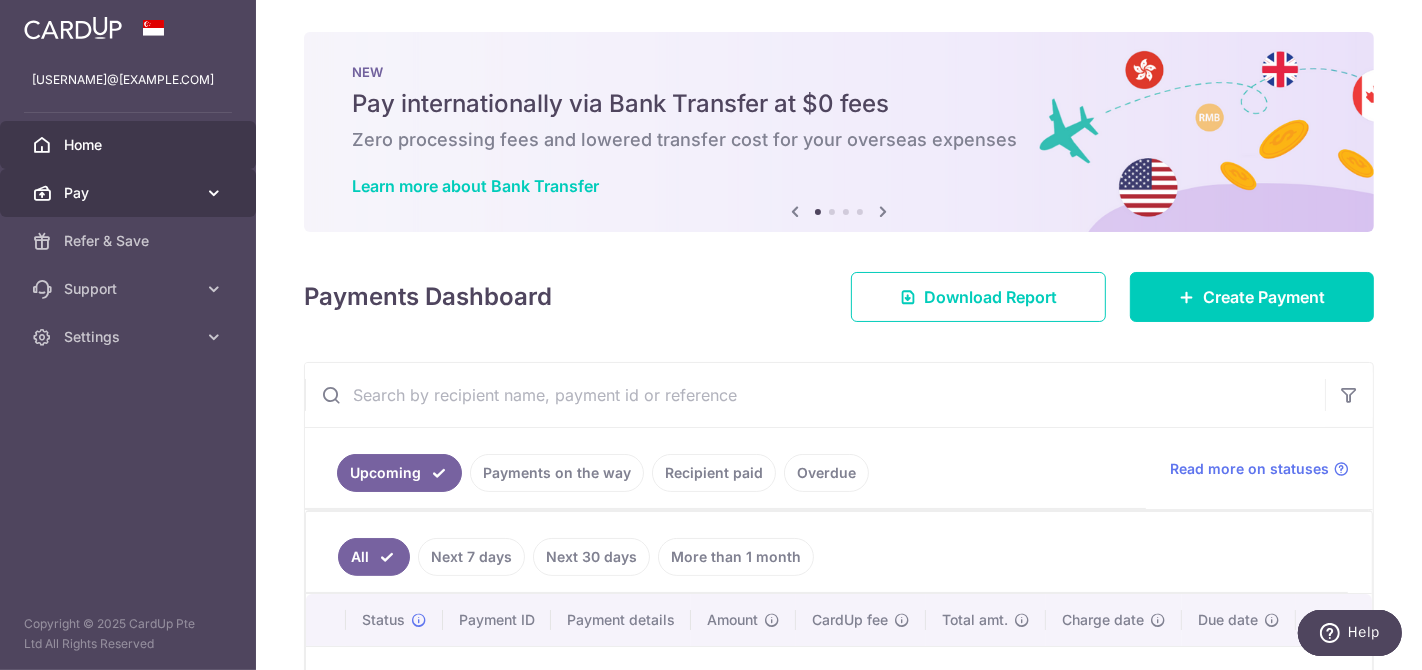 click on "Pay" at bounding box center (128, 193) 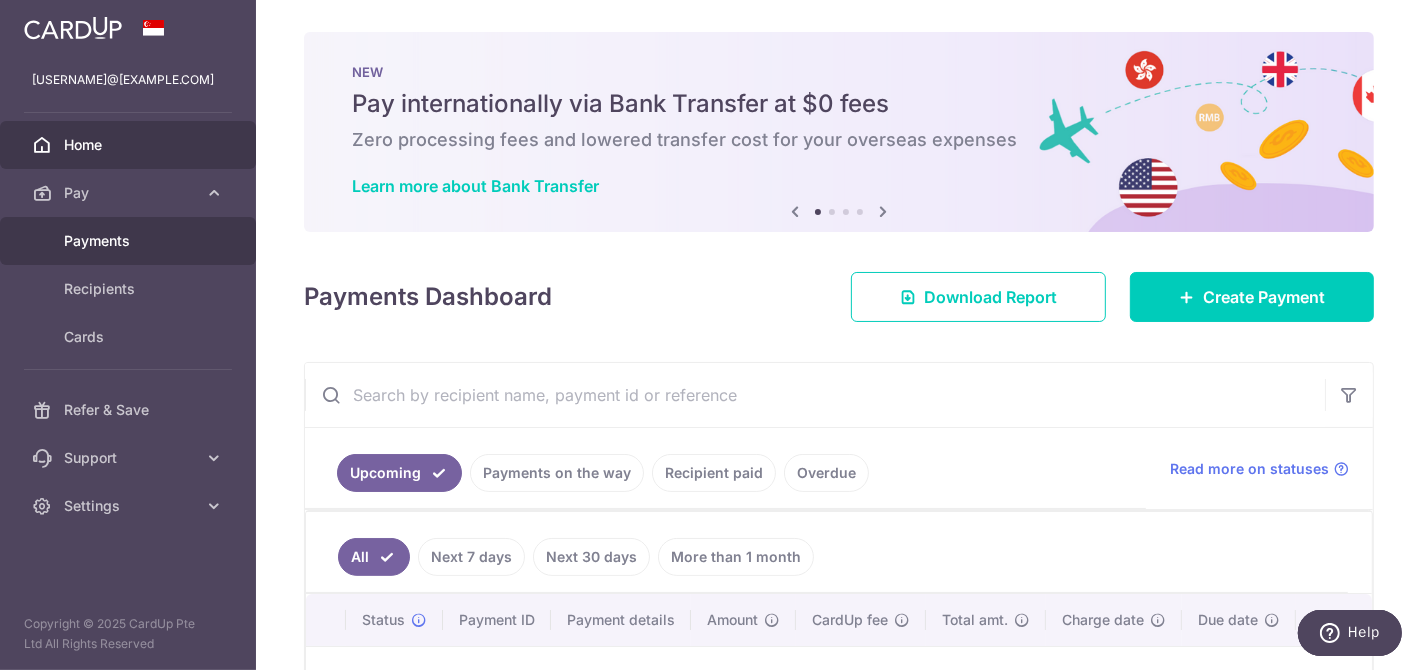 click on "Payments" at bounding box center (130, 241) 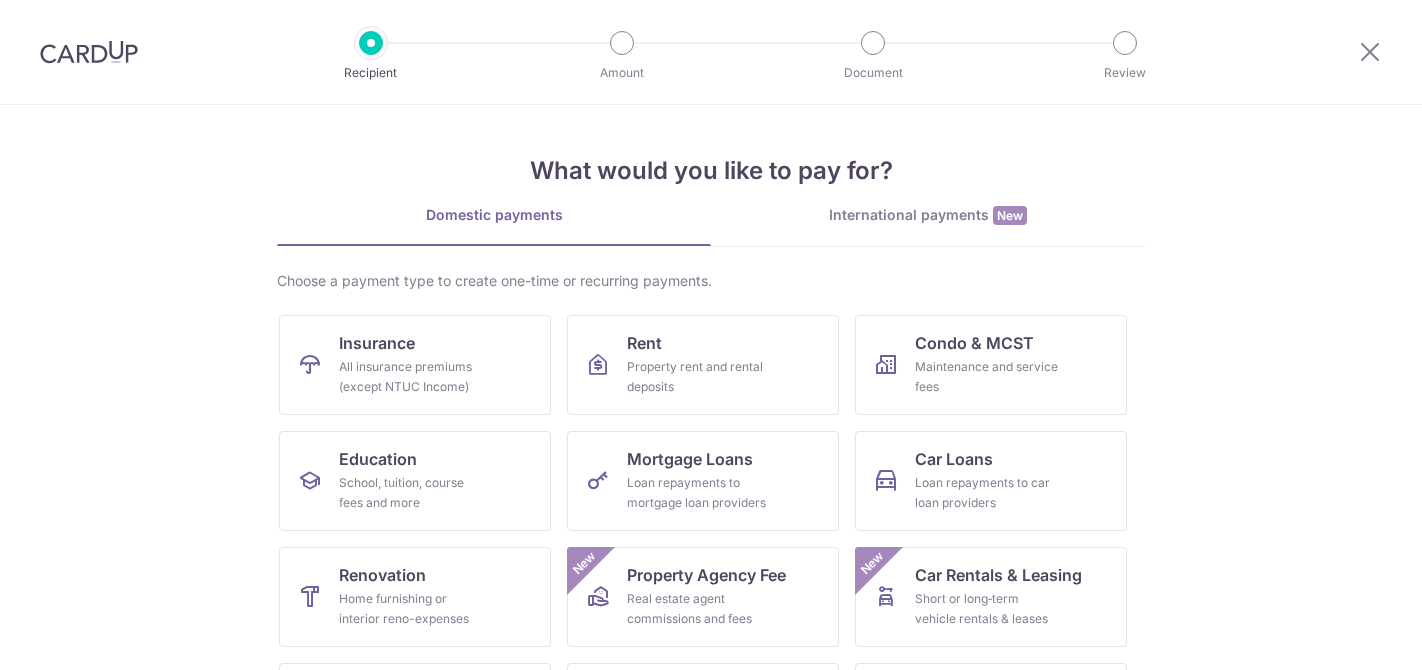 scroll, scrollTop: 0, scrollLeft: 0, axis: both 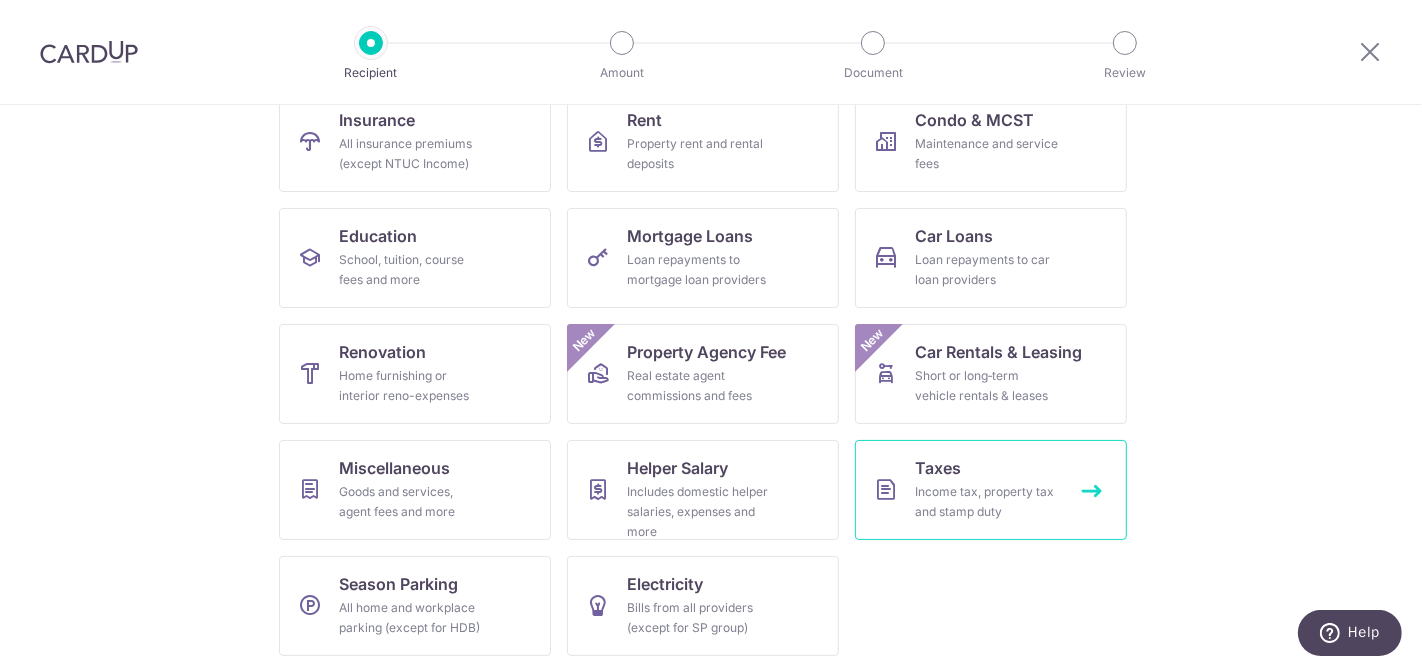 click on "Income tax, property tax and stamp duty" at bounding box center (987, 502) 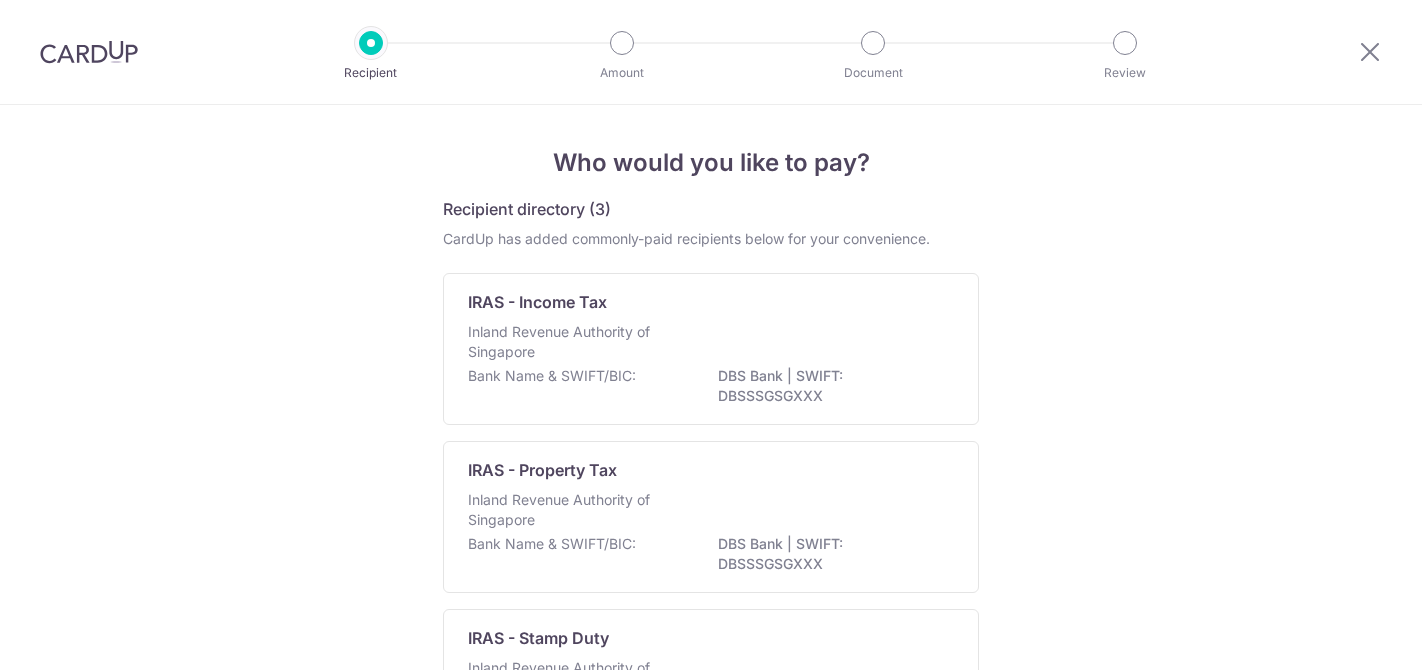 scroll, scrollTop: 0, scrollLeft: 0, axis: both 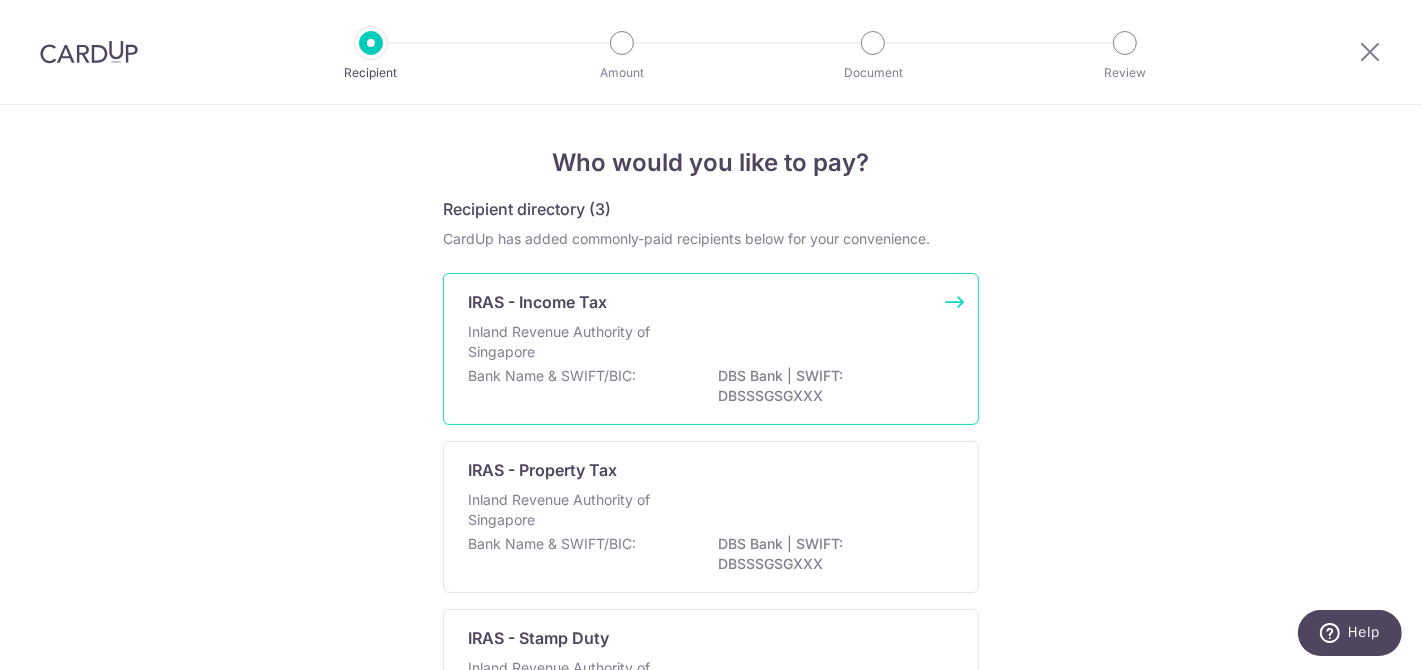 click on "Inland Revenue Authority of Singapore" at bounding box center [711, 344] 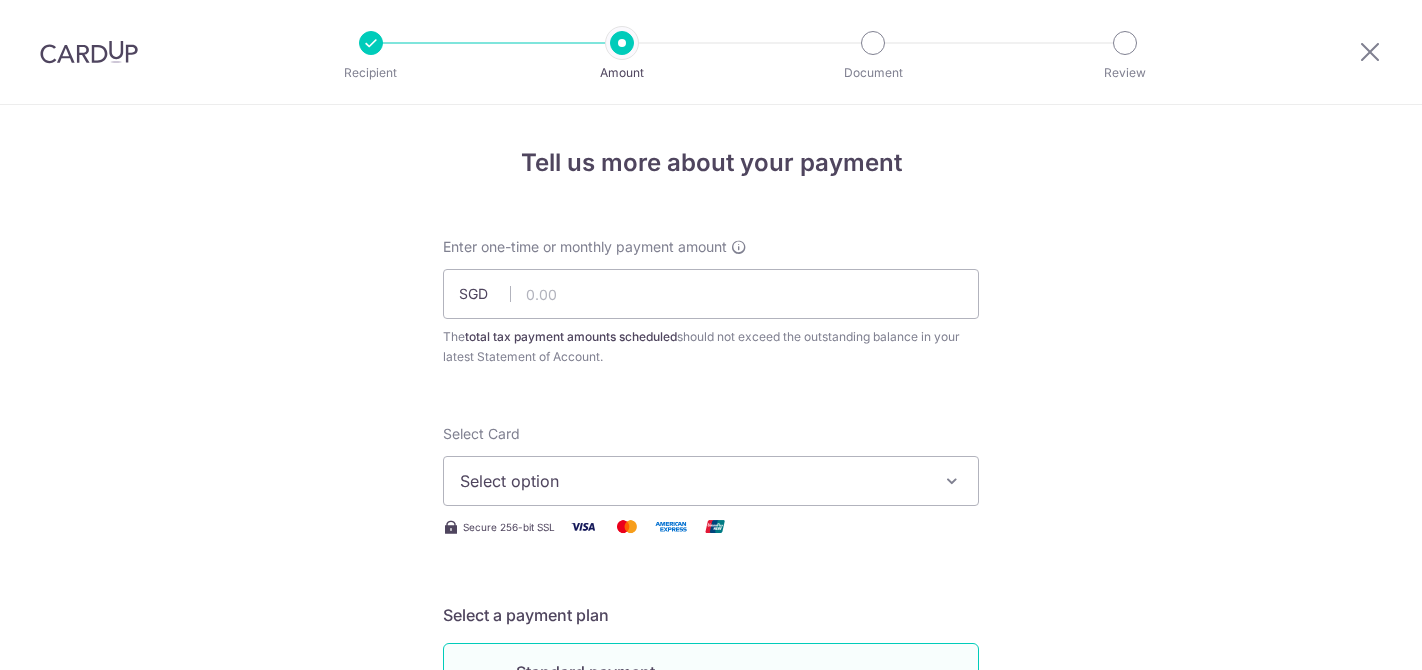 scroll, scrollTop: 0, scrollLeft: 0, axis: both 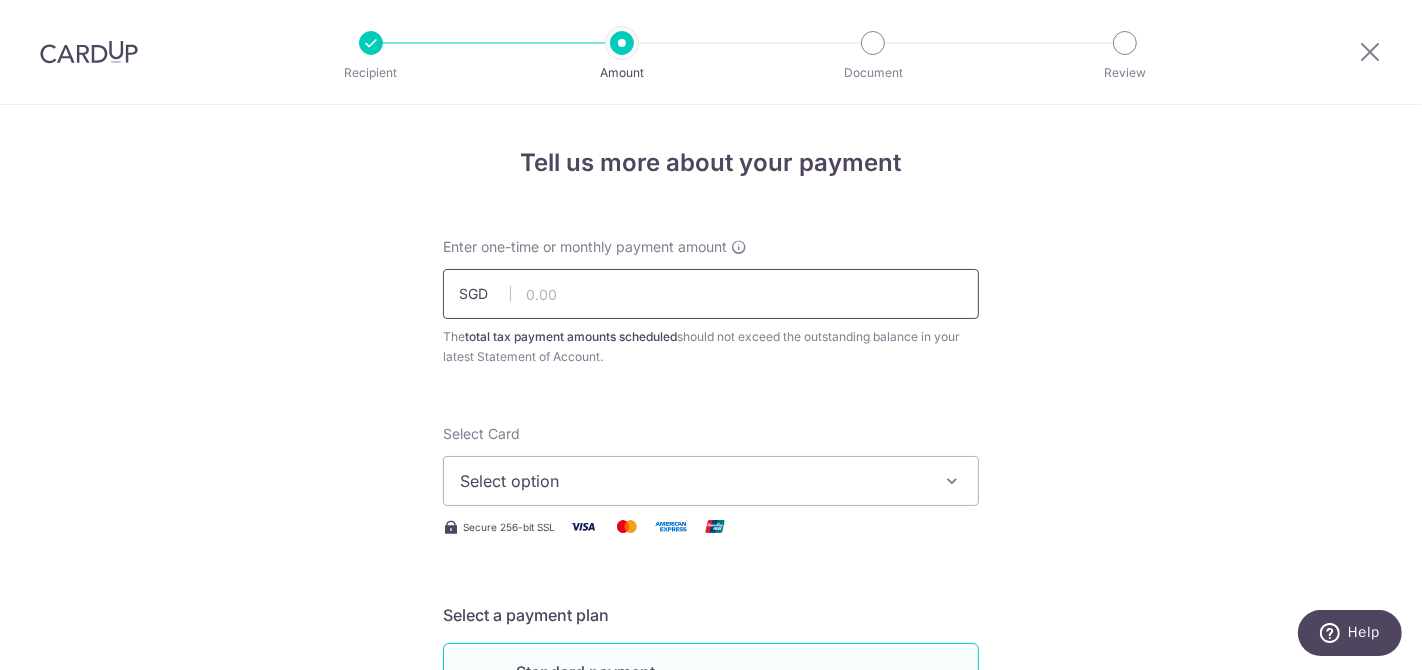 click at bounding box center [711, 294] 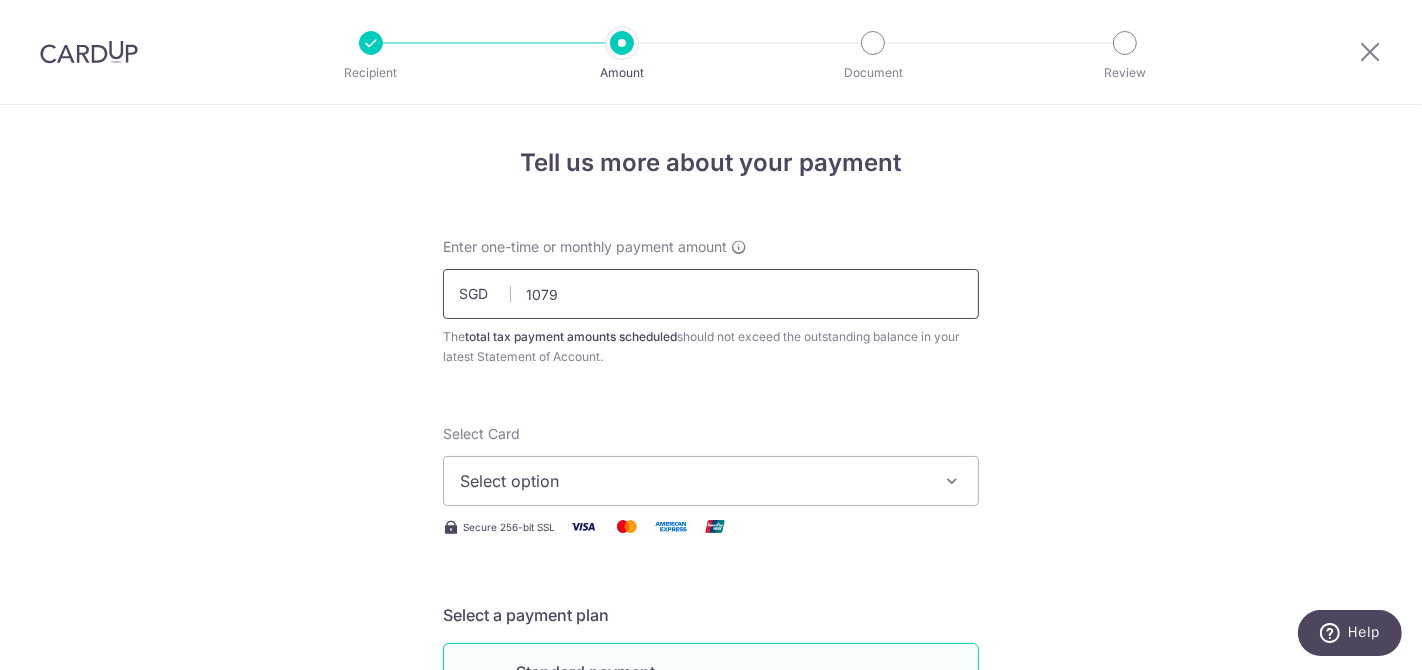 scroll, scrollTop: 279, scrollLeft: 0, axis: vertical 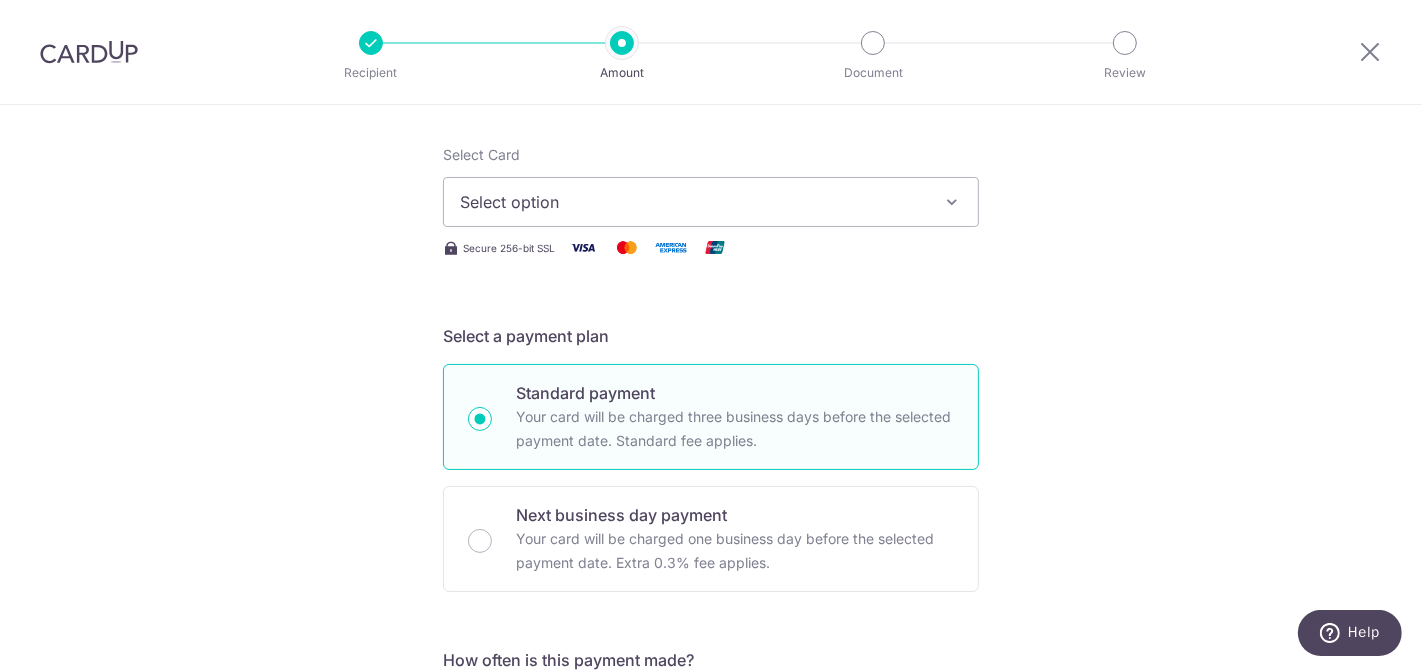 type on "1,079.00" 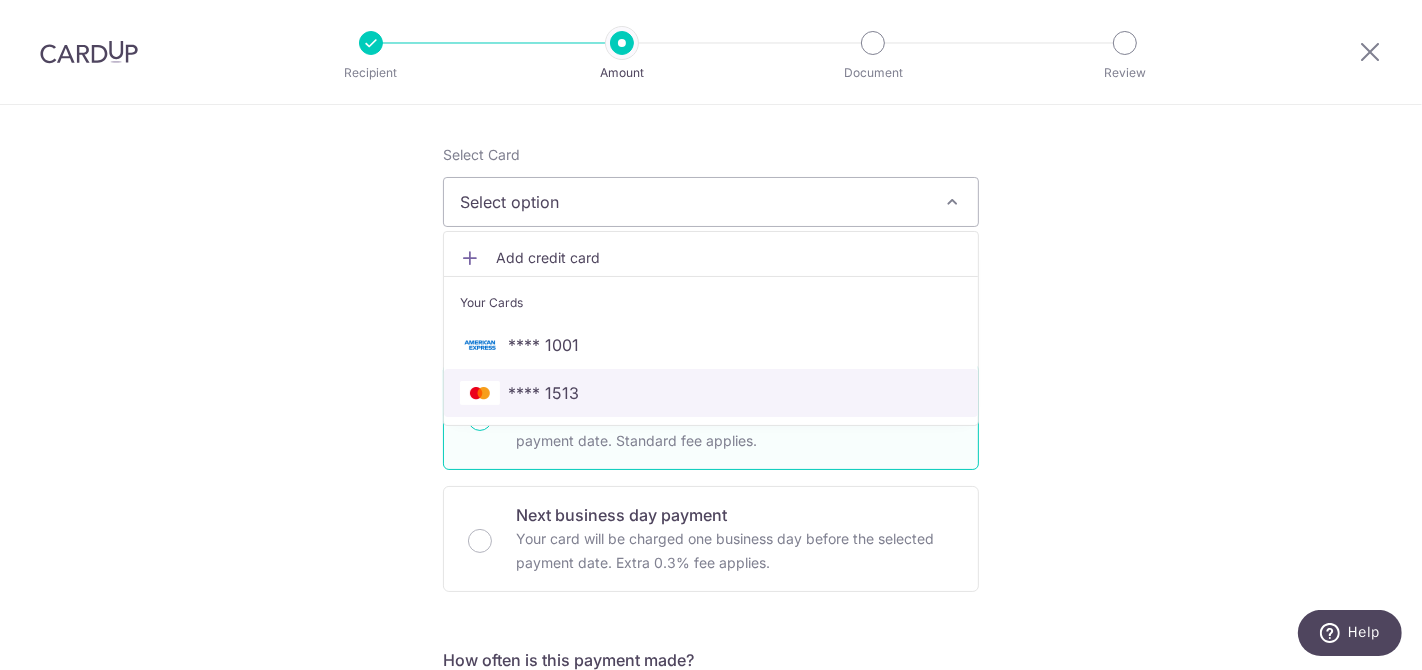 click on "**** 1513" at bounding box center (543, 393) 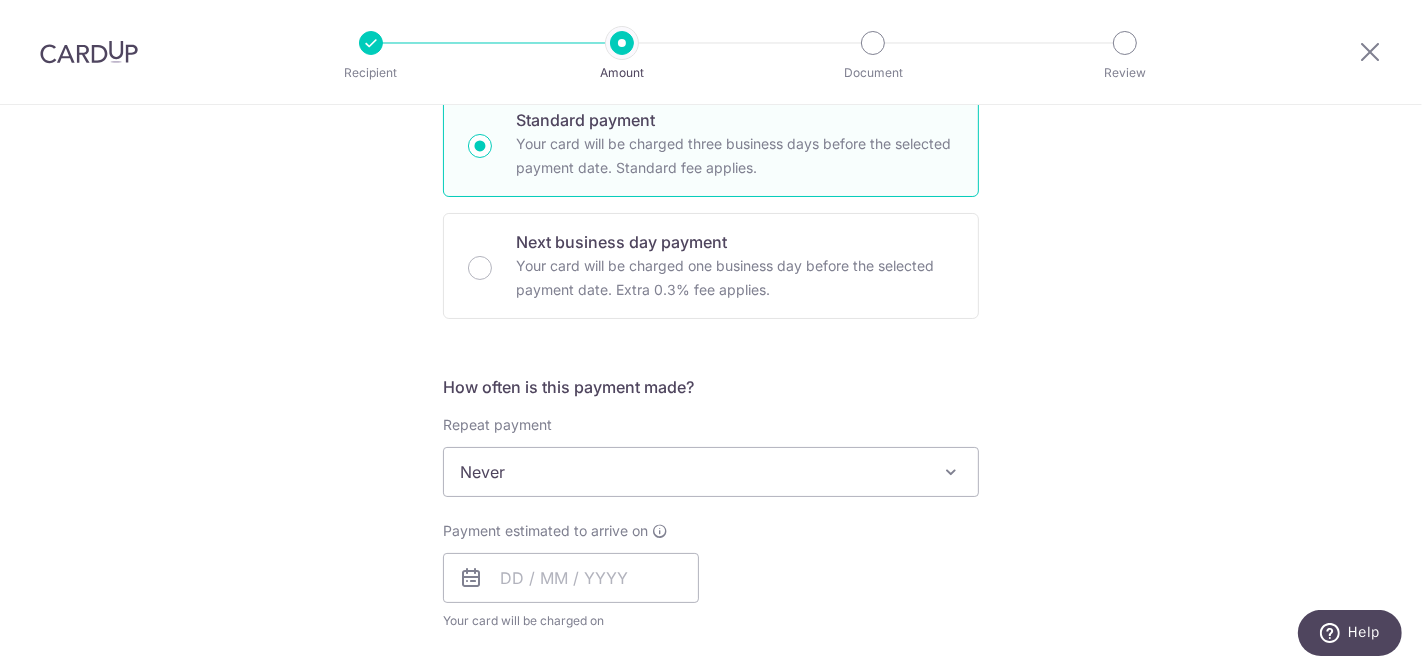 scroll, scrollTop: 657, scrollLeft: 0, axis: vertical 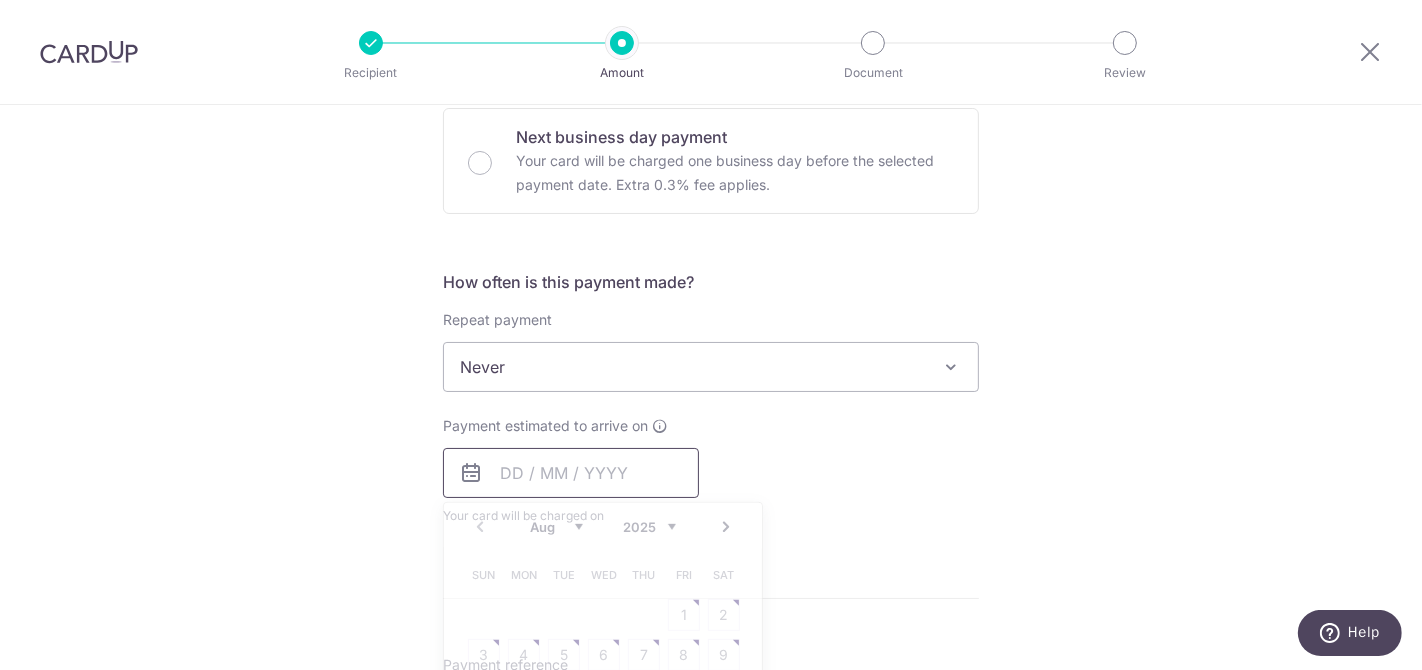 click at bounding box center [571, 473] 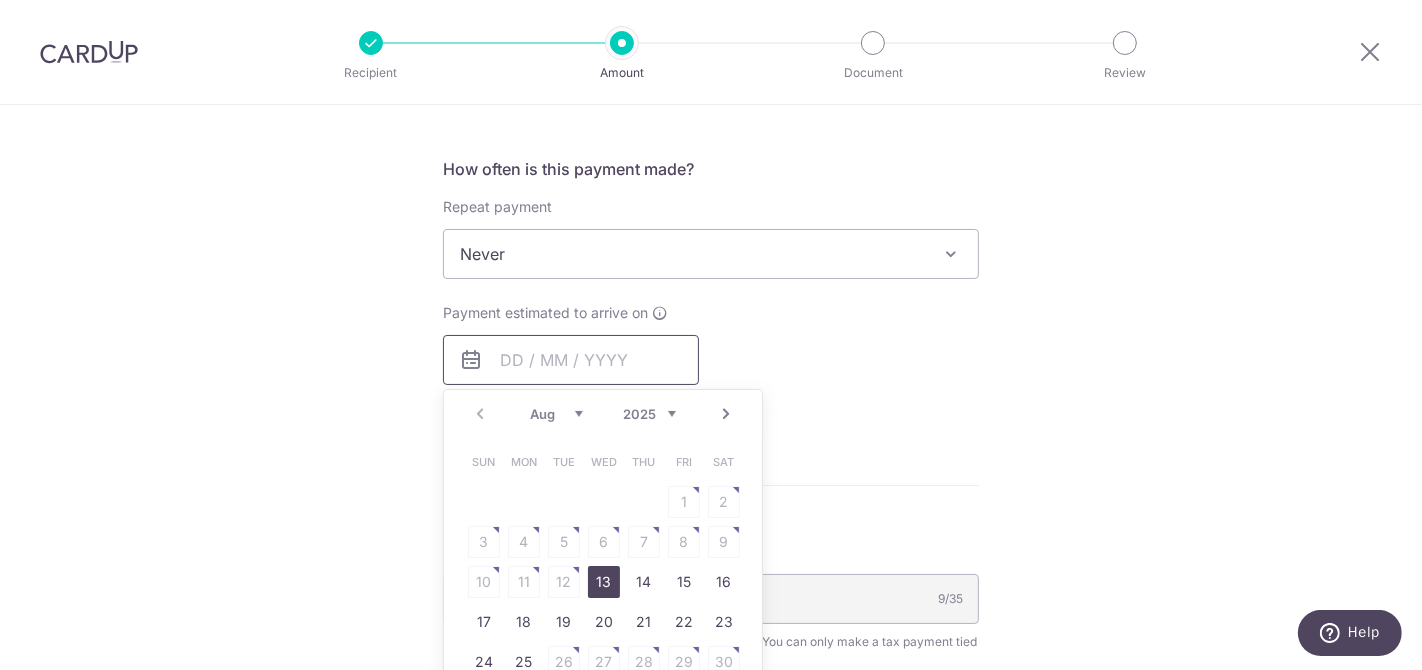 scroll, scrollTop: 772, scrollLeft: 0, axis: vertical 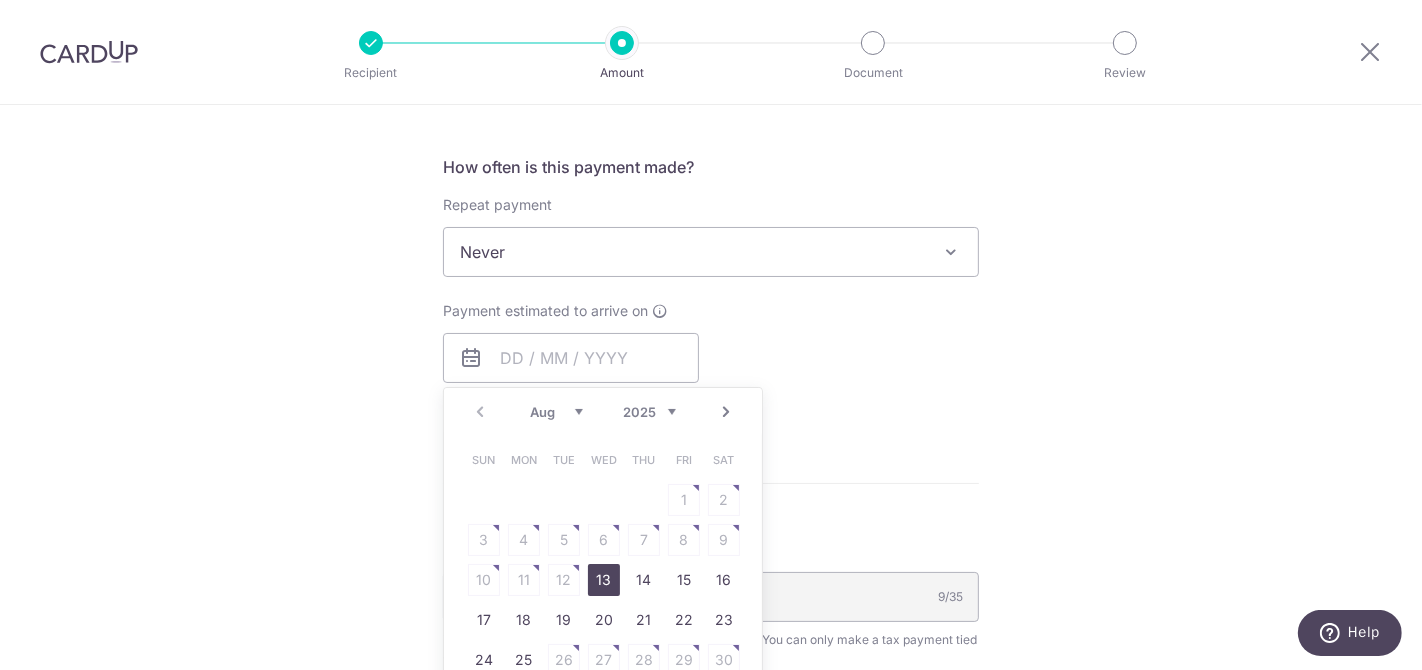 click on "13" at bounding box center [604, 580] 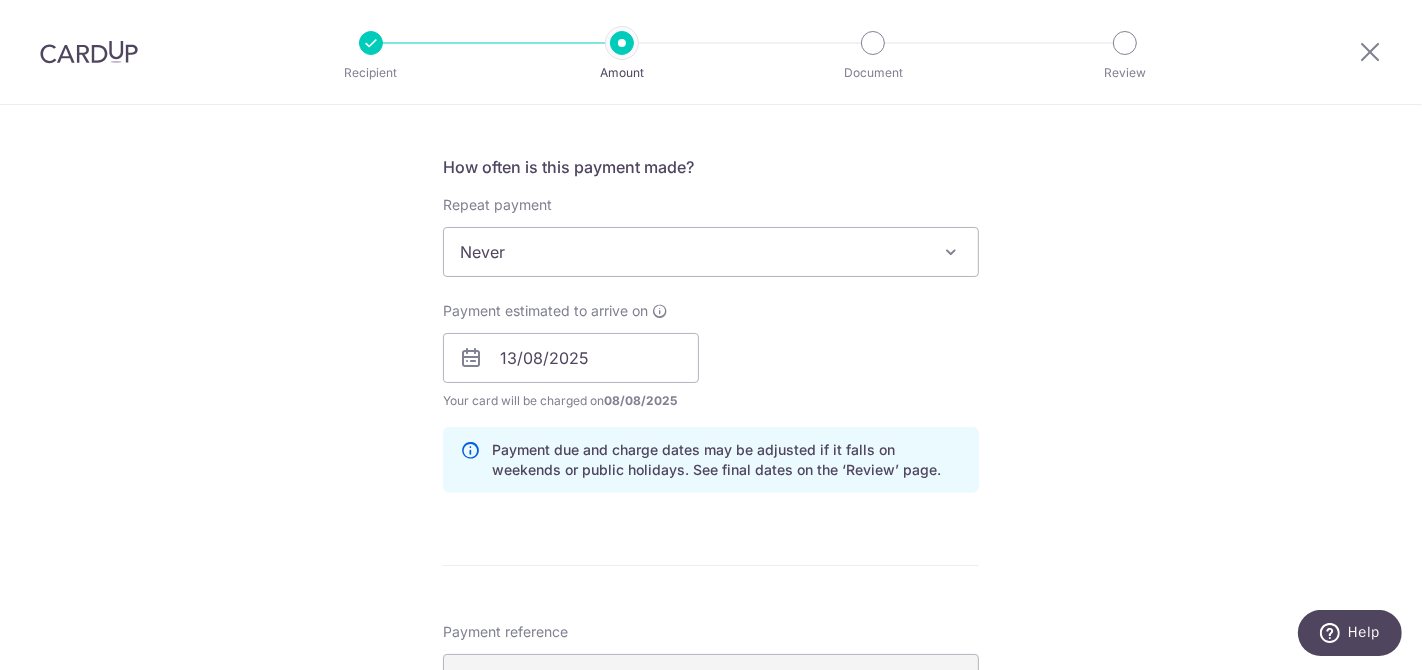 click on "Enter one-time or monthly payment amount
SGD
[AMOUNT]
[AMOUNT]
The  total tax payment amounts scheduled  should not exceed the outstanding balance in your latest Statement of Account.
Select Card
**** [LAST_FOUR_DIGITS]
Add credit card
Your Cards
**** [LAST_FOUR_DIGITS]
**** [LAST_FOUR_DIGITS]
Secure 256-bit SSL
Text
New card details" at bounding box center [711, 321] 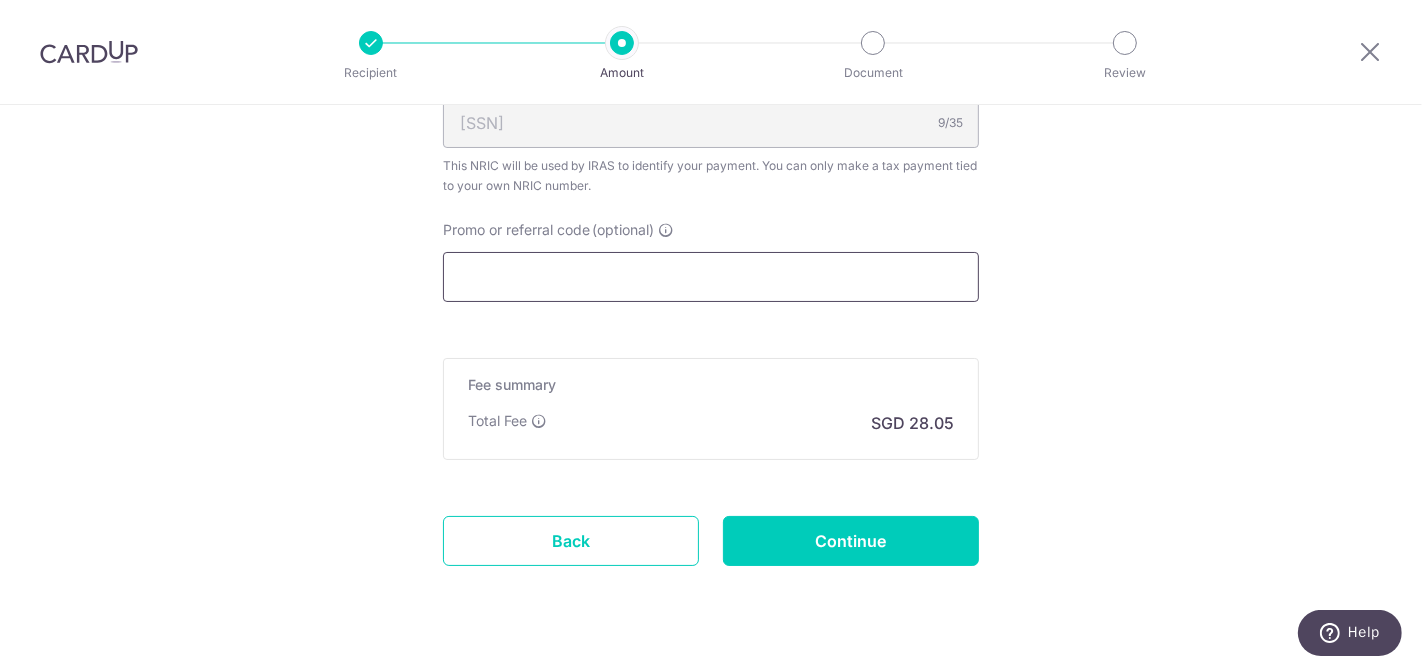 scroll, scrollTop: 1331, scrollLeft: 0, axis: vertical 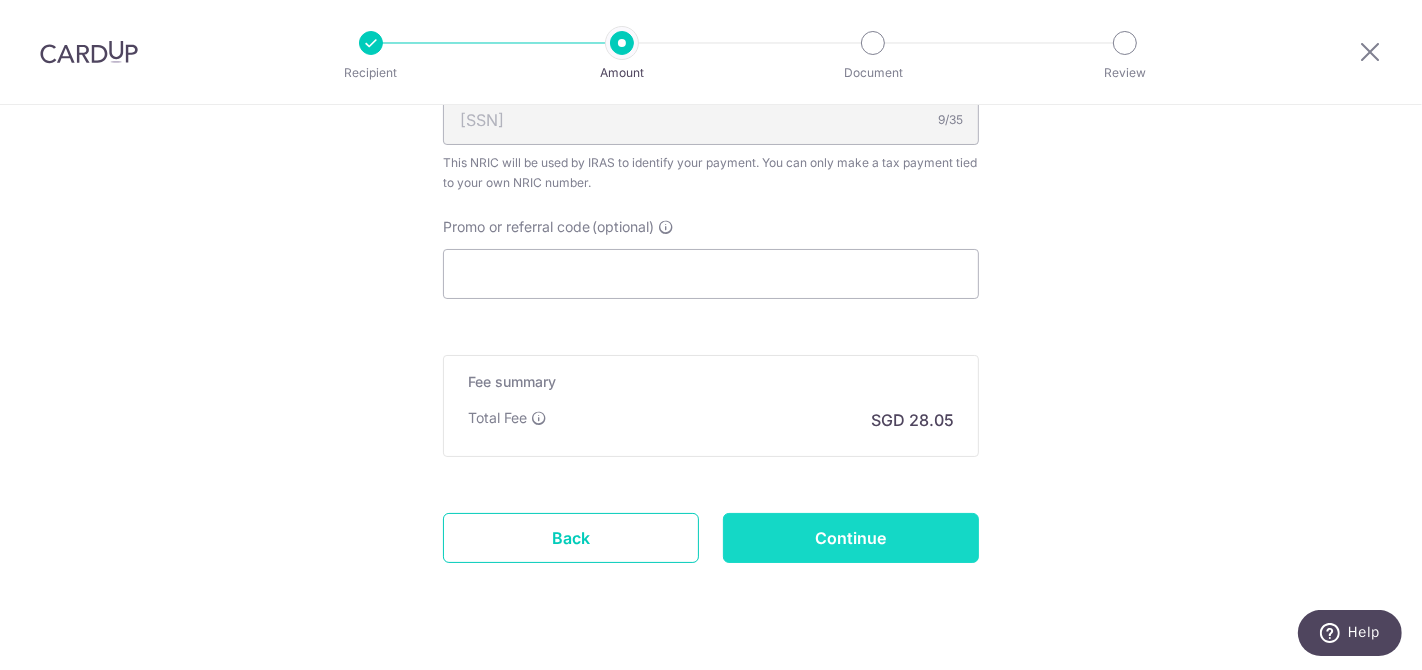 click on "Continue" at bounding box center (851, 538) 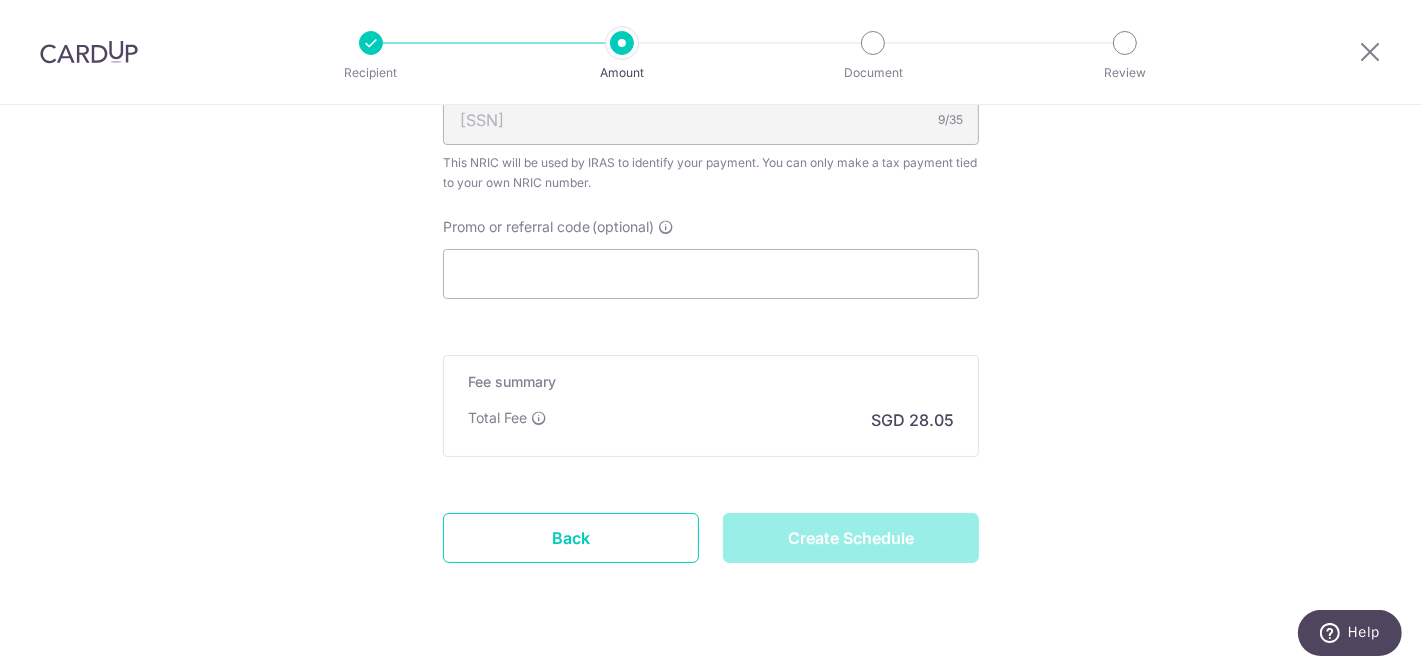 type on "Create Schedule" 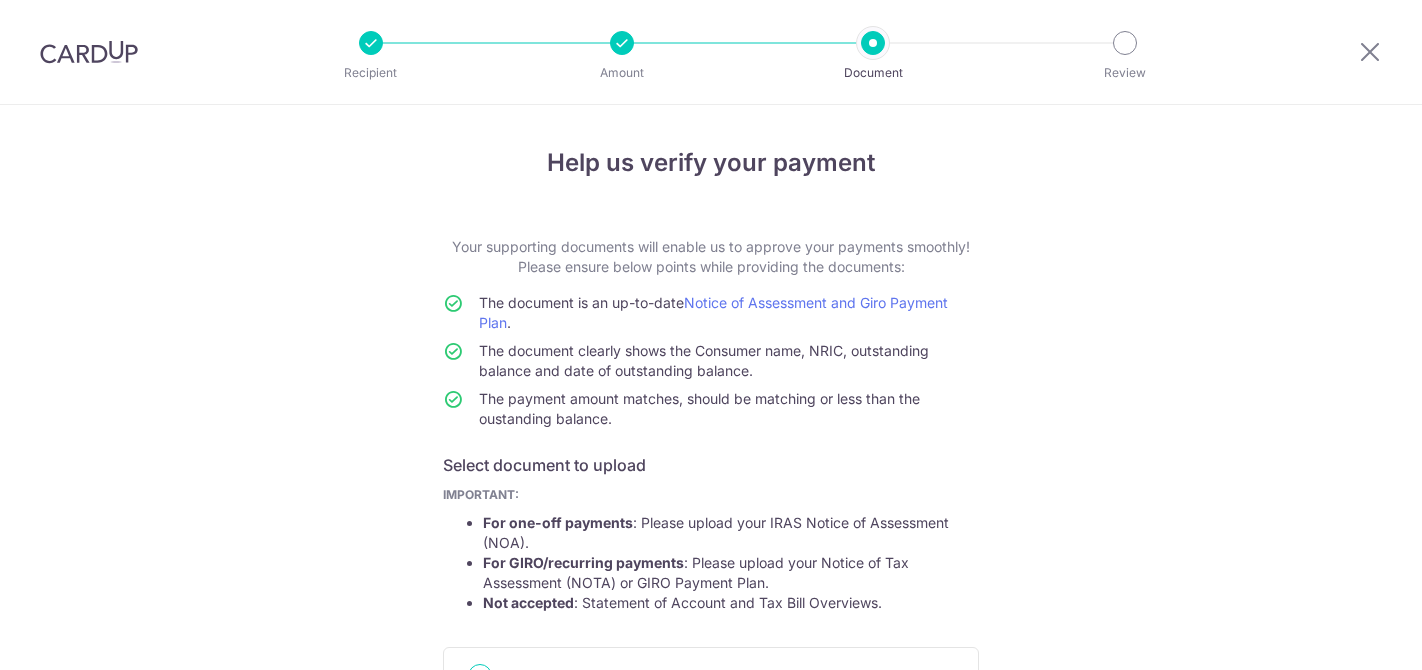 scroll, scrollTop: 0, scrollLeft: 0, axis: both 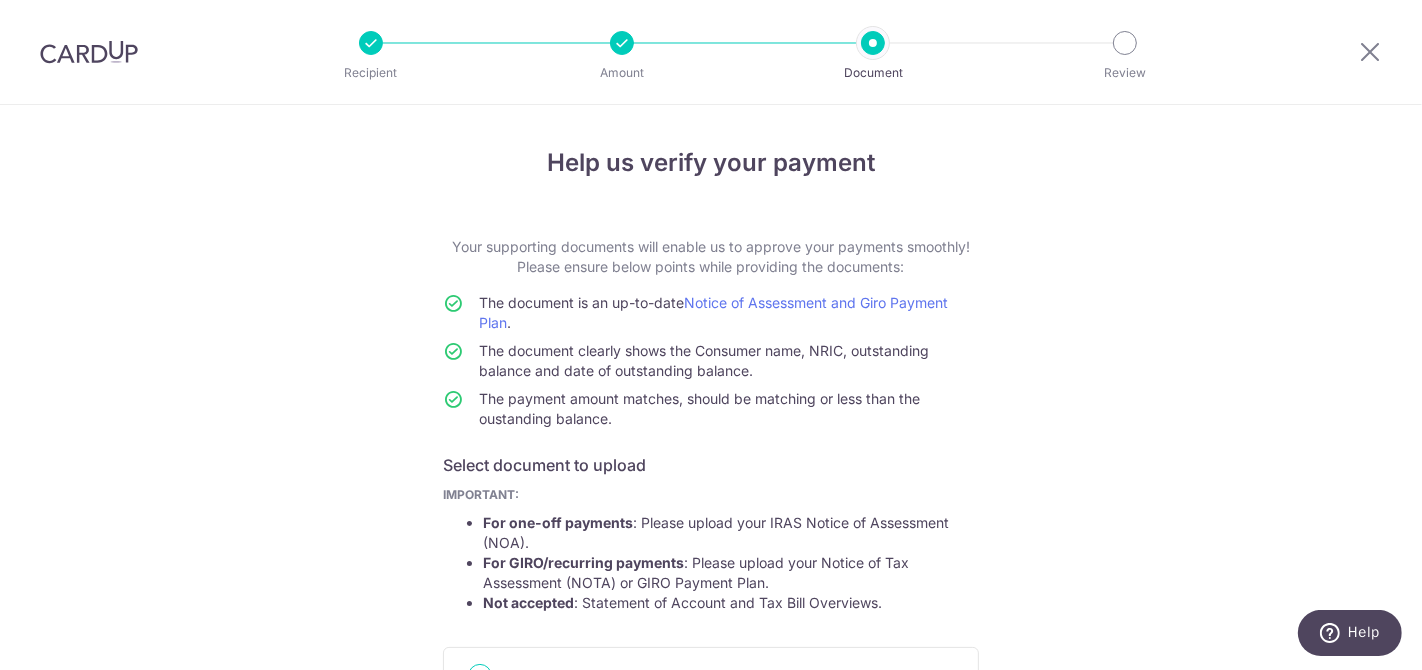 click at bounding box center (1370, 52) 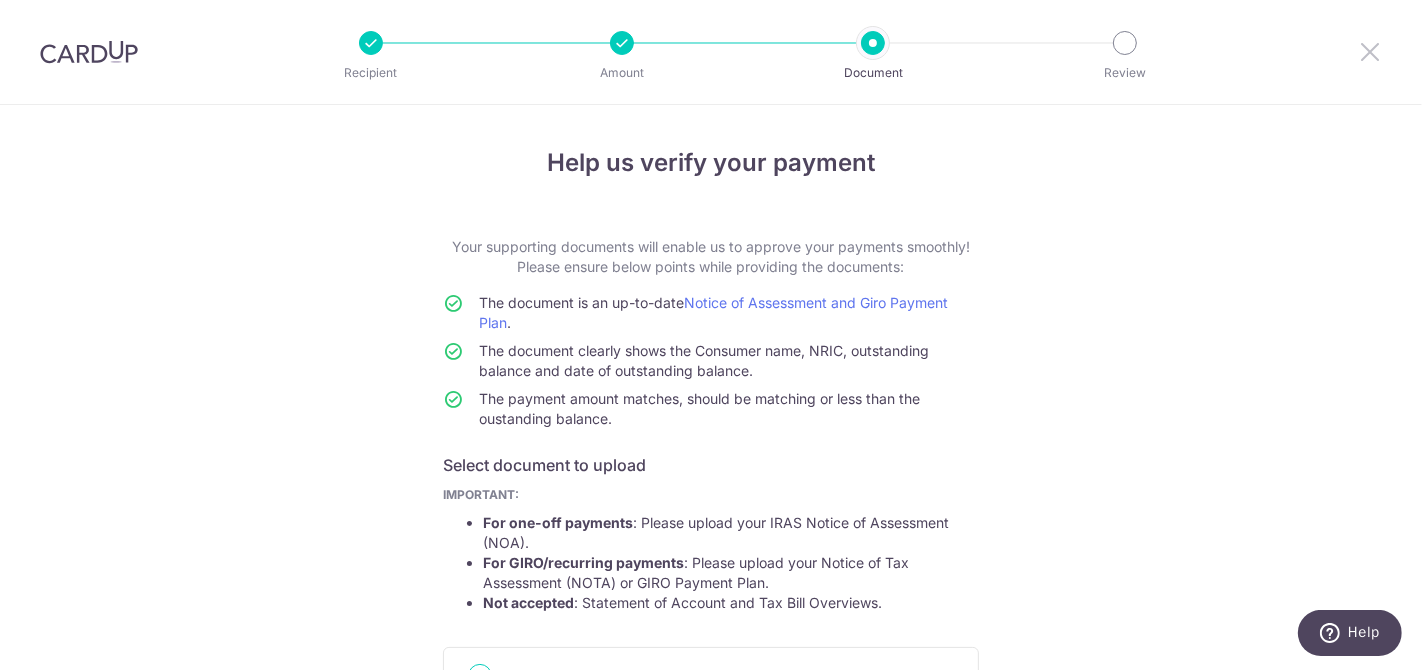 click at bounding box center (1370, 51) 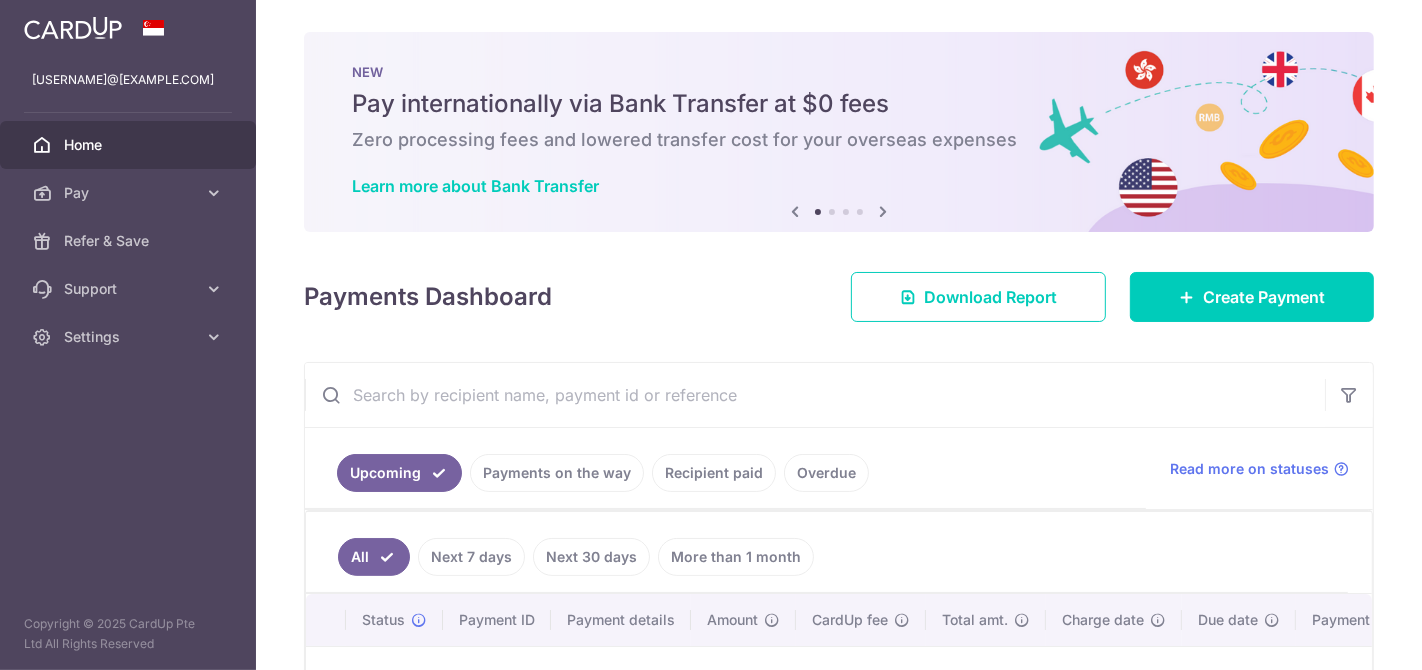 scroll, scrollTop: 0, scrollLeft: 0, axis: both 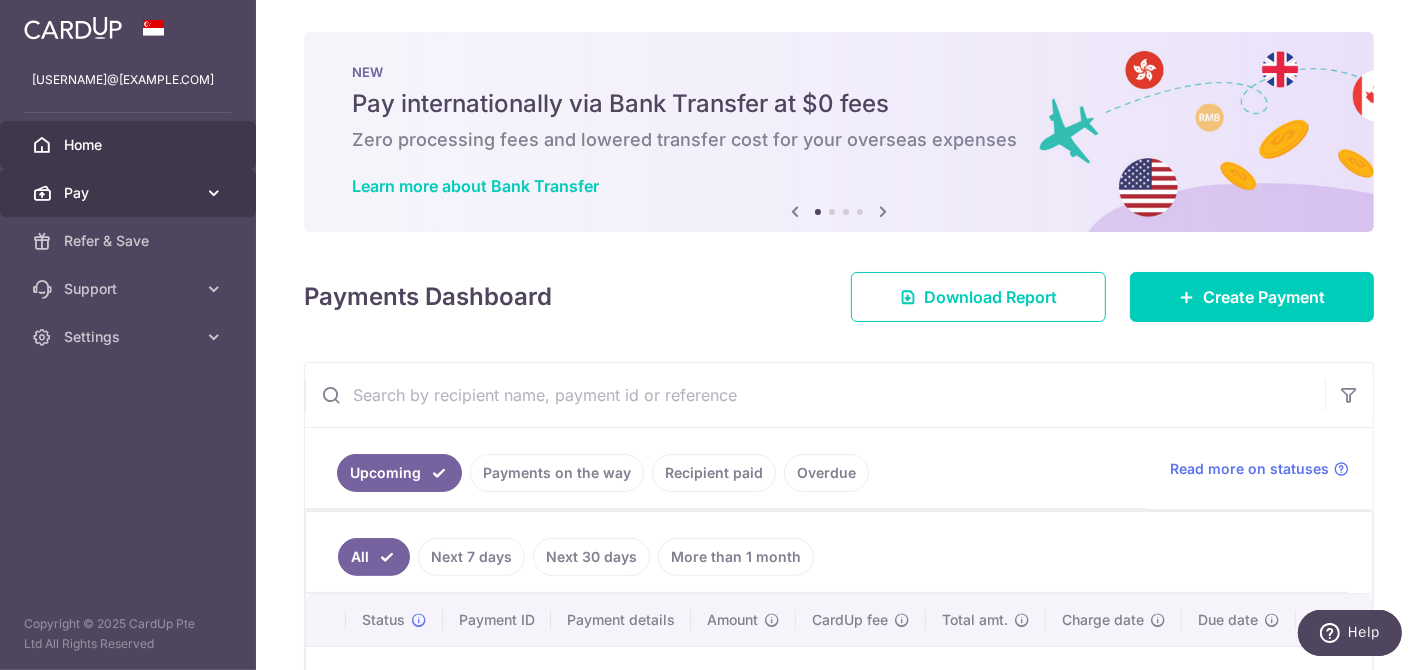 click at bounding box center [214, 193] 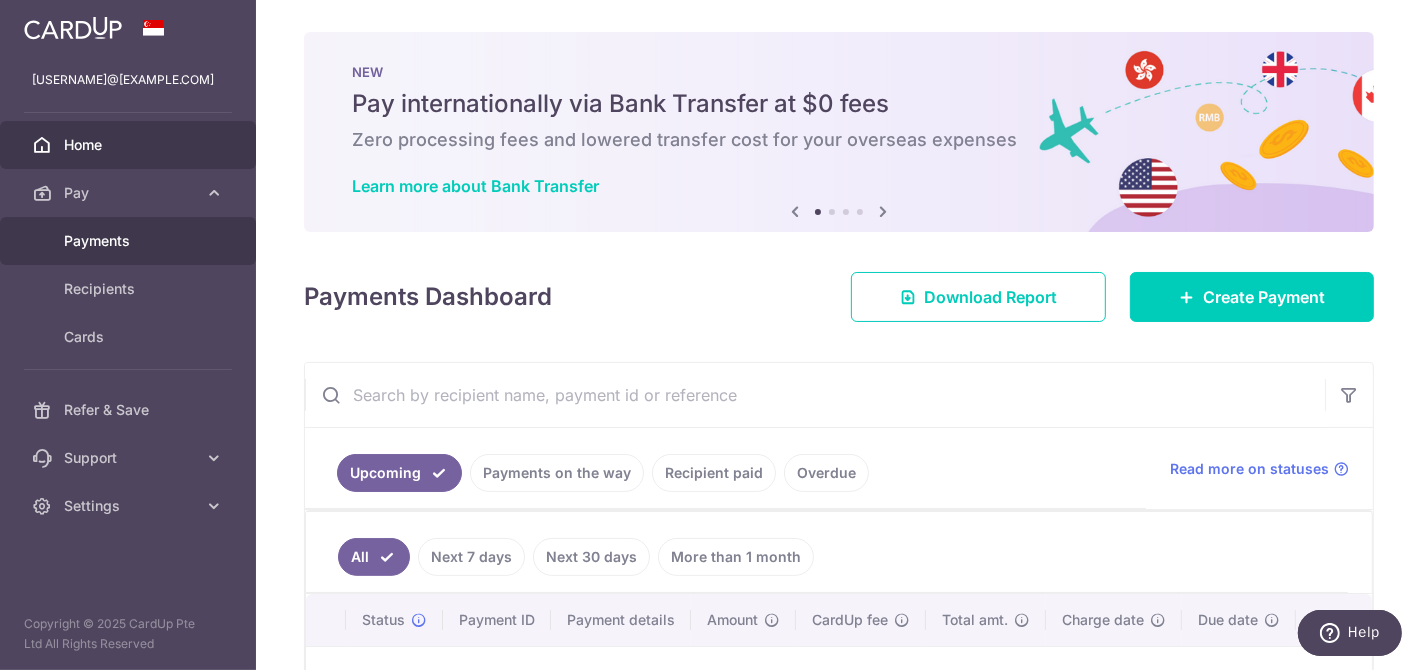 click on "Payments" at bounding box center [128, 241] 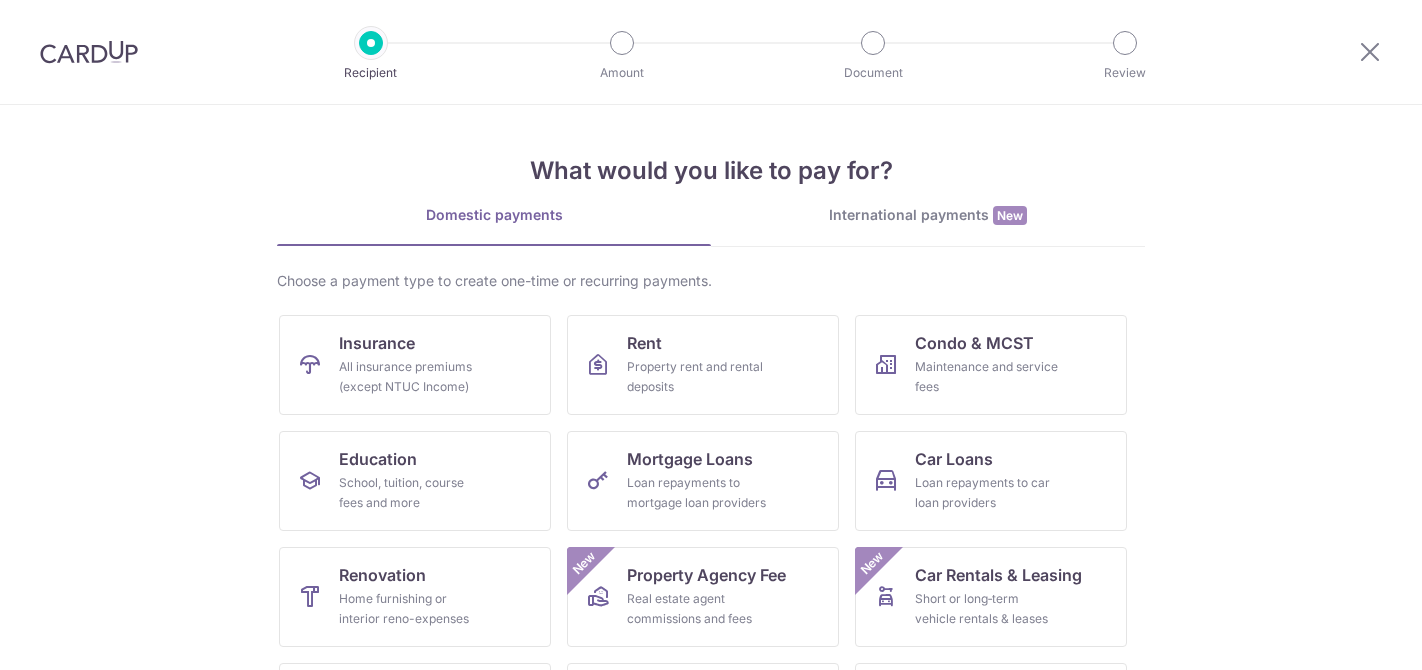 scroll, scrollTop: 0, scrollLeft: 0, axis: both 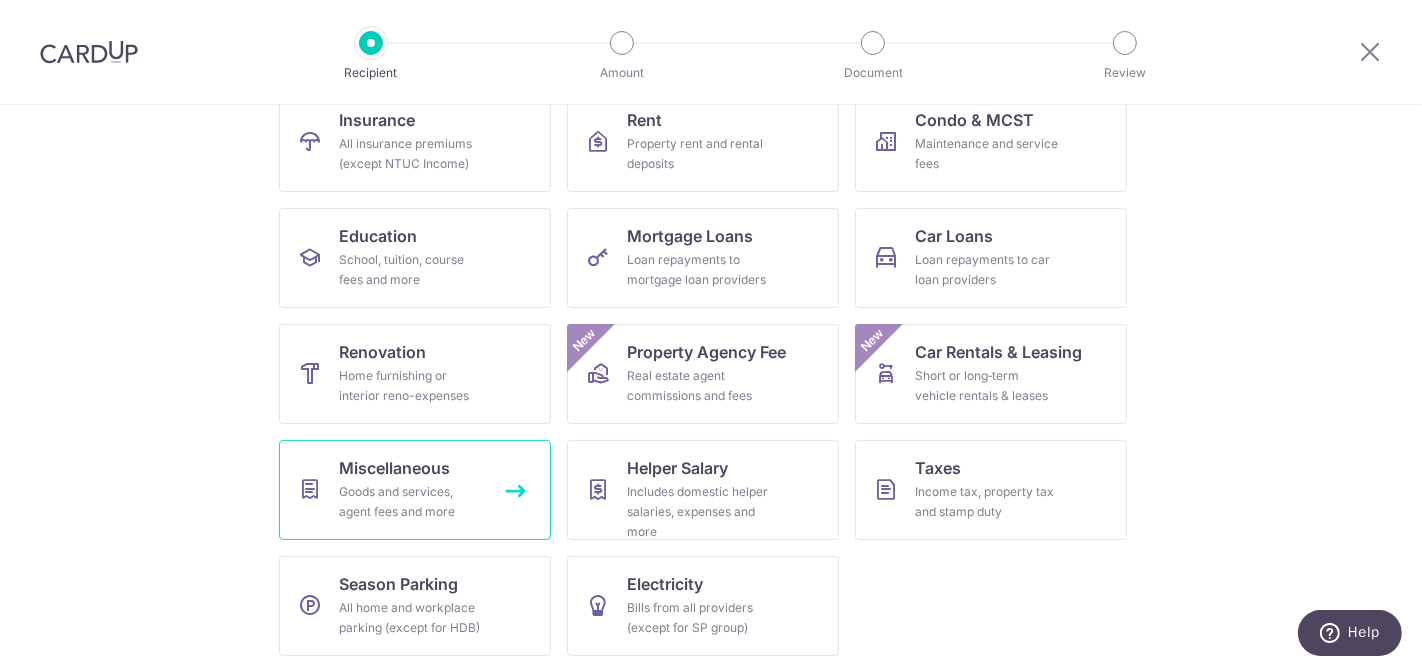 click on "Miscellaneous Goods and services, agent fees and more" at bounding box center [415, 490] 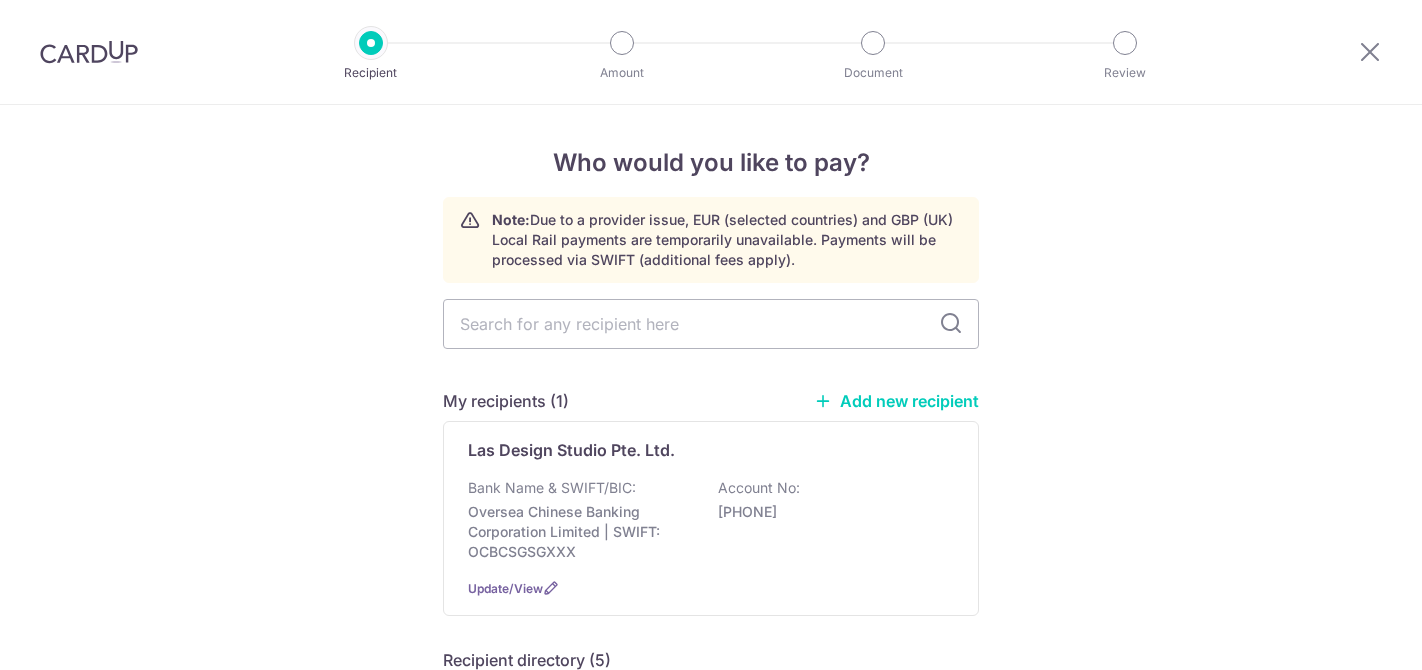 scroll, scrollTop: 0, scrollLeft: 0, axis: both 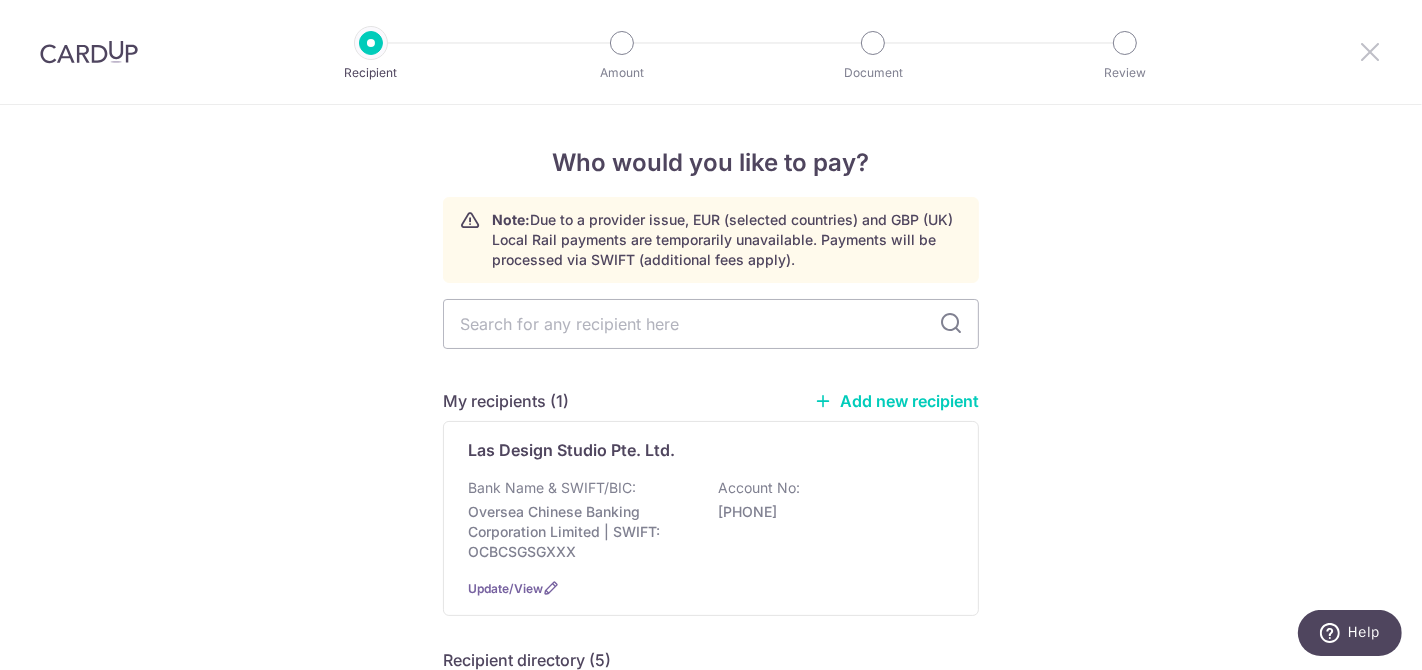 click at bounding box center [1370, 51] 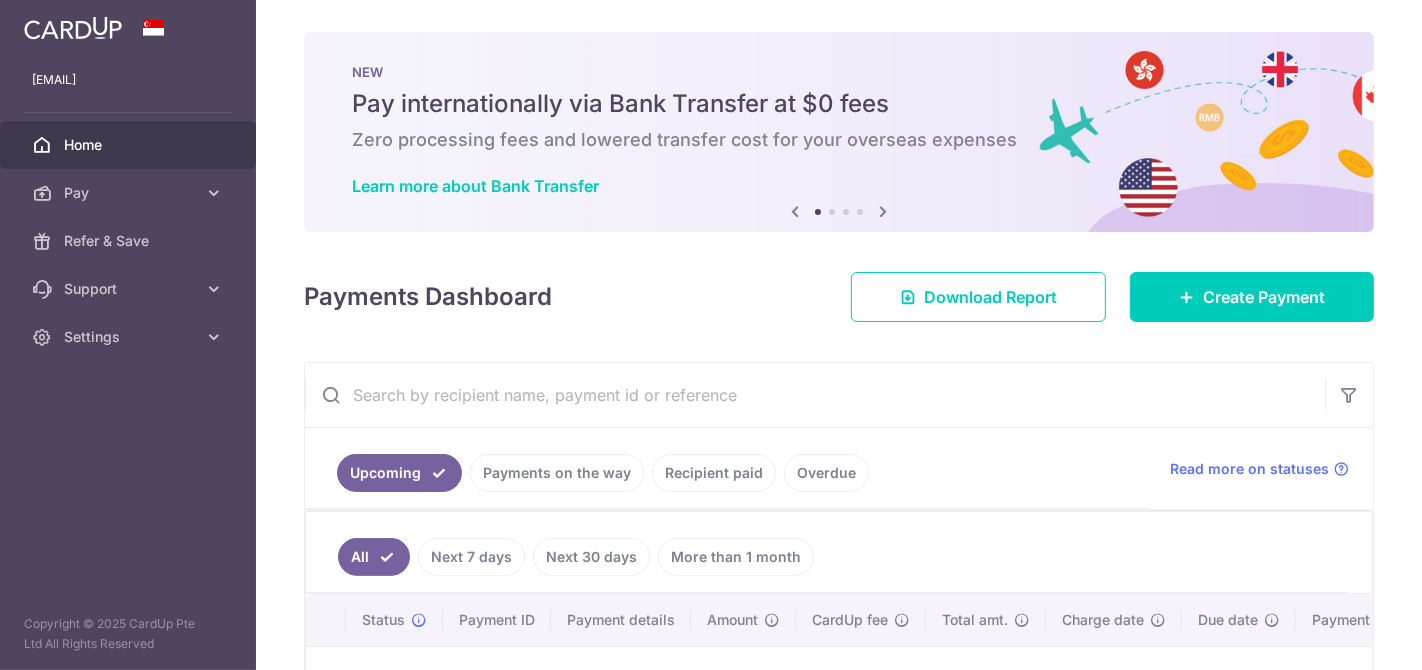 scroll, scrollTop: 0, scrollLeft: 0, axis: both 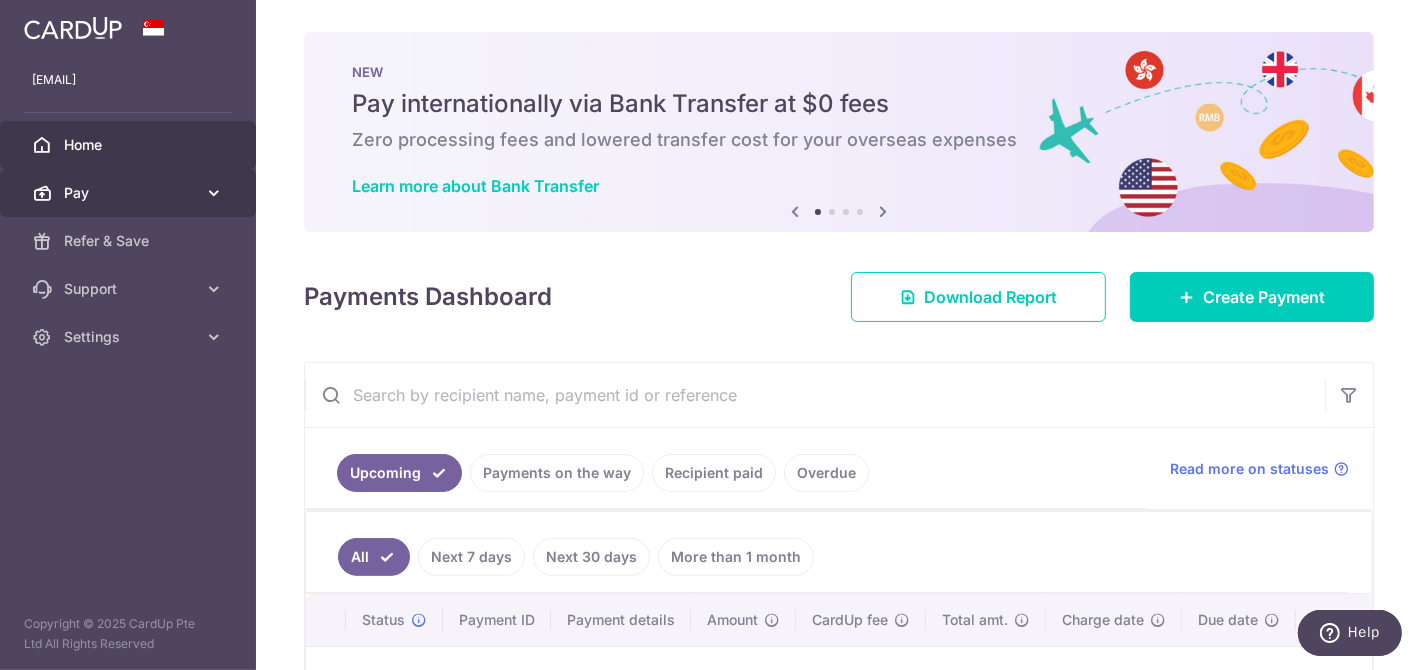 click on "Pay" at bounding box center [130, 193] 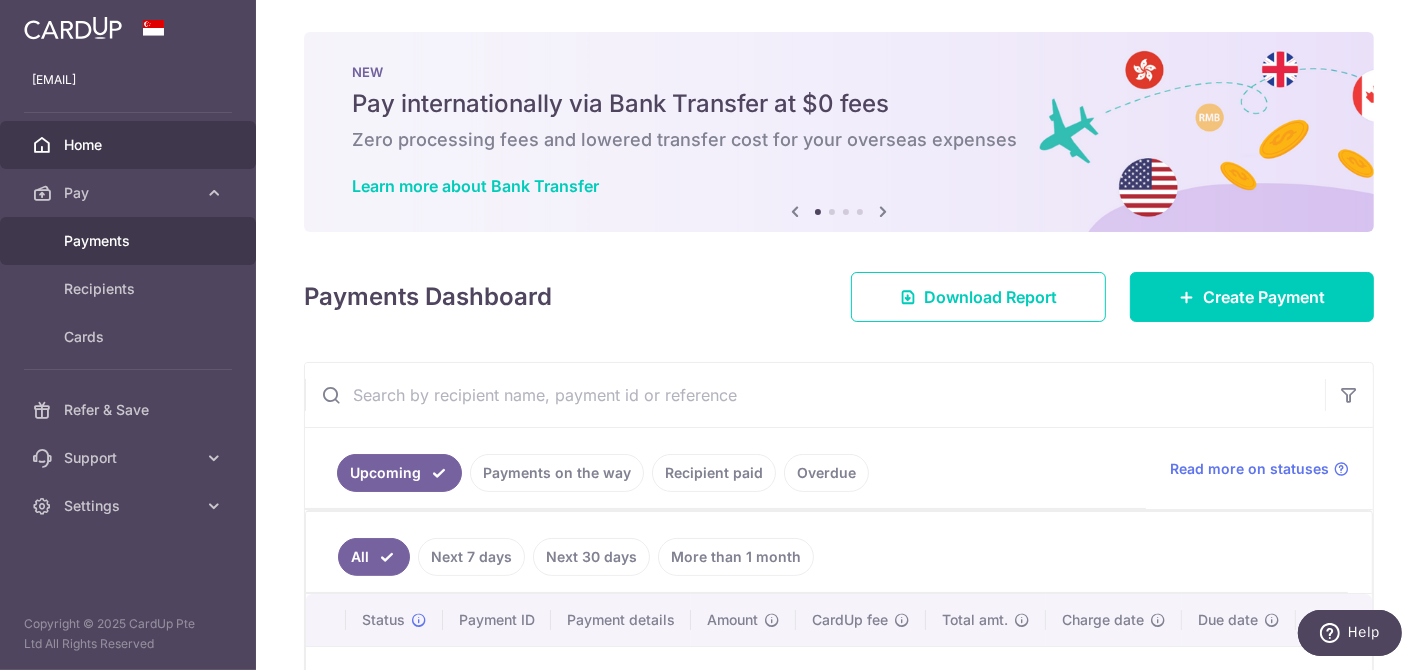 click on "Payments" at bounding box center [130, 241] 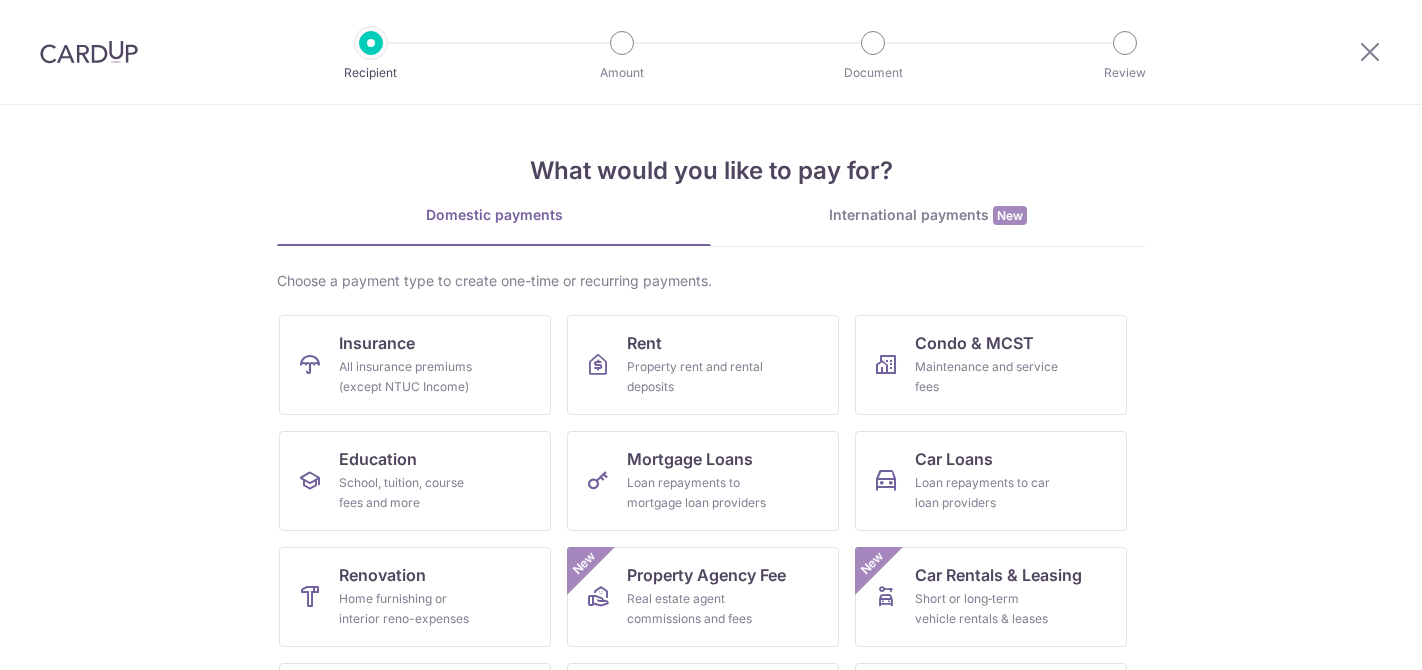 scroll, scrollTop: 0, scrollLeft: 0, axis: both 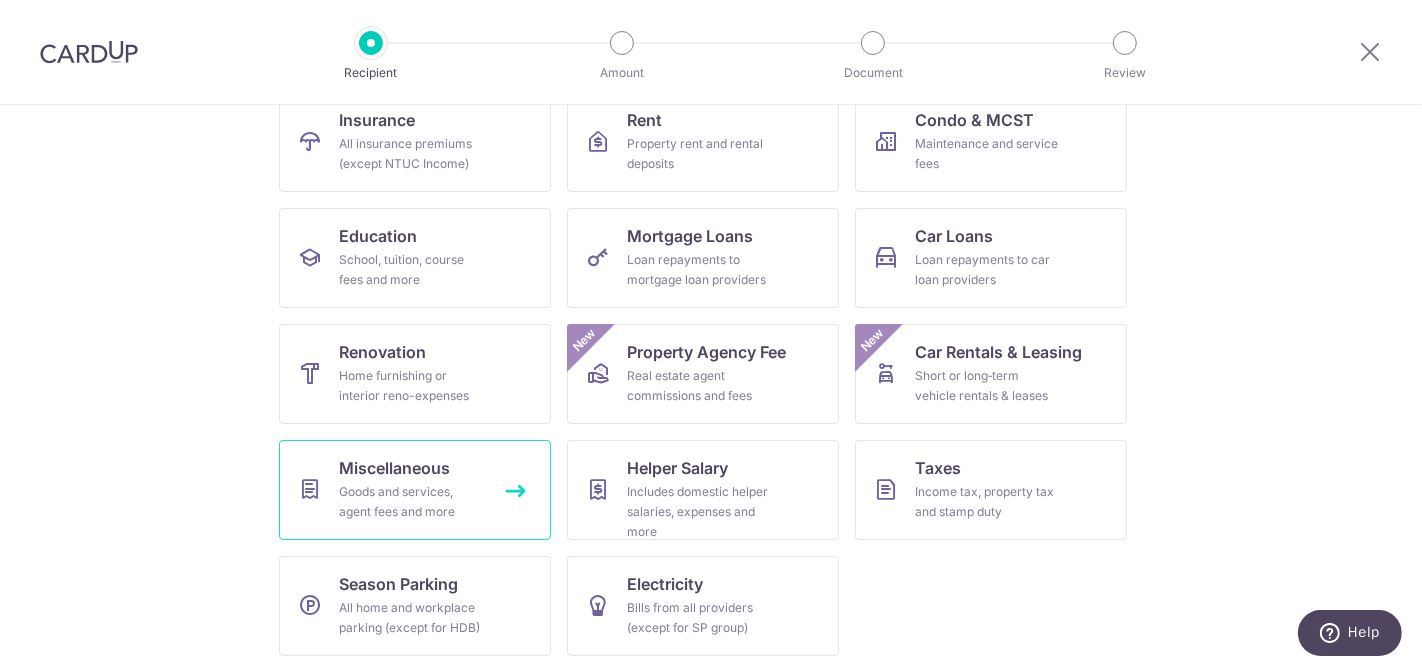 click on "Miscellaneous" at bounding box center [394, 468] 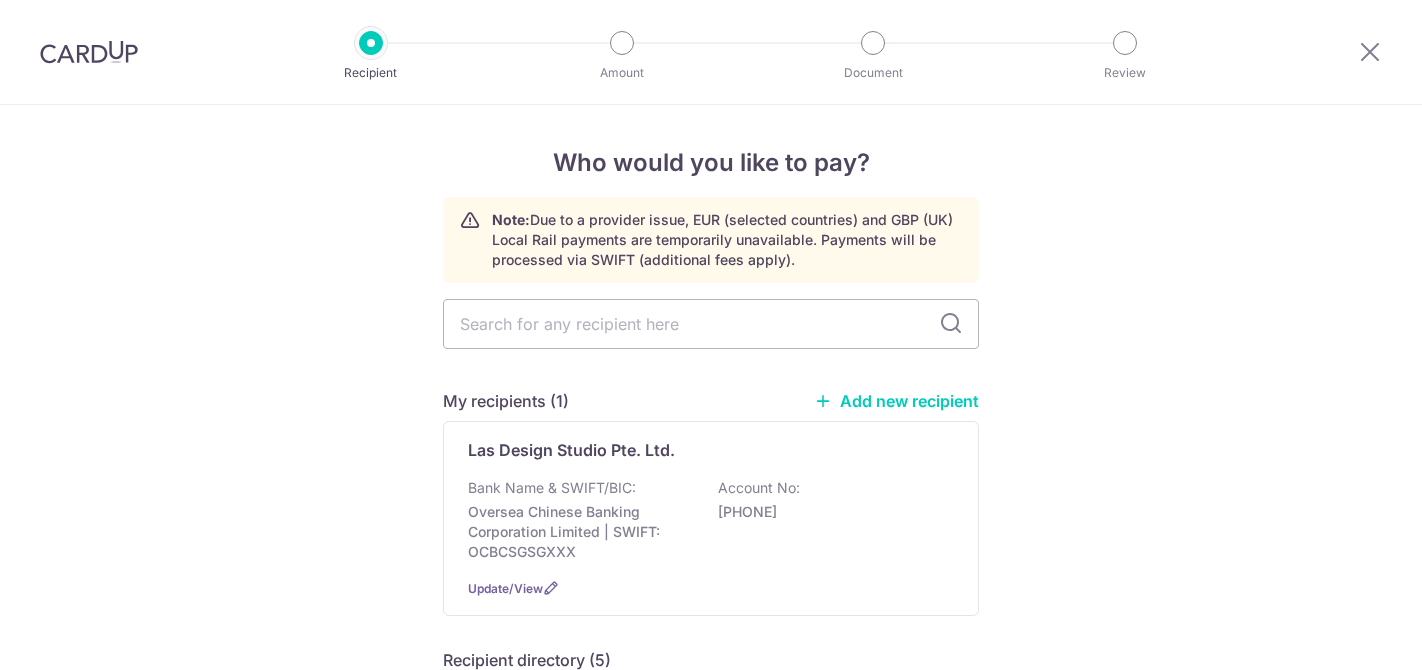 scroll, scrollTop: 0, scrollLeft: 0, axis: both 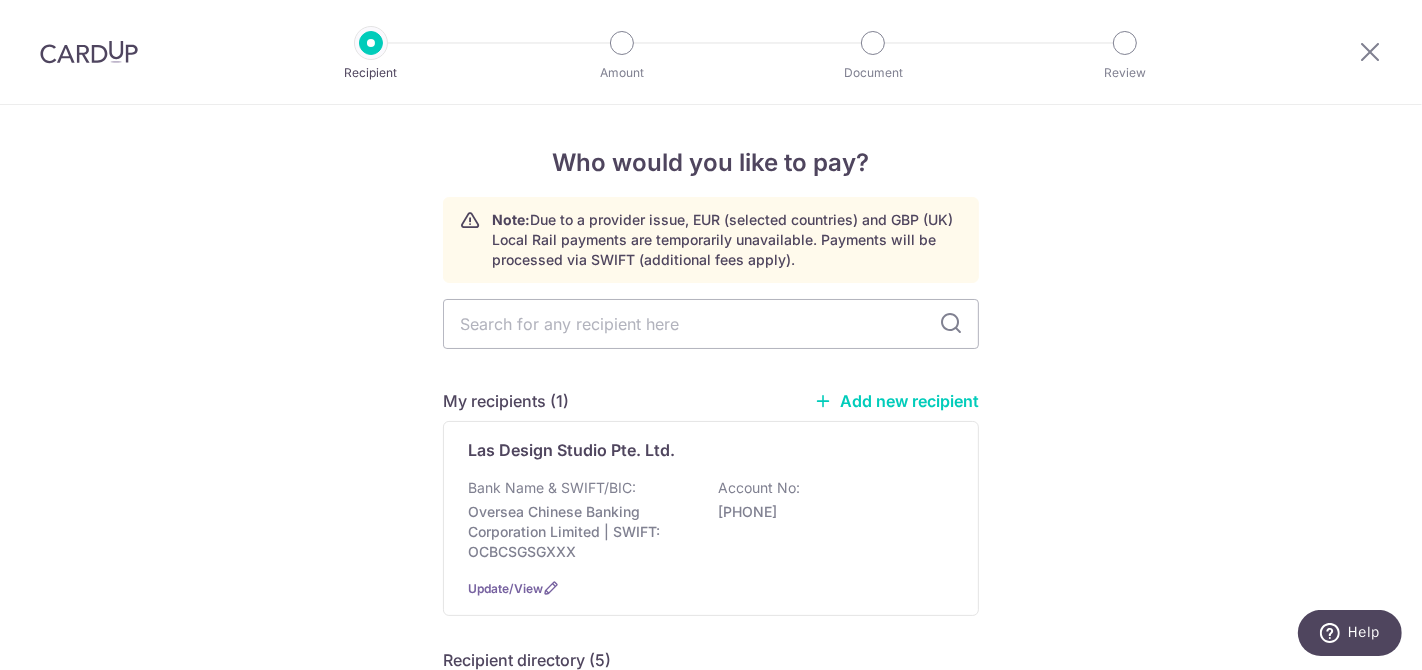 click on "Add new recipient" at bounding box center (896, 401) 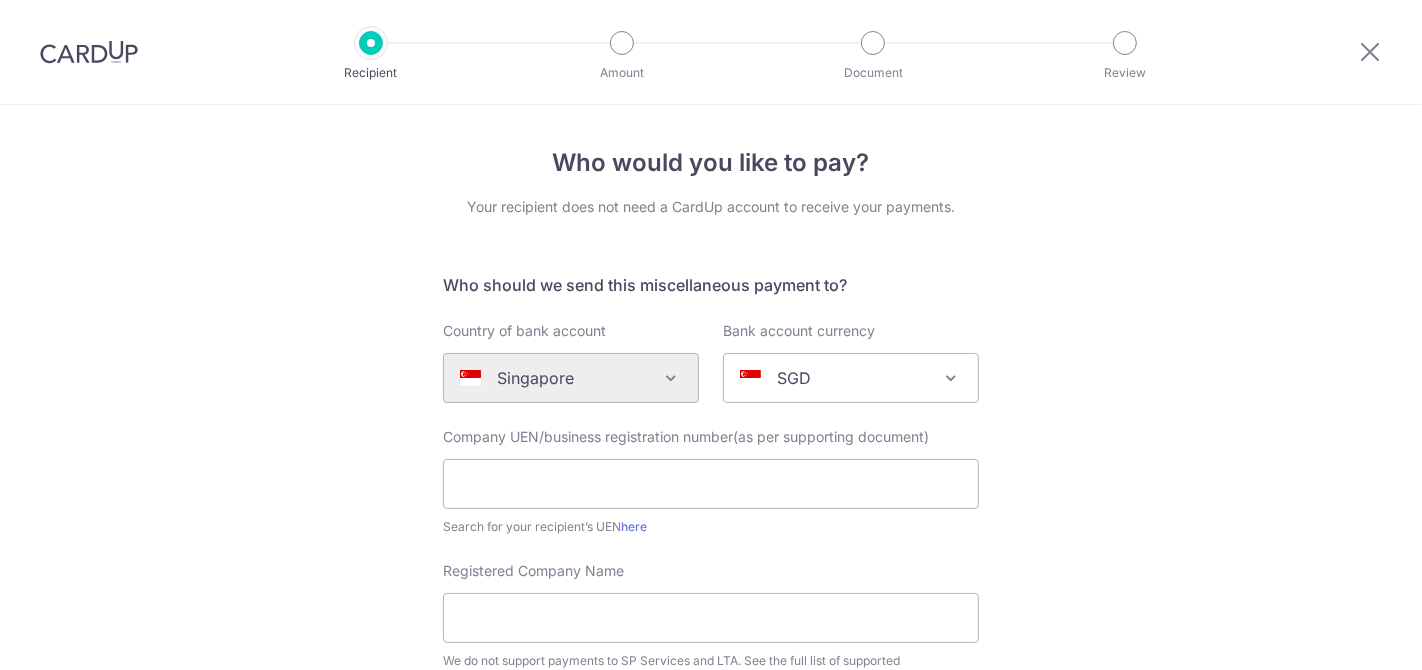 scroll, scrollTop: 0, scrollLeft: 0, axis: both 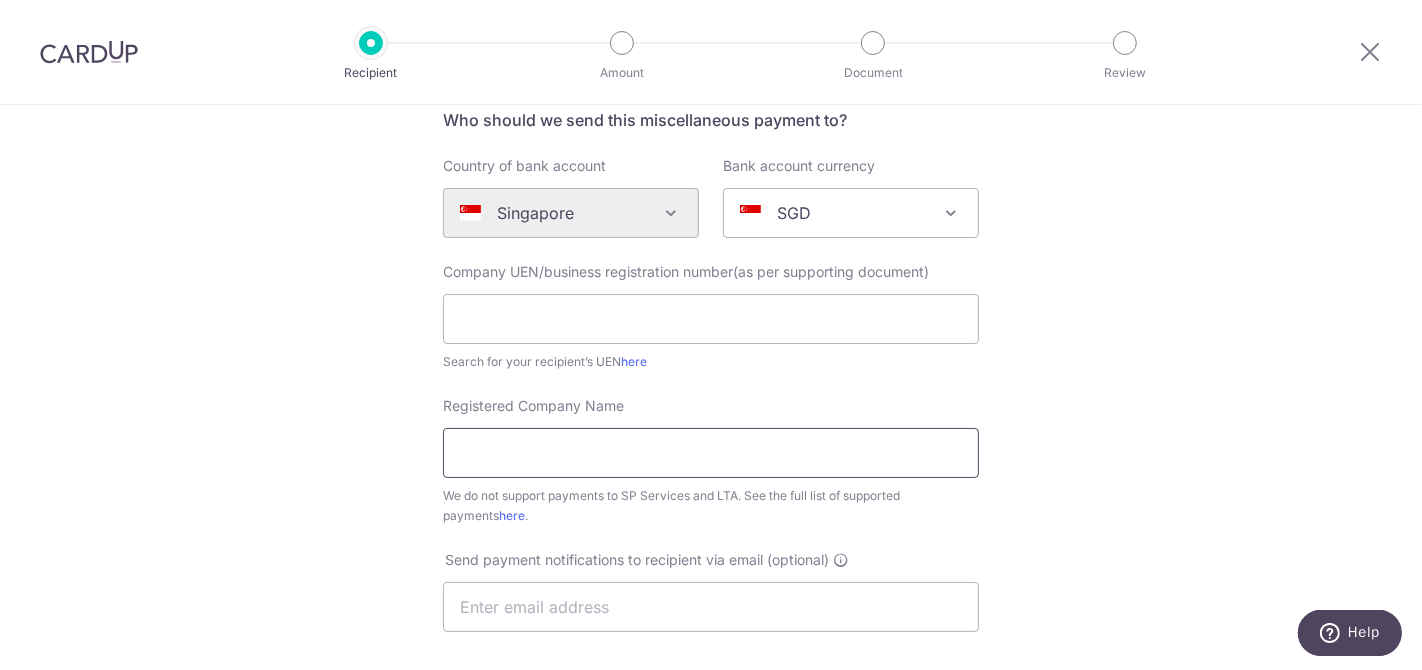 click on "Registered Company Name" at bounding box center (711, 453) 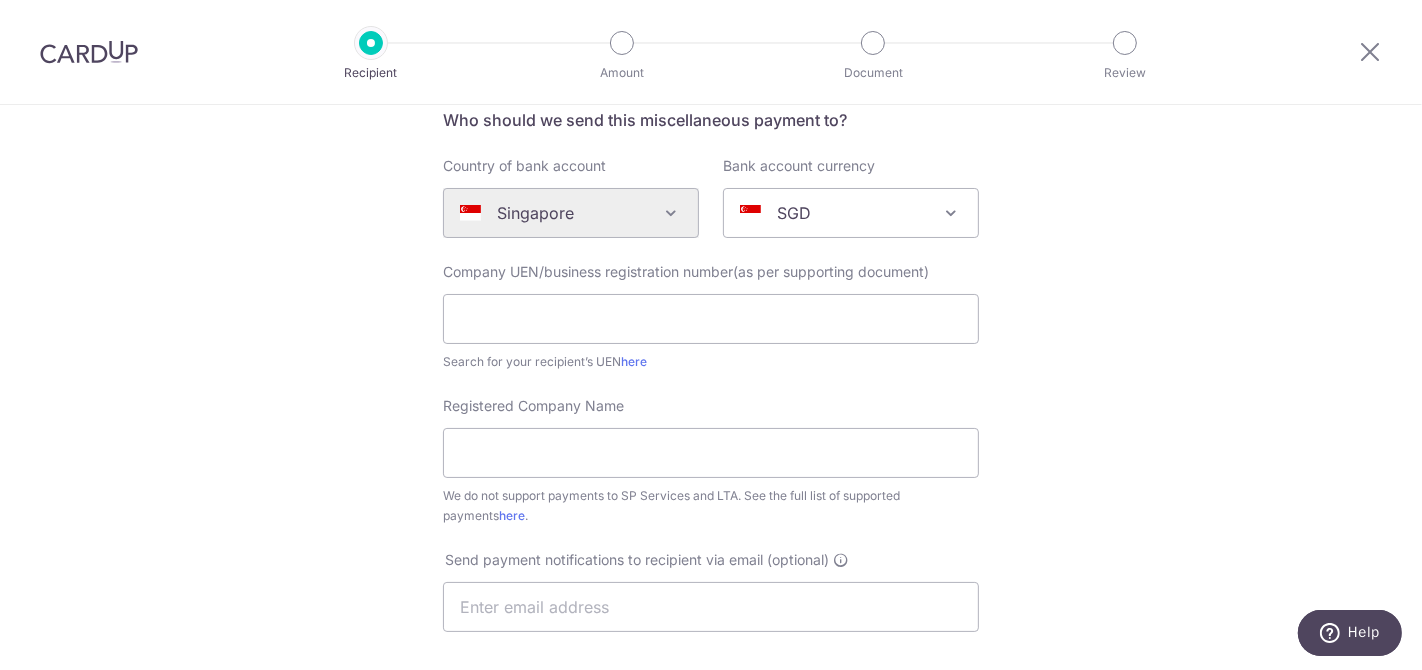 click on "Who would you like to pay?
Your recipient does not need a CardUp account to receive your payments.
Who should we send this miscellaneous payment to?
Country of bank account
Algeria
Andorra
Angola
Anguilla
Argentina
Armenia
Aruba
Australia
Austria
Azerbaijan
Bahrain
Bangladesh
Belgium
Bolivia
Bosnia and Herzegovina
Brazil
British Virgin Islands
Bulgaria
Canada
Chile
China
Colombia
Costa Rica
Croatia
Cyprus
Czech Republic
Denmark
Dominica
Dominican Republic
East Timor
Ecuador
Egypt
Estonia
Faroe Islands
Fiji
Finland
France
French Guiana
French Polynesia
French Southern Territories
Georgia
Germany
Greece
Greenland
Grenada
Guernsey
Guyana
Honduras
Hong Kong
Hungary
Iceland
India
Indonesia
Ireland
Isle of Man
Israel
Italy
Japan
Jersey
Kazakhstan
Kosovo
Kuwait
Kyrgyzstan" at bounding box center (711, 560) 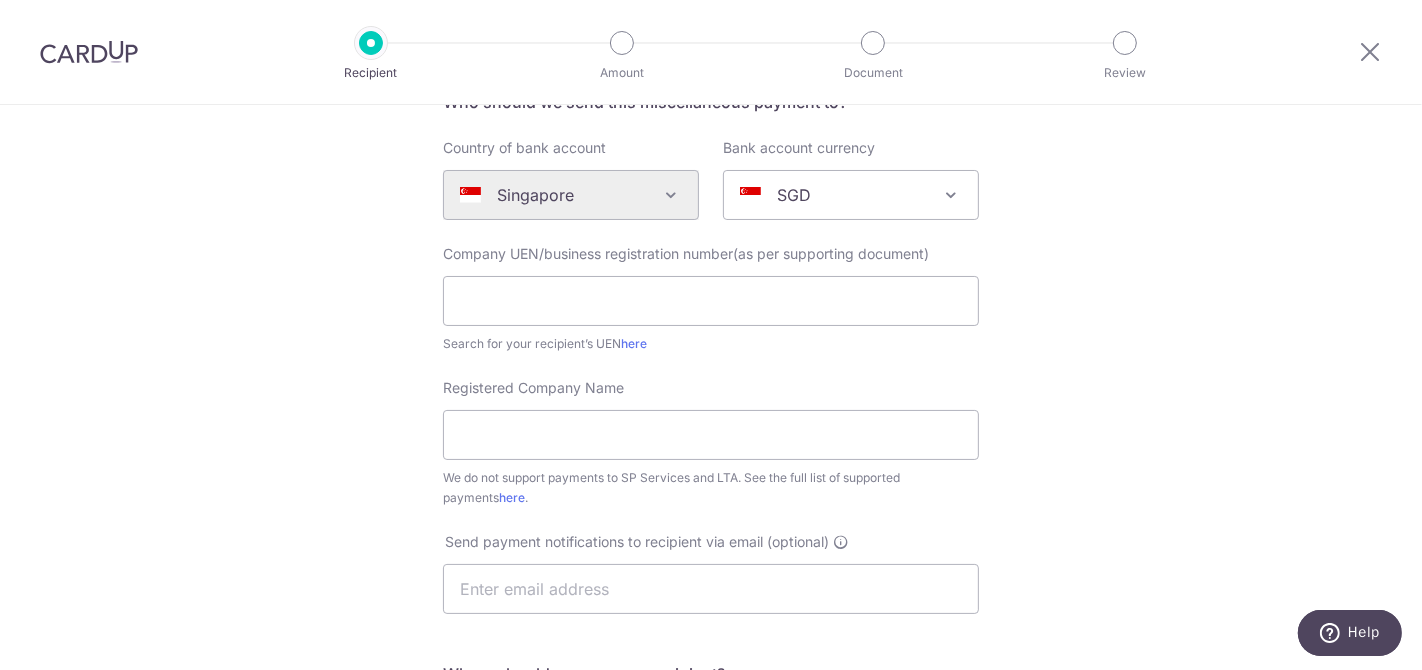 scroll, scrollTop: 182, scrollLeft: 0, axis: vertical 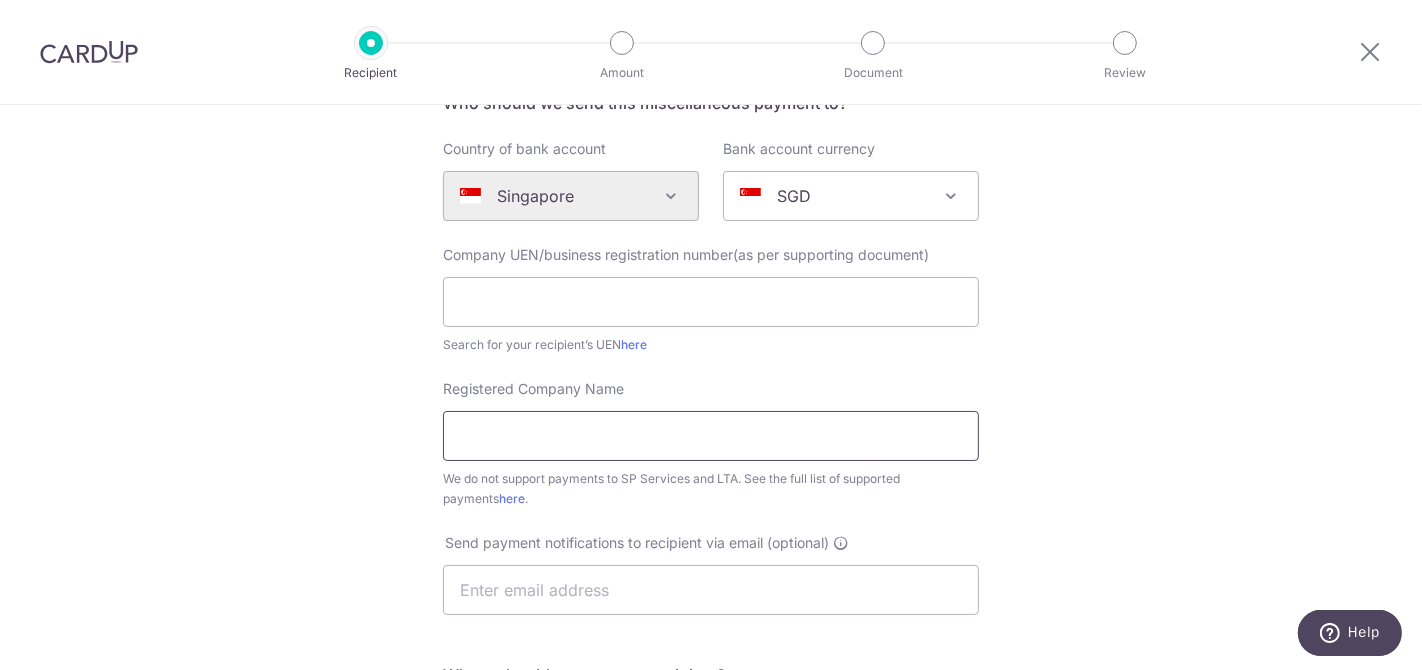 click on "Registered Company Name" at bounding box center [711, 436] 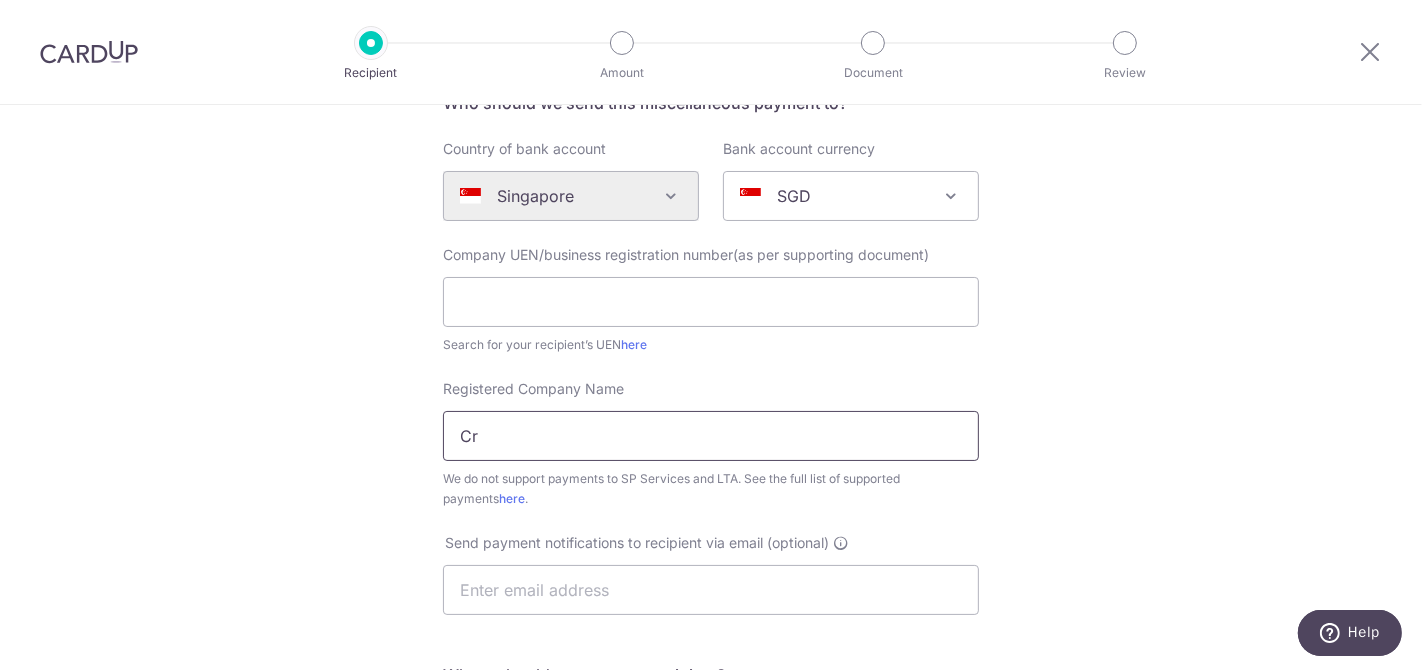 type on "C" 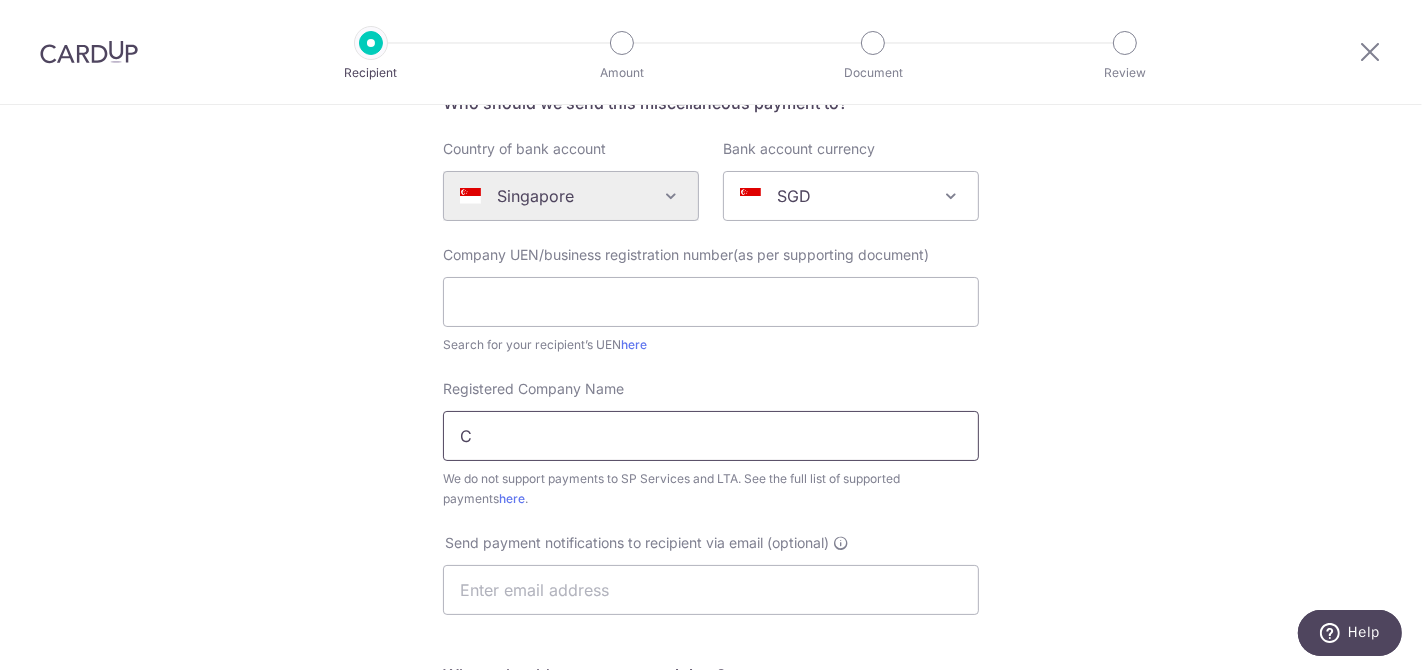 type 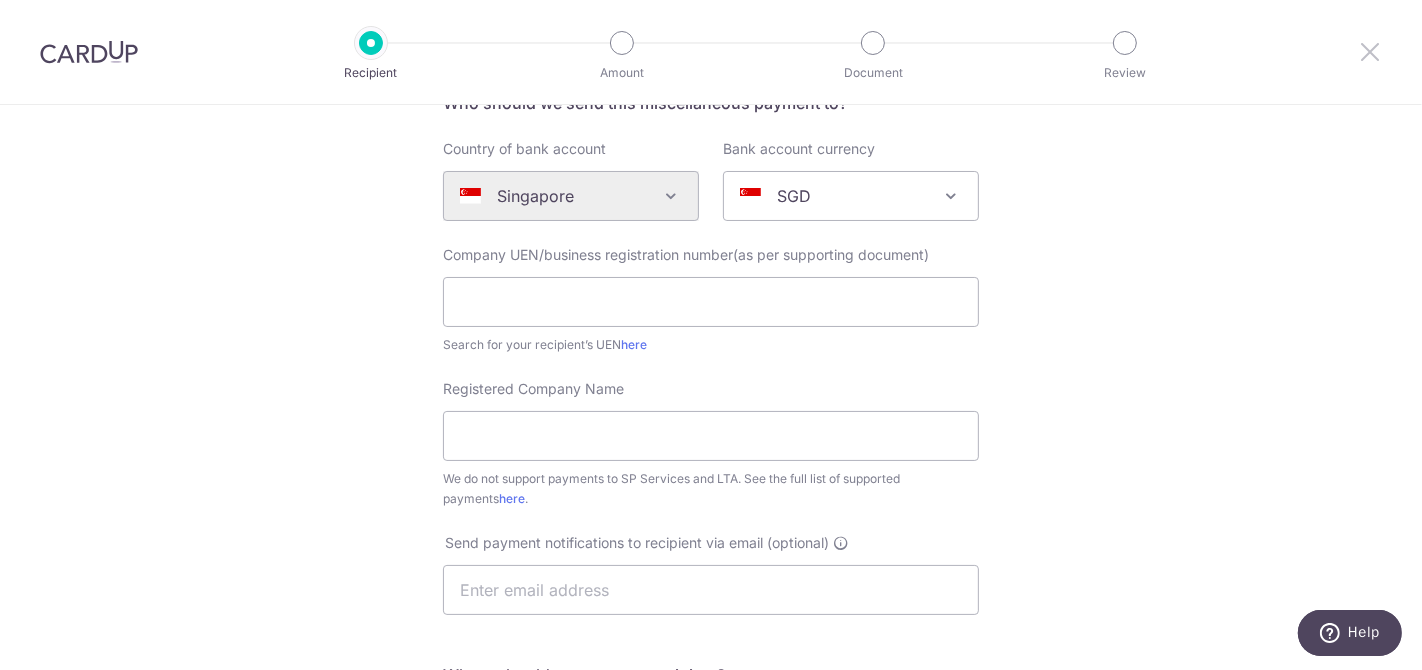 click at bounding box center (1370, 51) 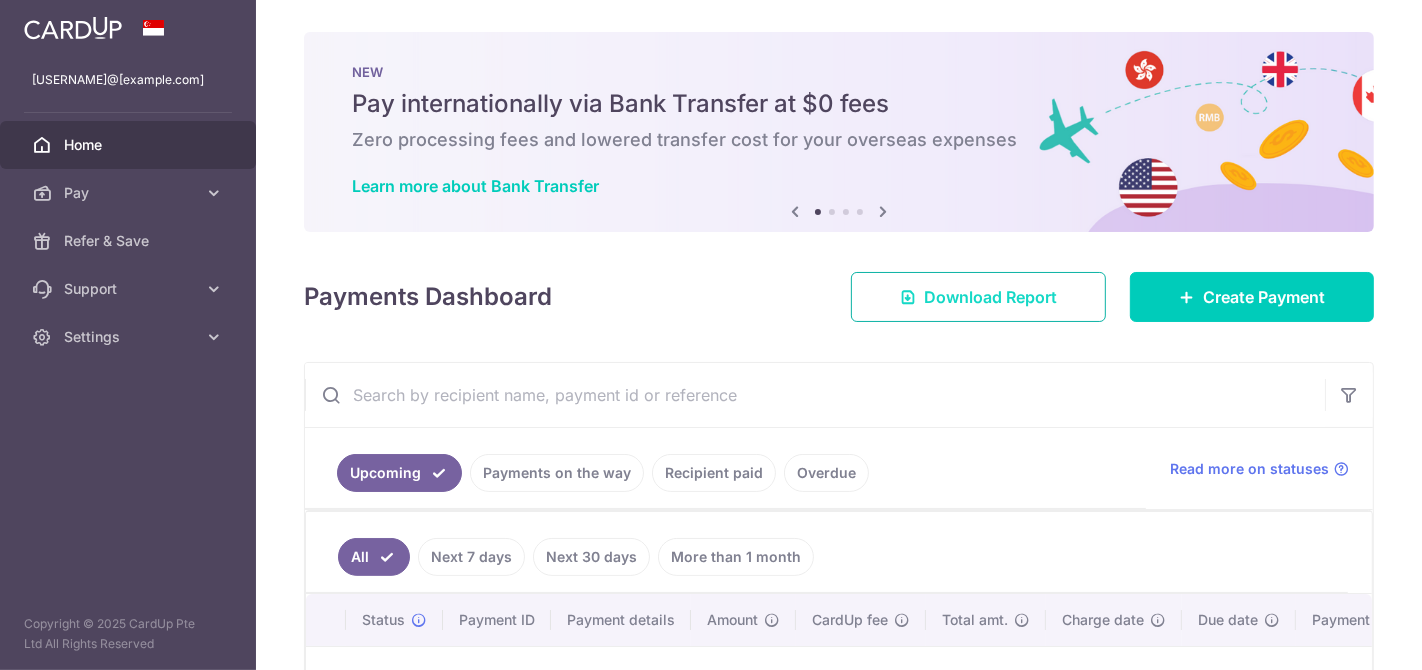 scroll, scrollTop: 0, scrollLeft: 0, axis: both 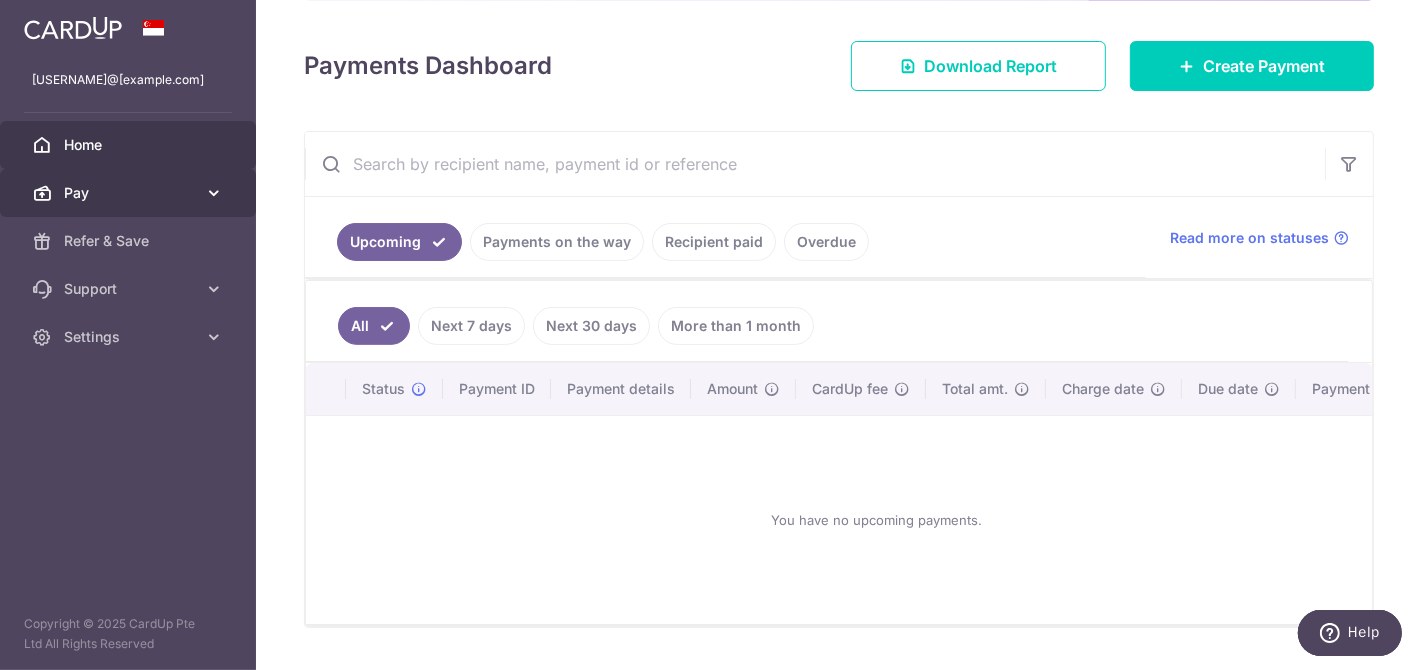 click on "Pay" at bounding box center (128, 193) 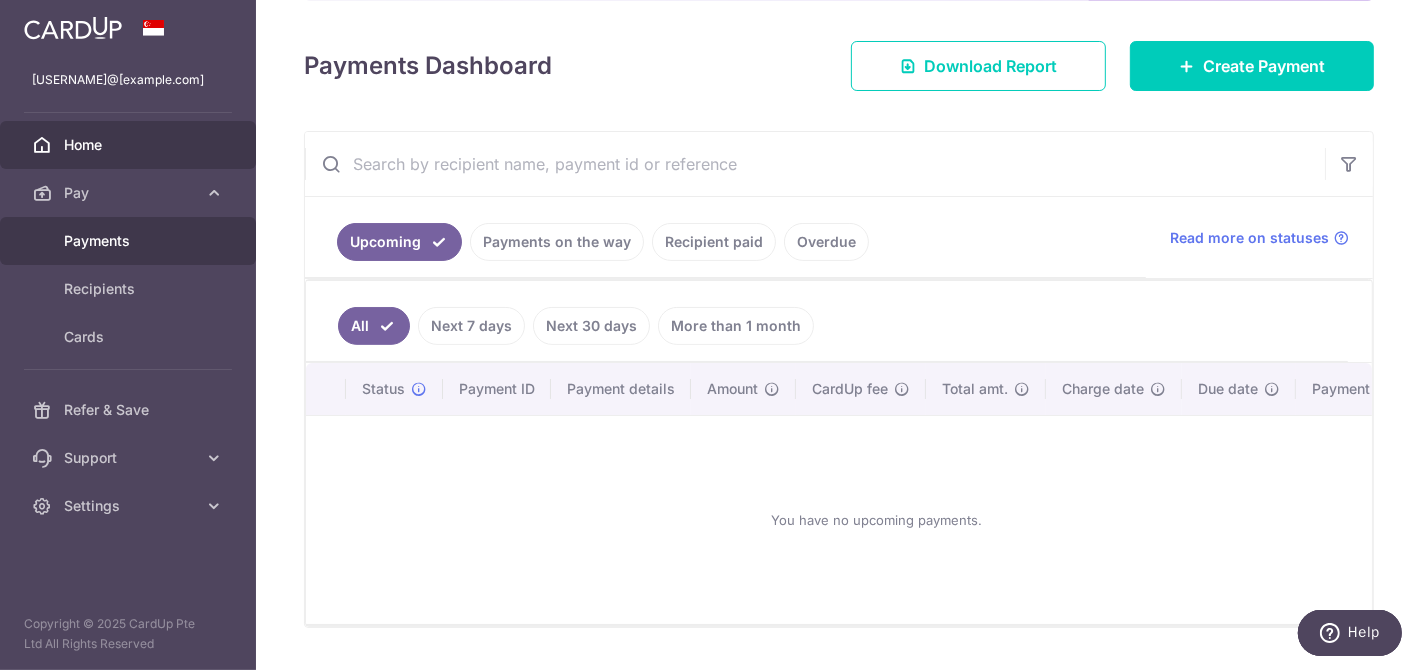 click on "Payments" at bounding box center (128, 241) 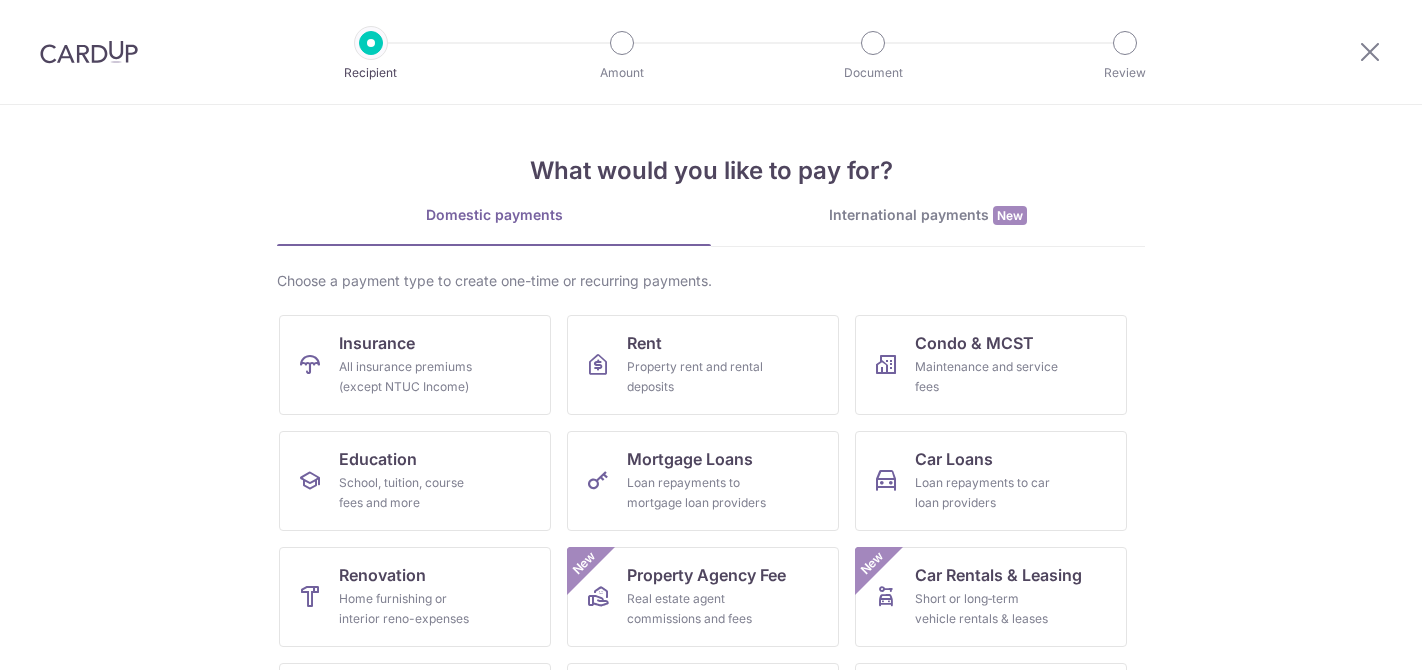 scroll, scrollTop: 0, scrollLeft: 0, axis: both 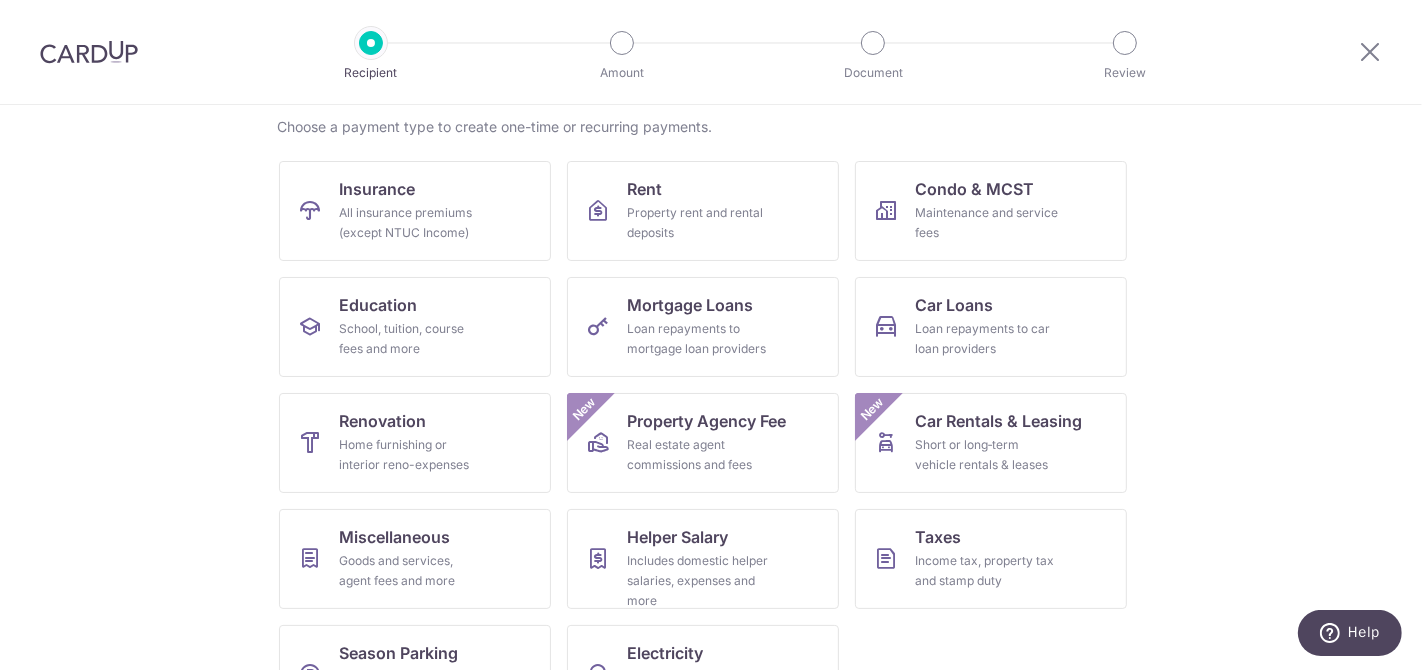 click at bounding box center (1370, 52) 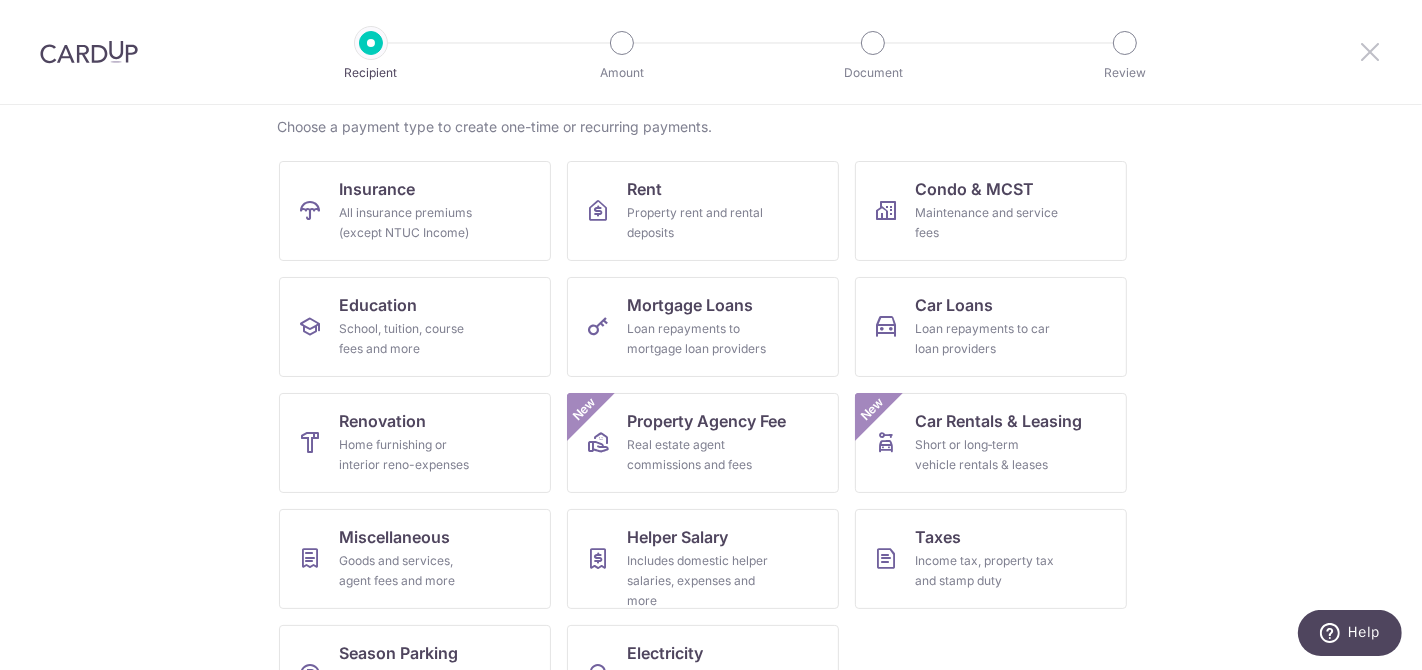 click at bounding box center [1370, 51] 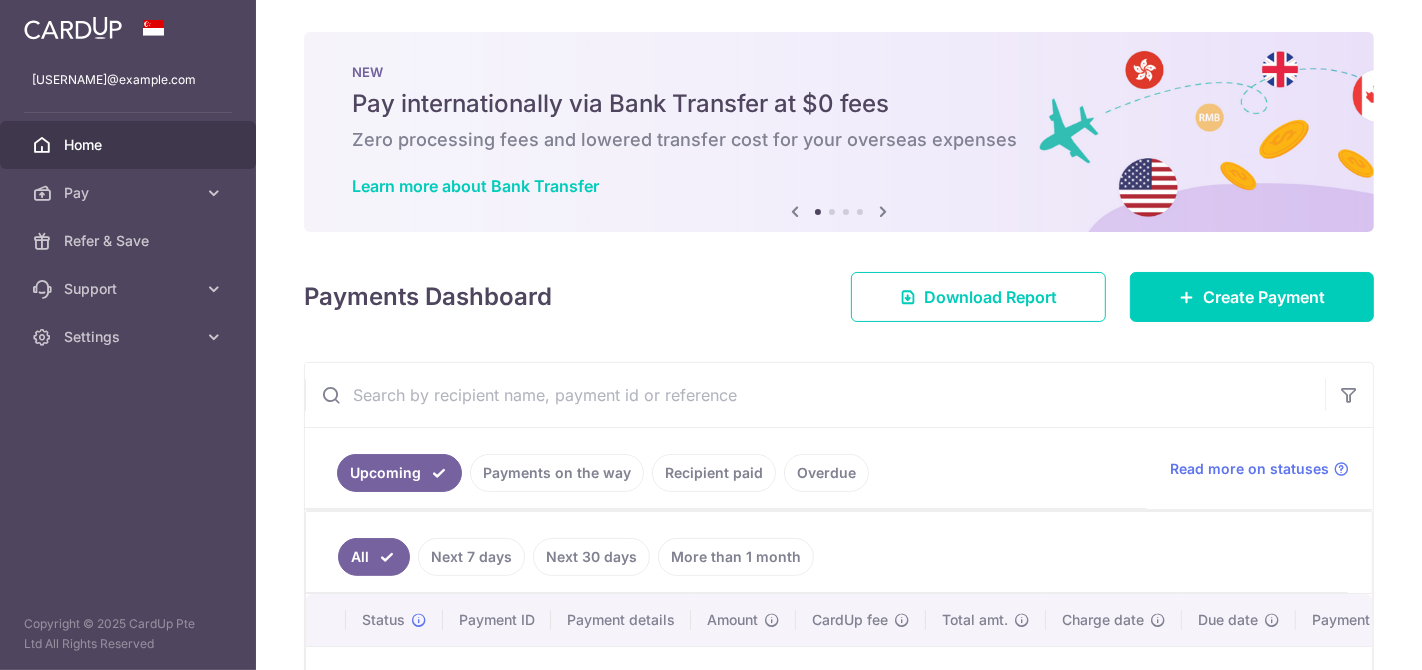 scroll, scrollTop: 0, scrollLeft: 0, axis: both 